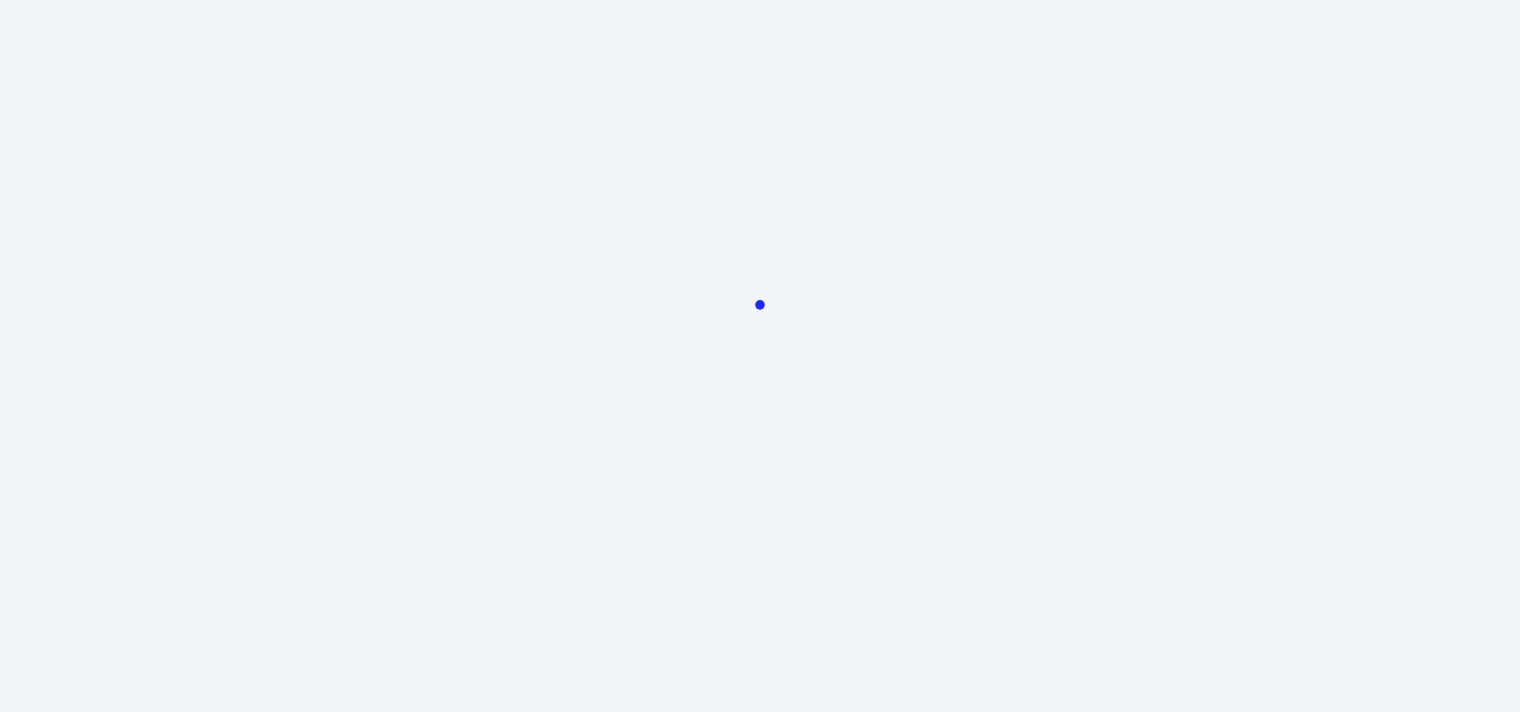 scroll, scrollTop: 0, scrollLeft: 0, axis: both 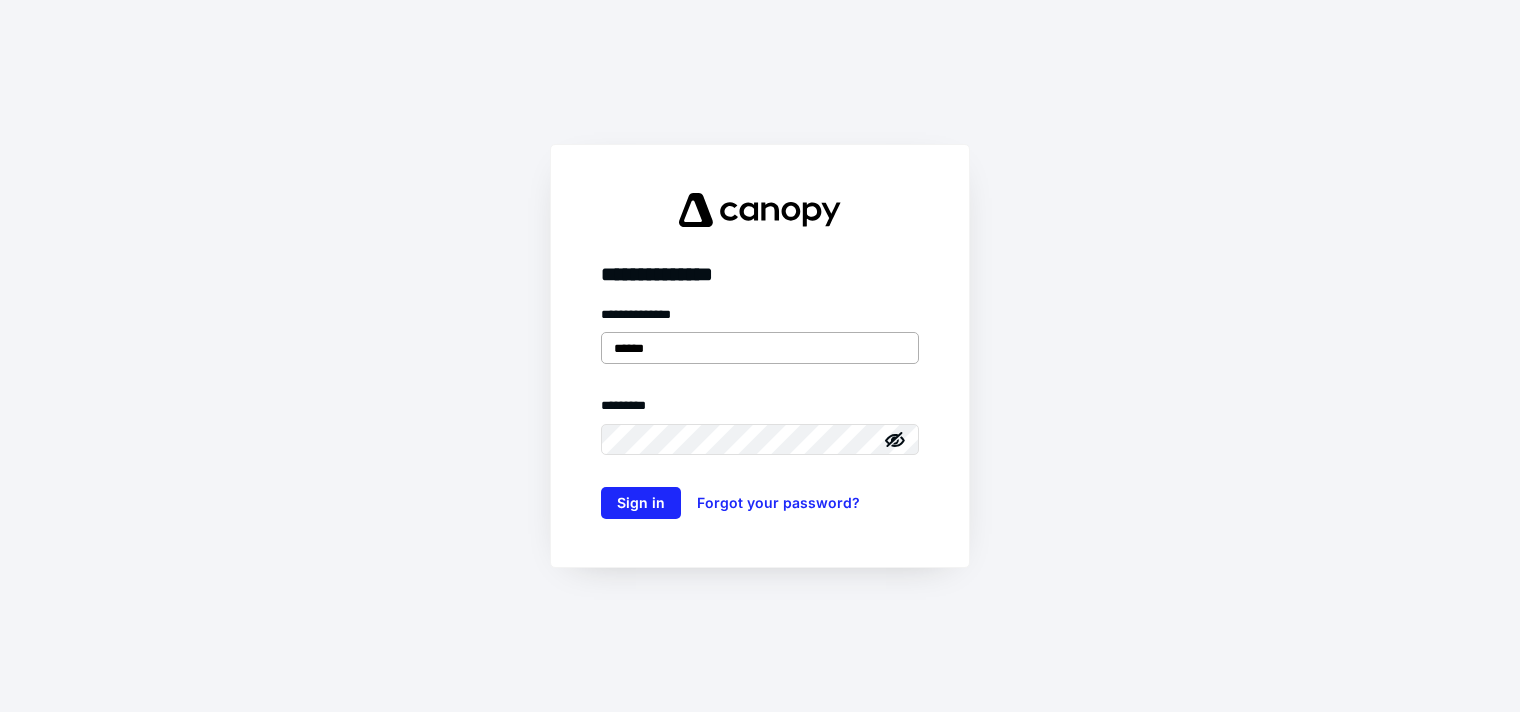 click on "******" at bounding box center [760, 348] 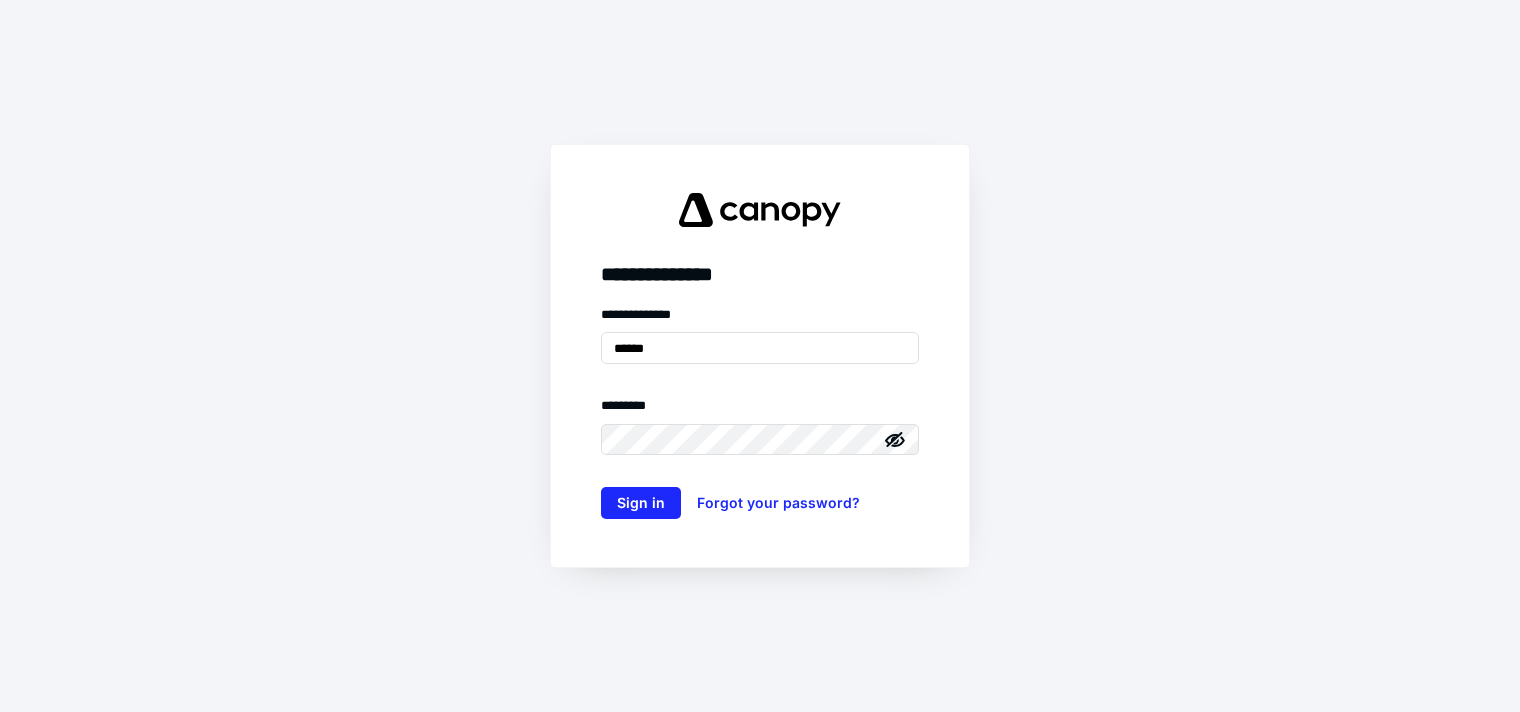 drag, startPoint x: 652, startPoint y: 352, endPoint x: 541, endPoint y: 322, distance: 114.982605 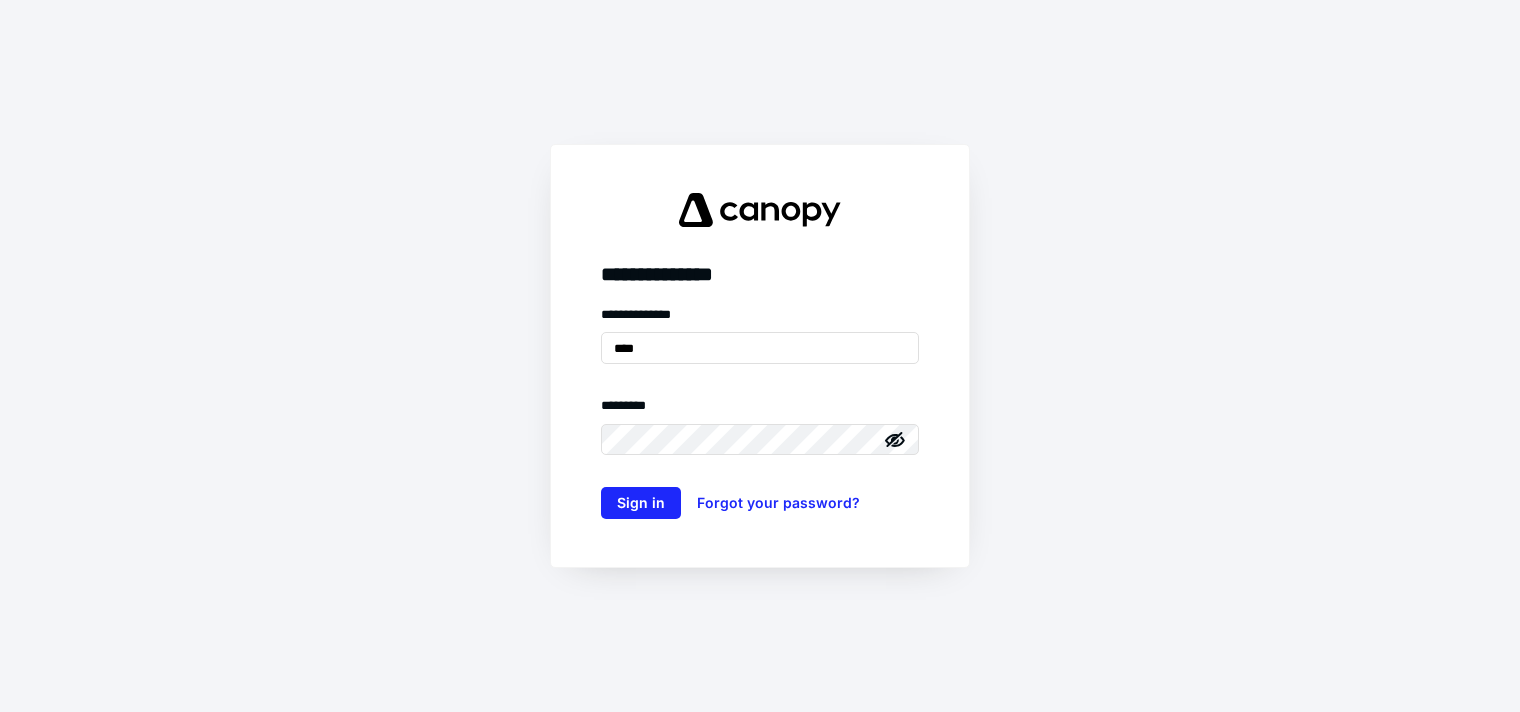 type on "**********" 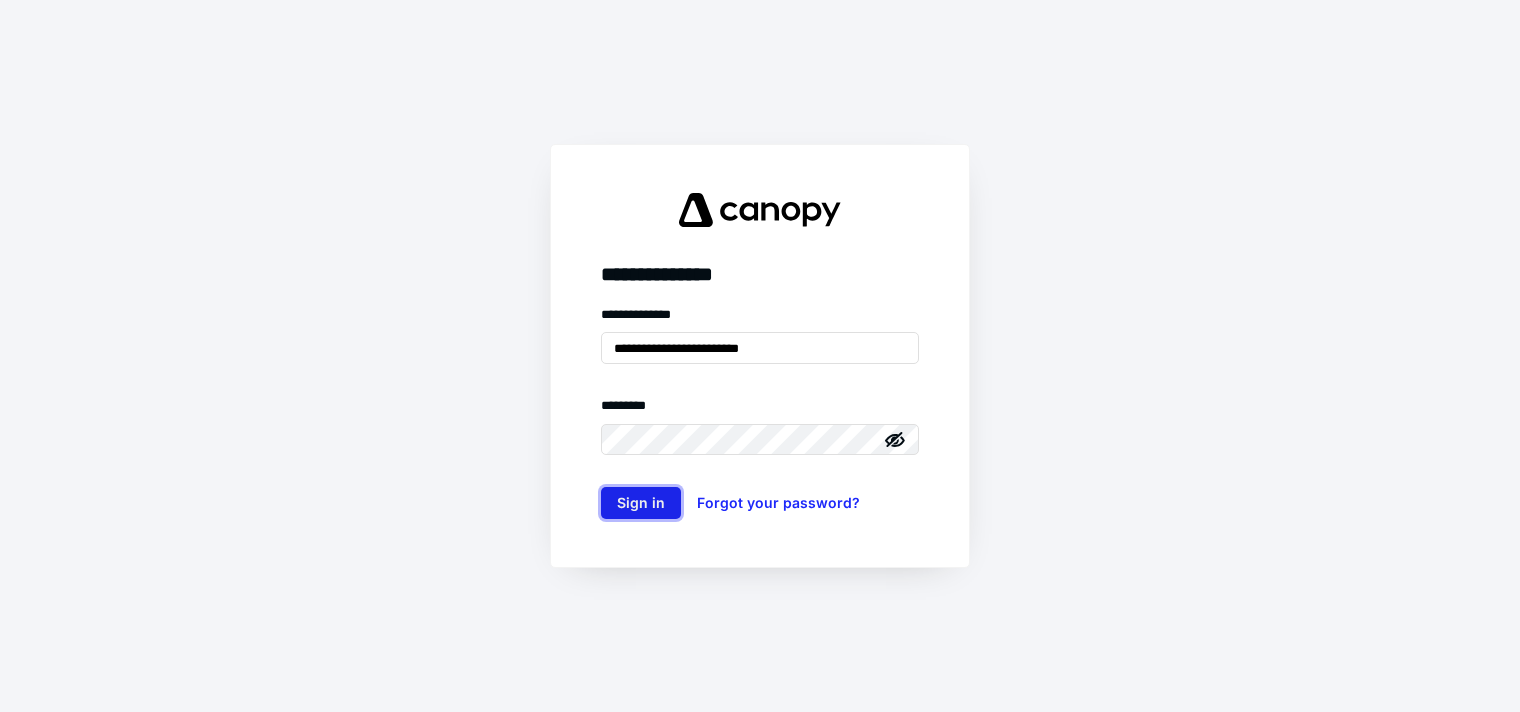 click on "Sign in" at bounding box center [641, 503] 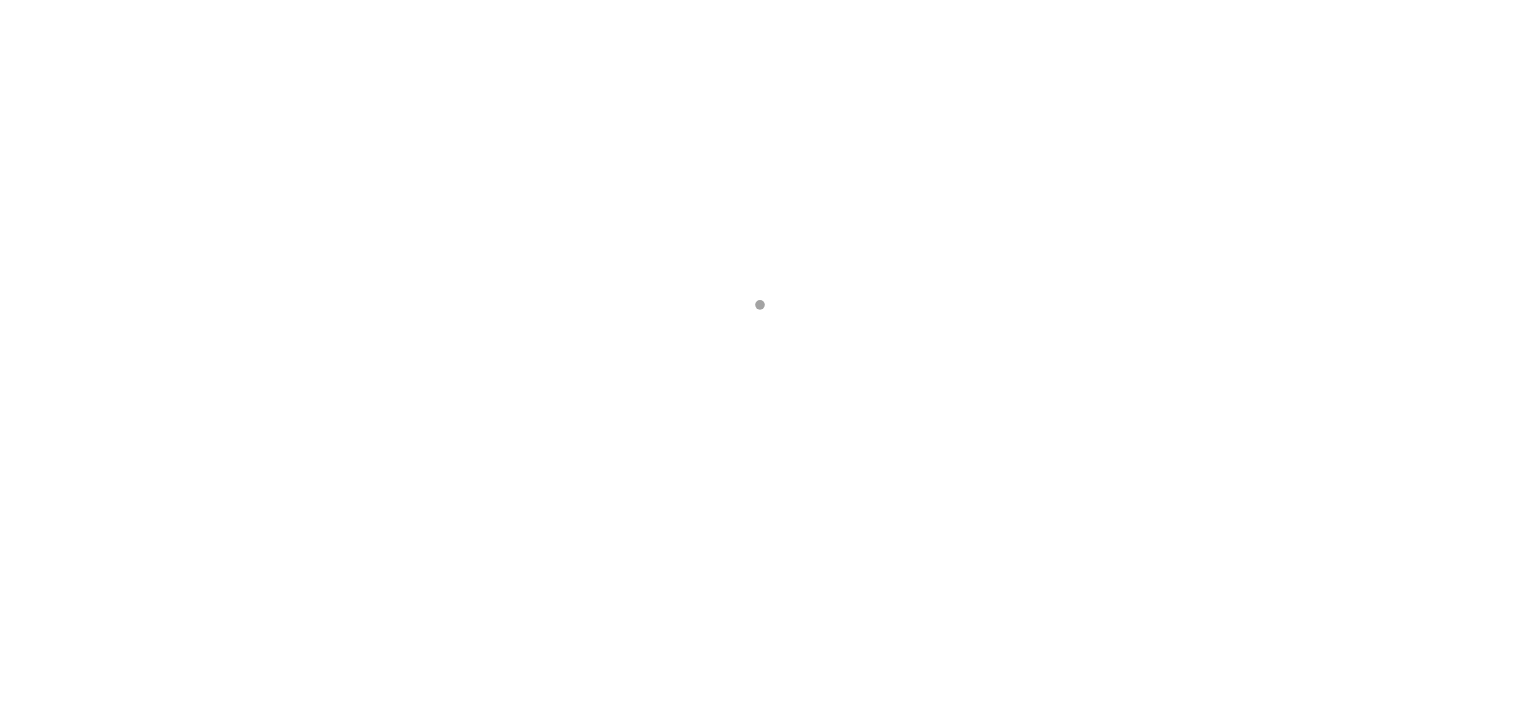 scroll, scrollTop: 0, scrollLeft: 0, axis: both 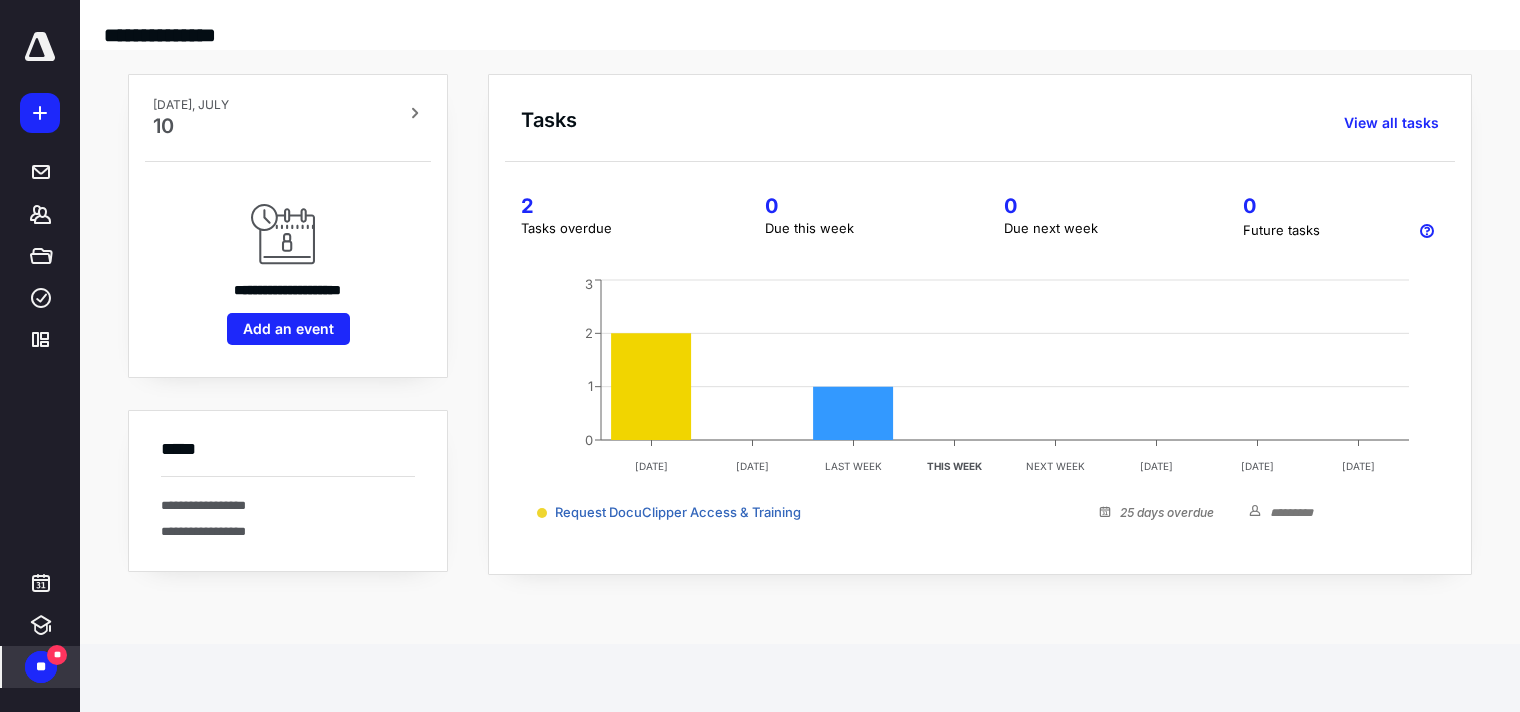 click on "**" at bounding box center [57, 655] 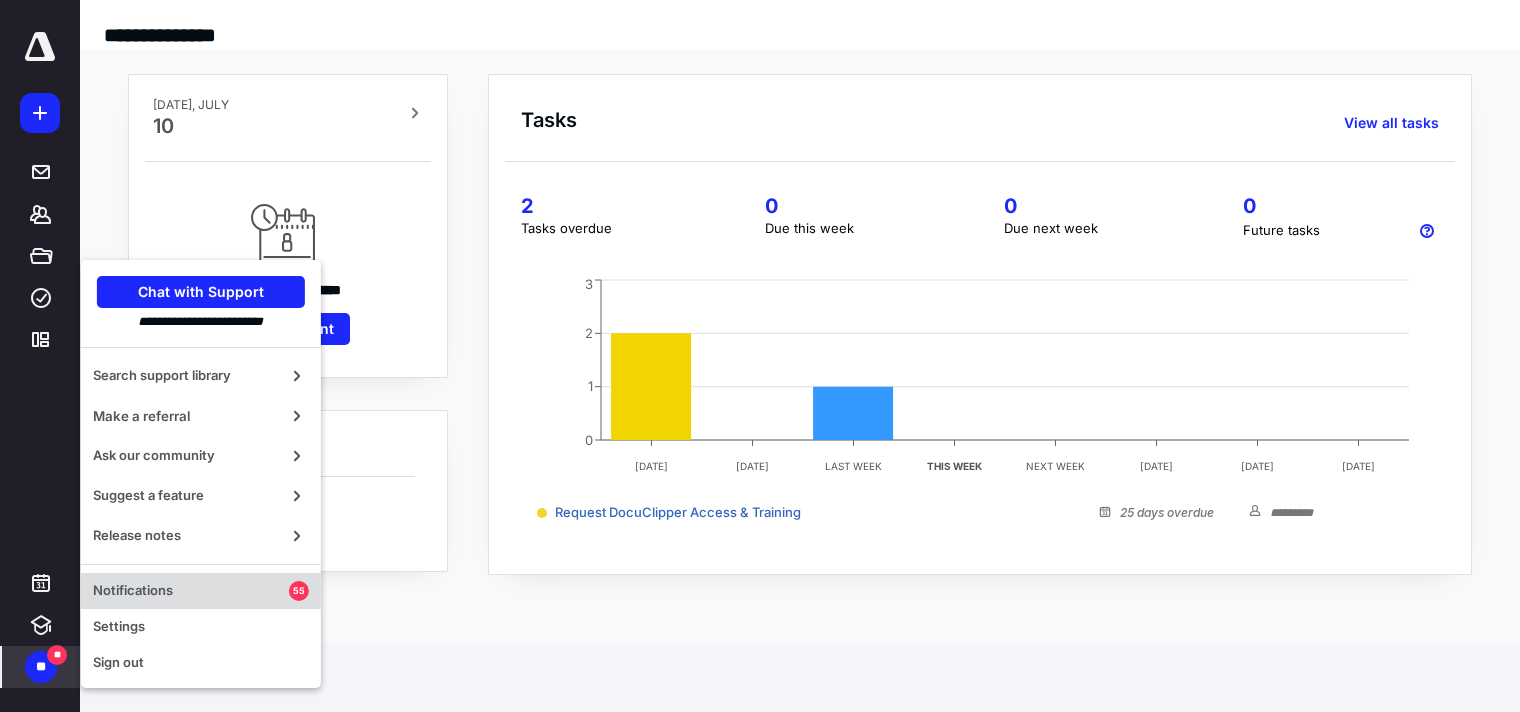click on "Notifications" at bounding box center (191, 591) 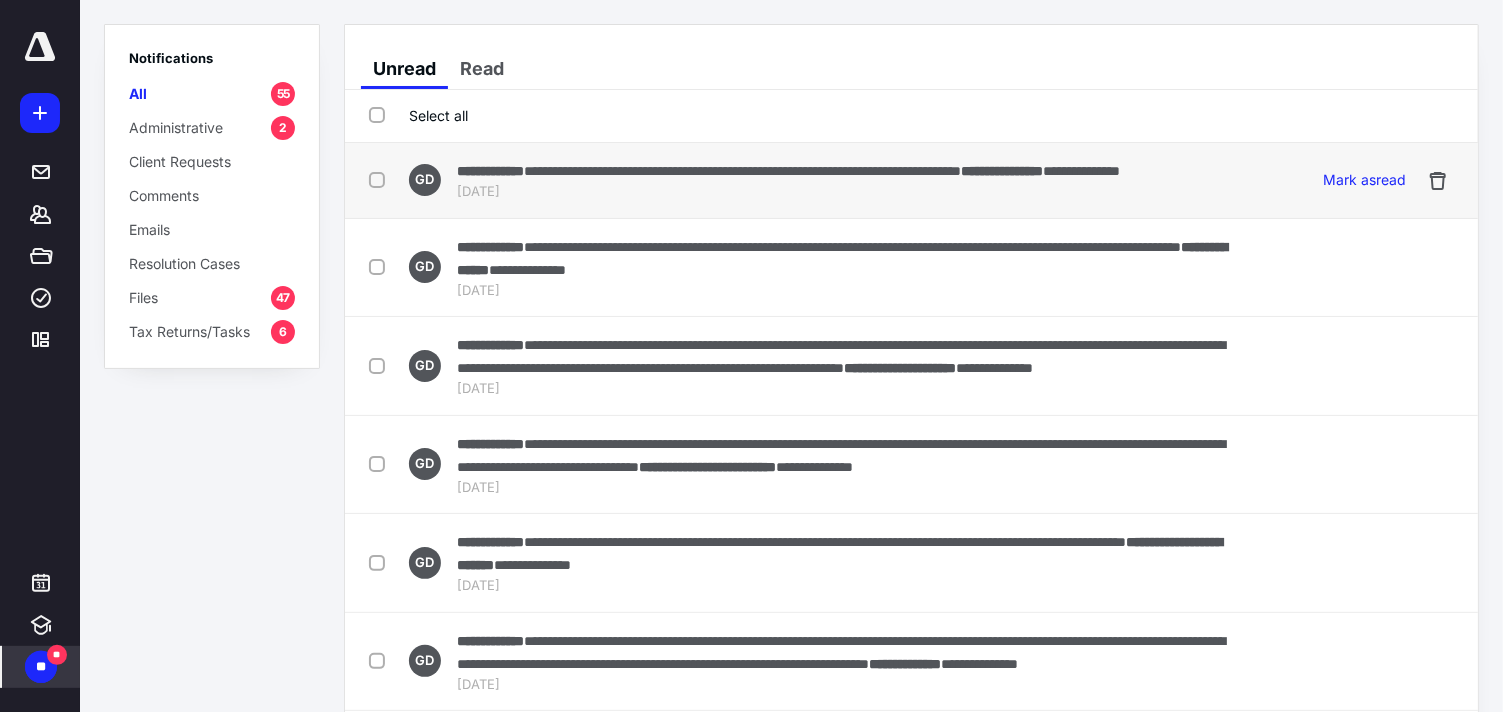 click at bounding box center [381, 179] 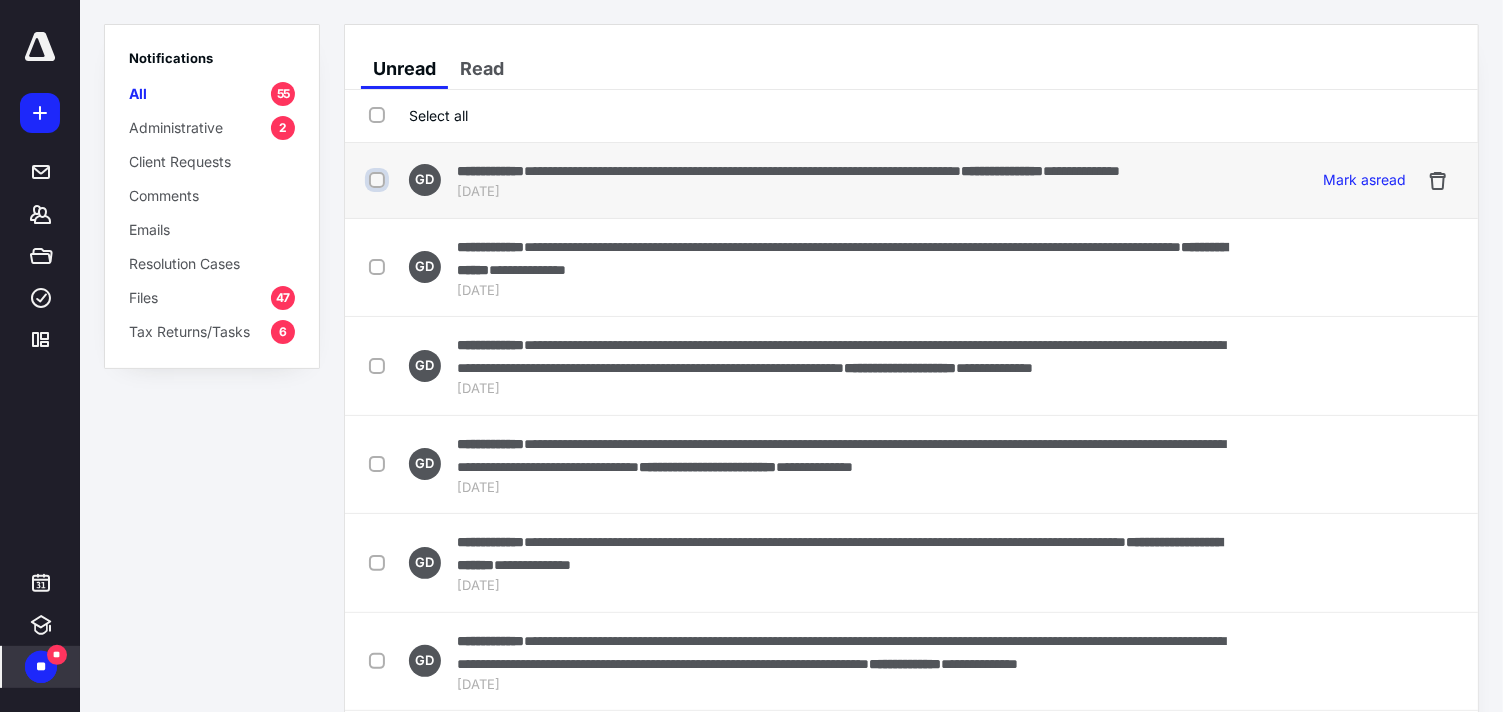click at bounding box center (379, 180) 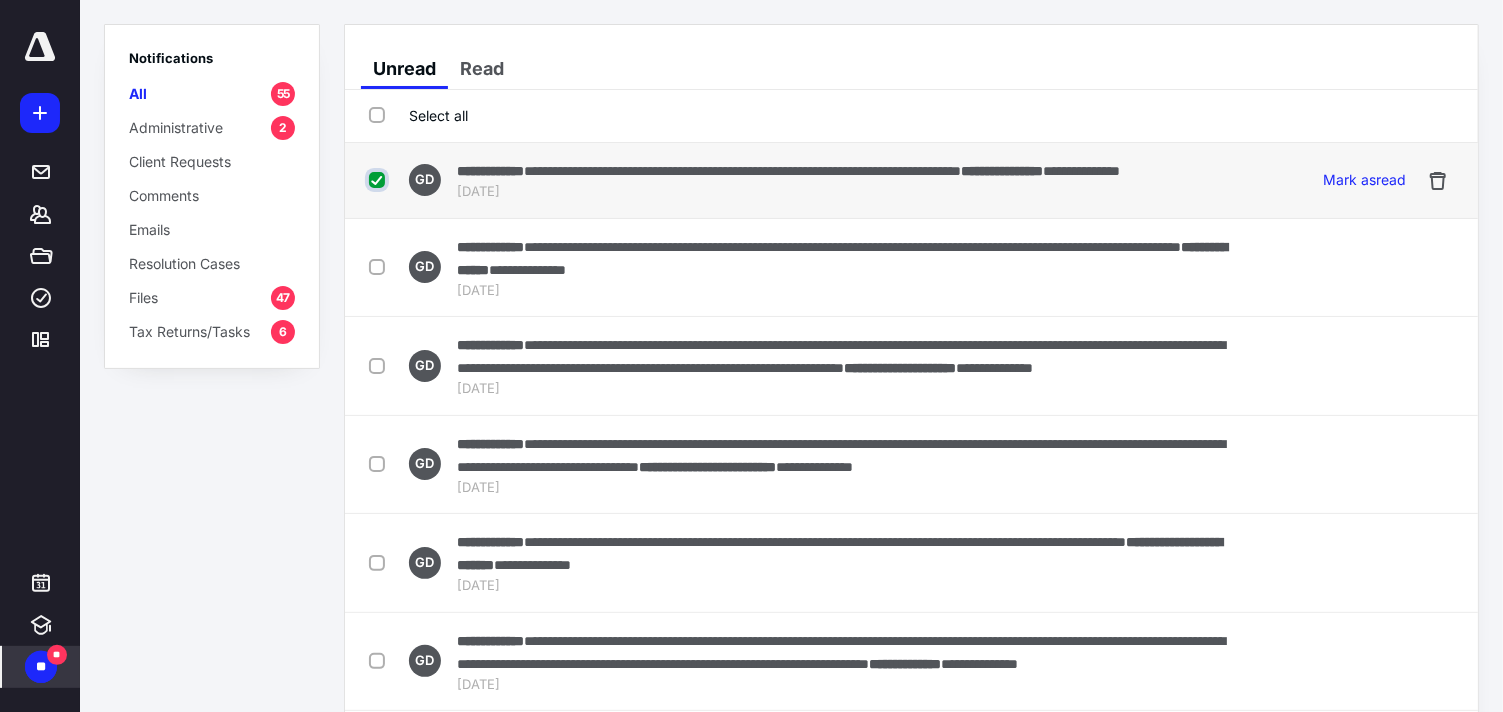 checkbox on "true" 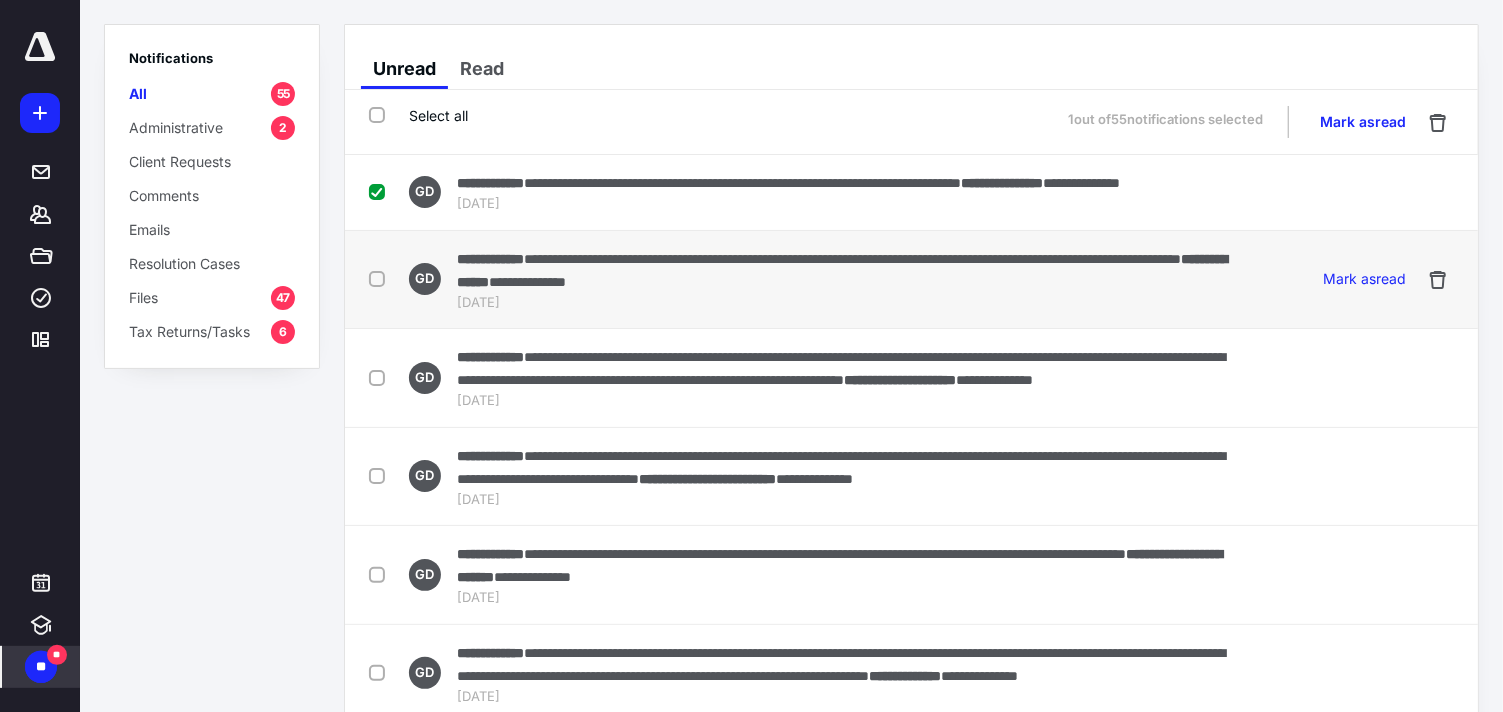 click at bounding box center (381, 278) 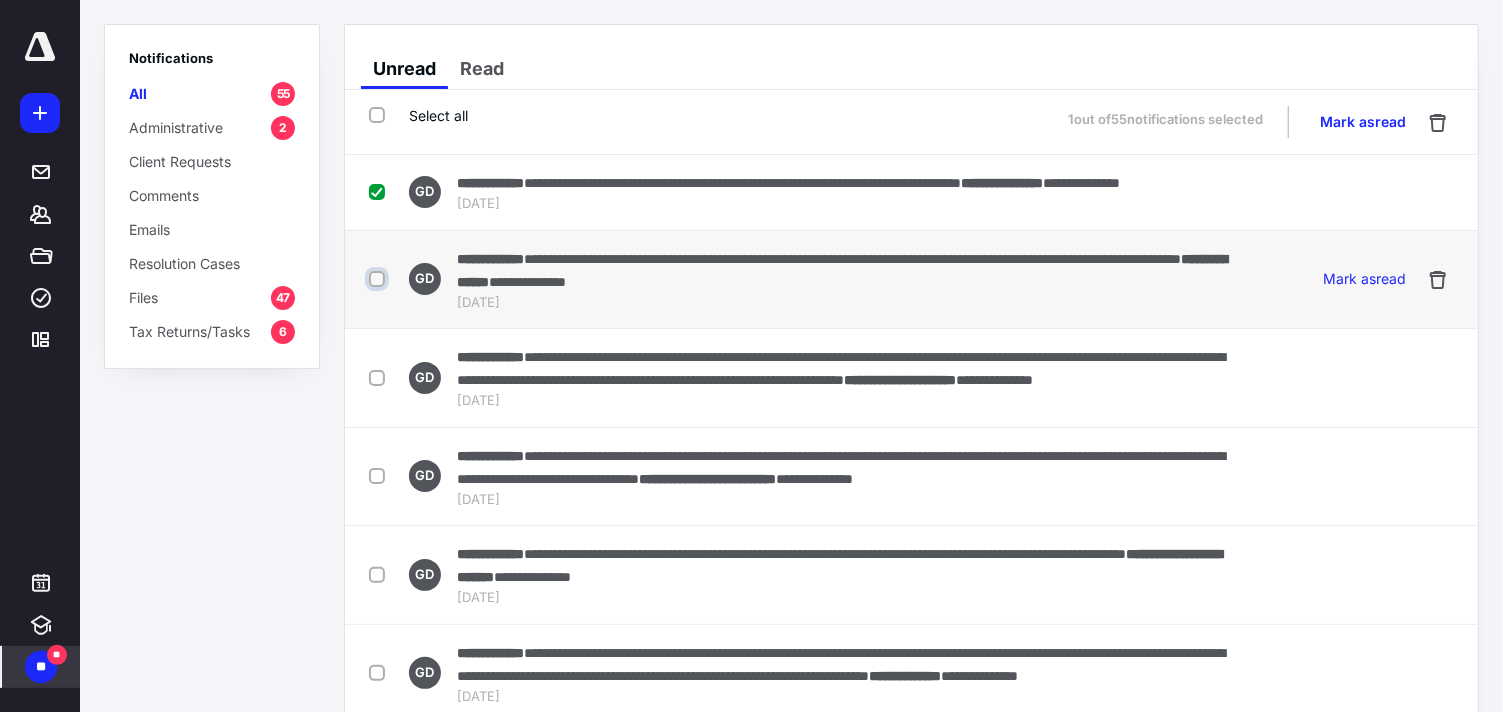 click at bounding box center [379, 279] 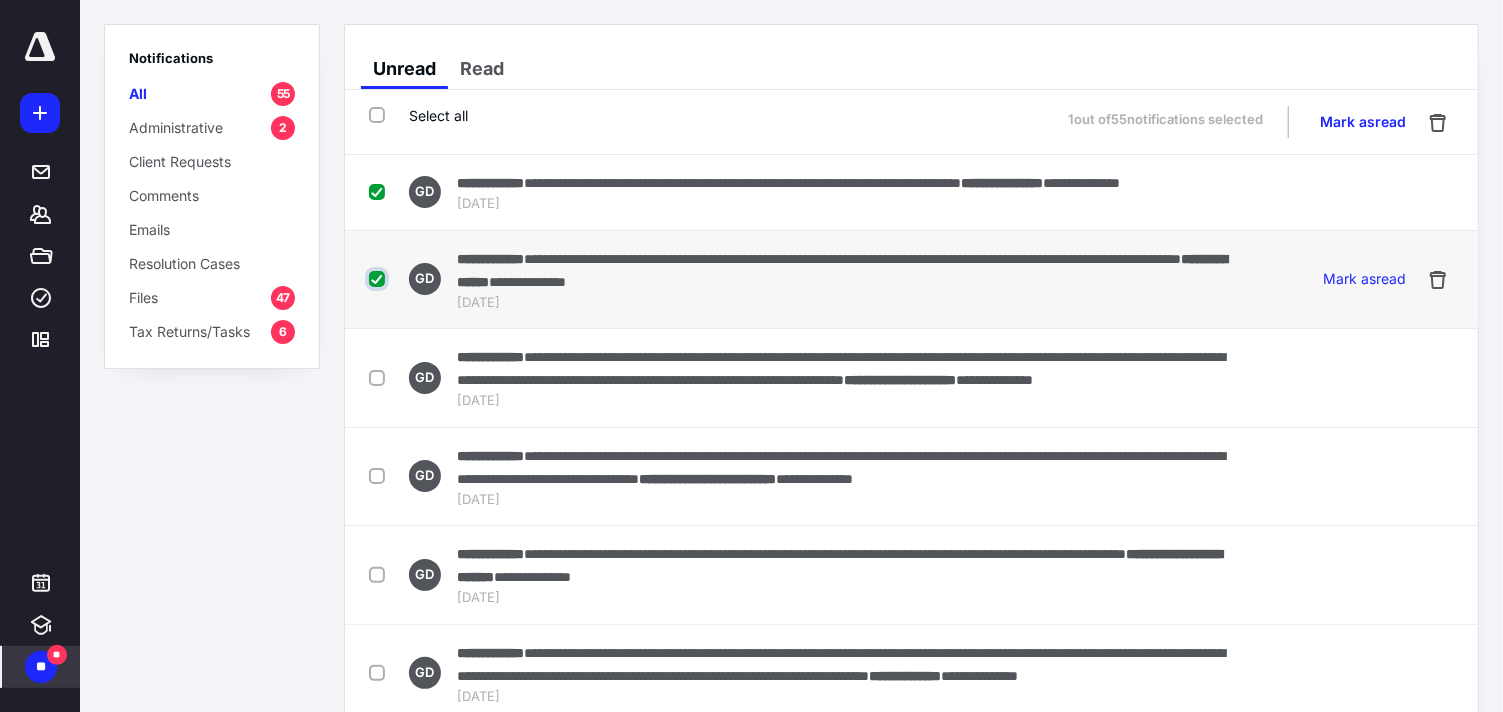 checkbox on "true" 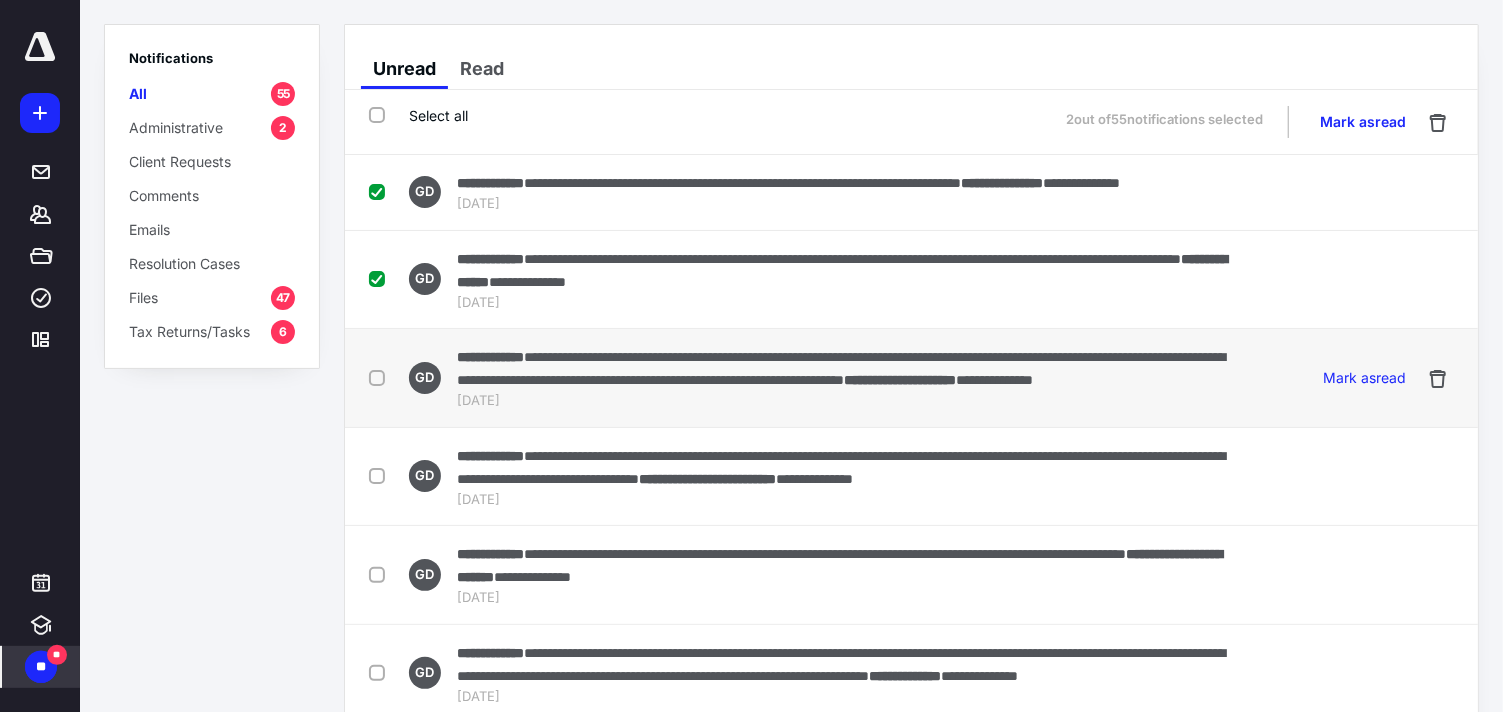 drag, startPoint x: 372, startPoint y: 391, endPoint x: 376, endPoint y: 423, distance: 32.24903 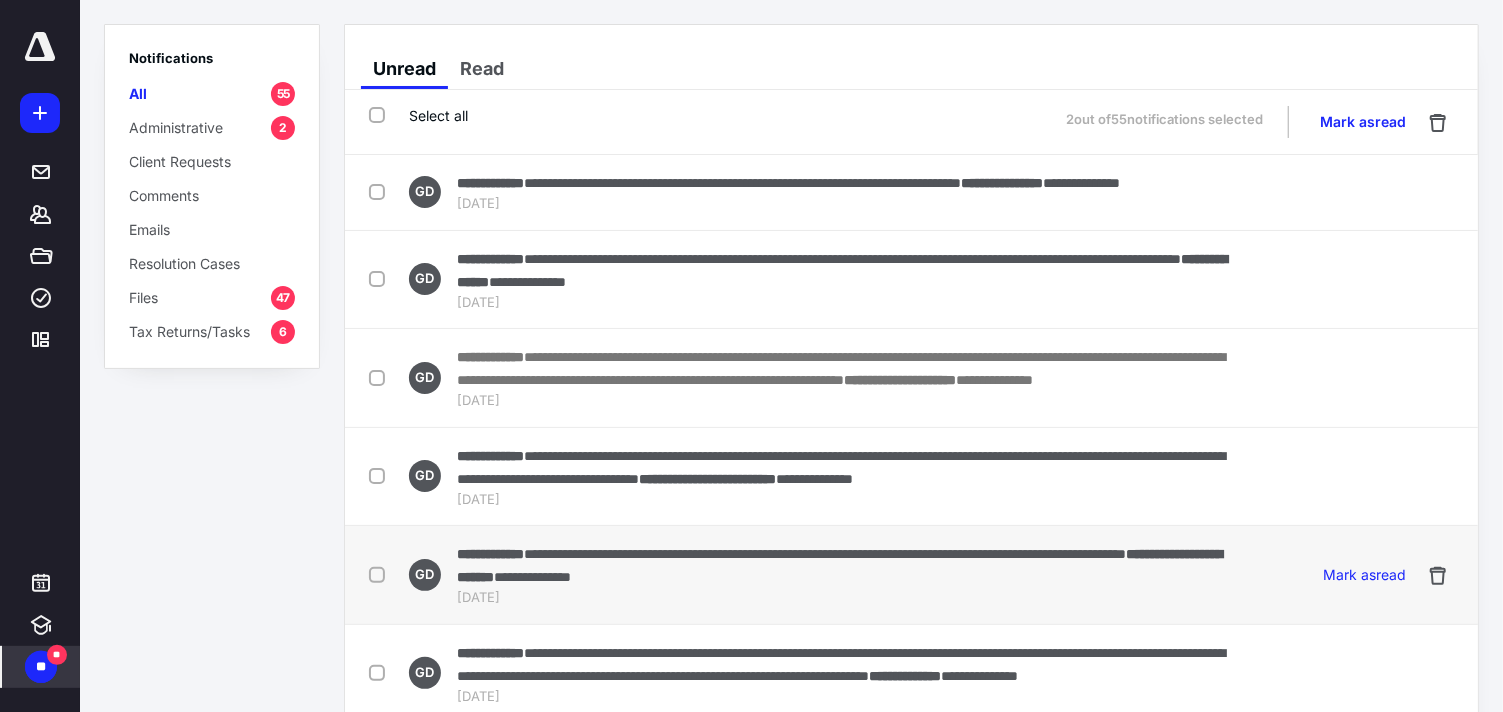 checkbox on "false" 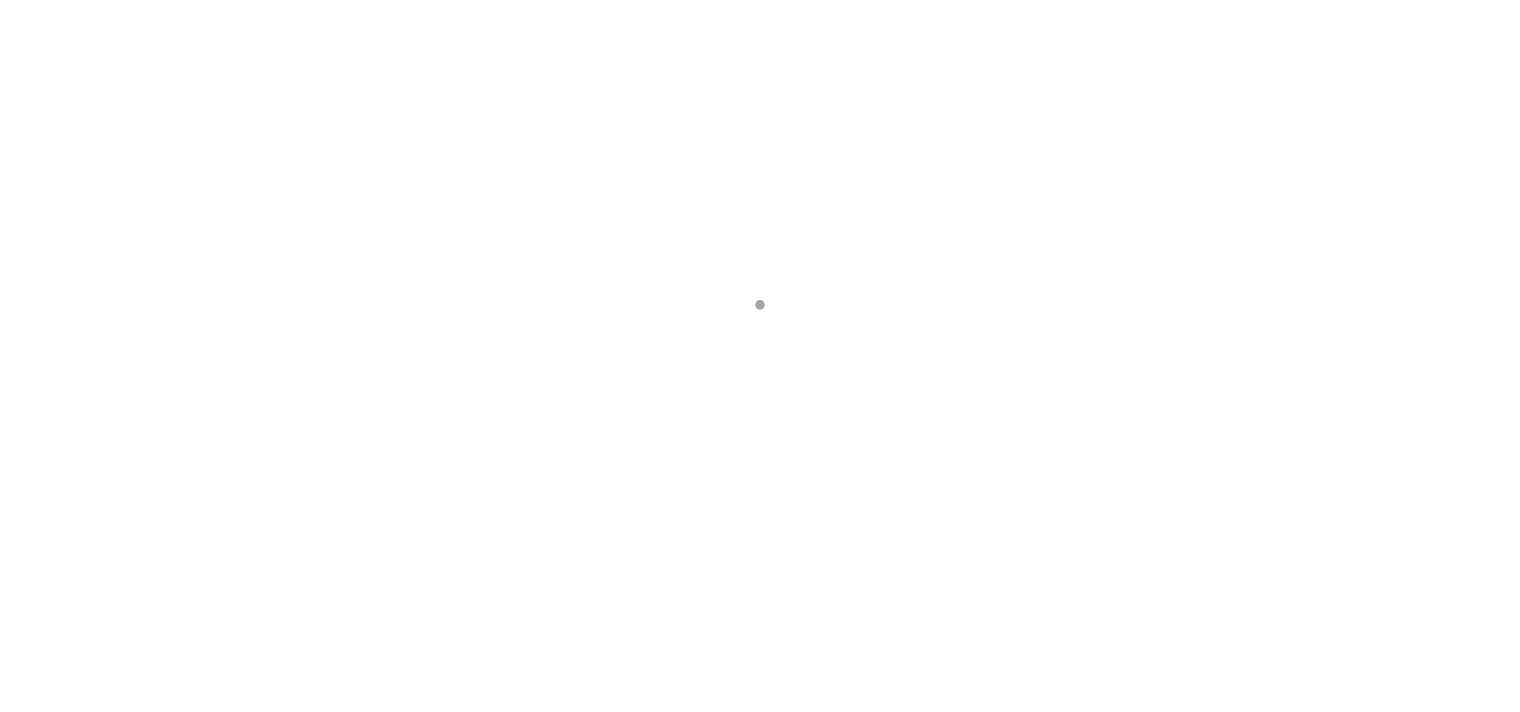 scroll, scrollTop: 0, scrollLeft: 0, axis: both 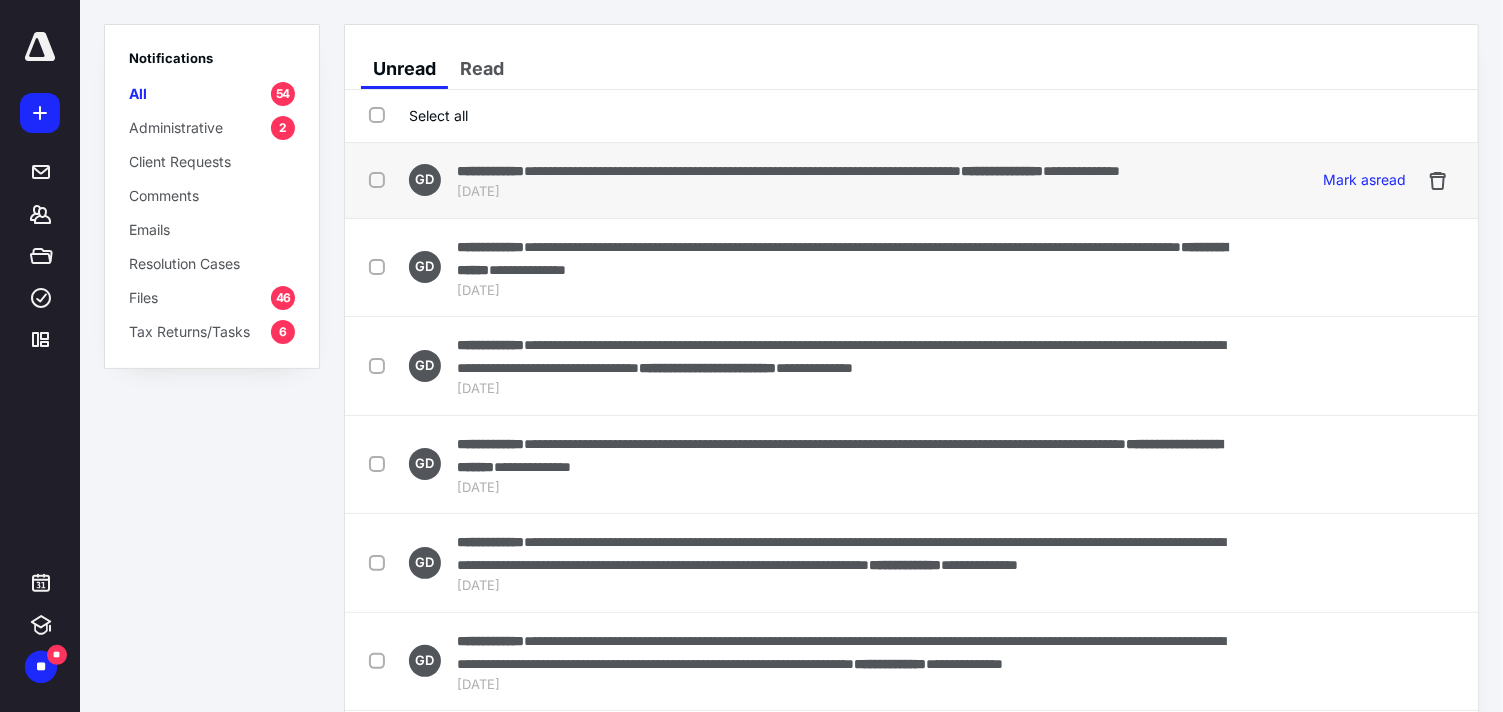 click at bounding box center (381, 179) 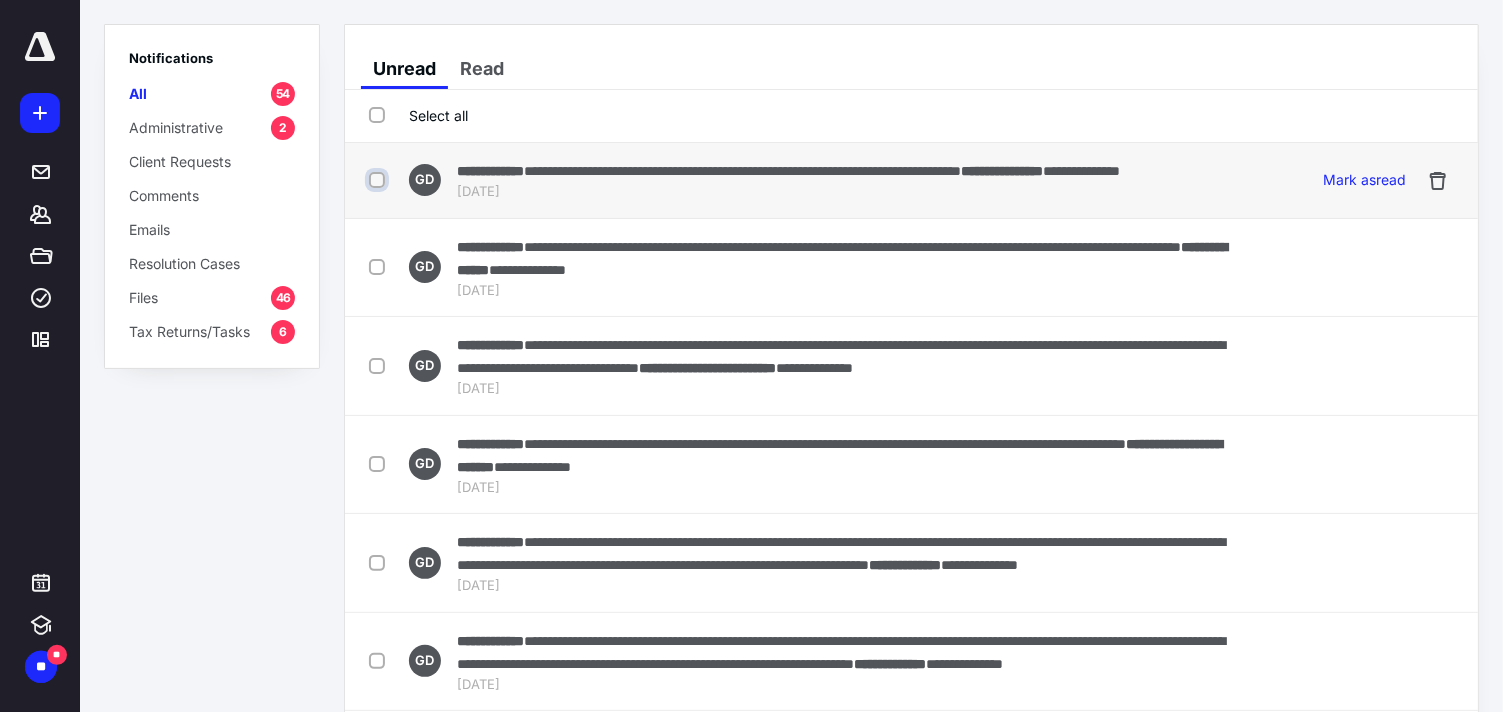 click at bounding box center [379, 180] 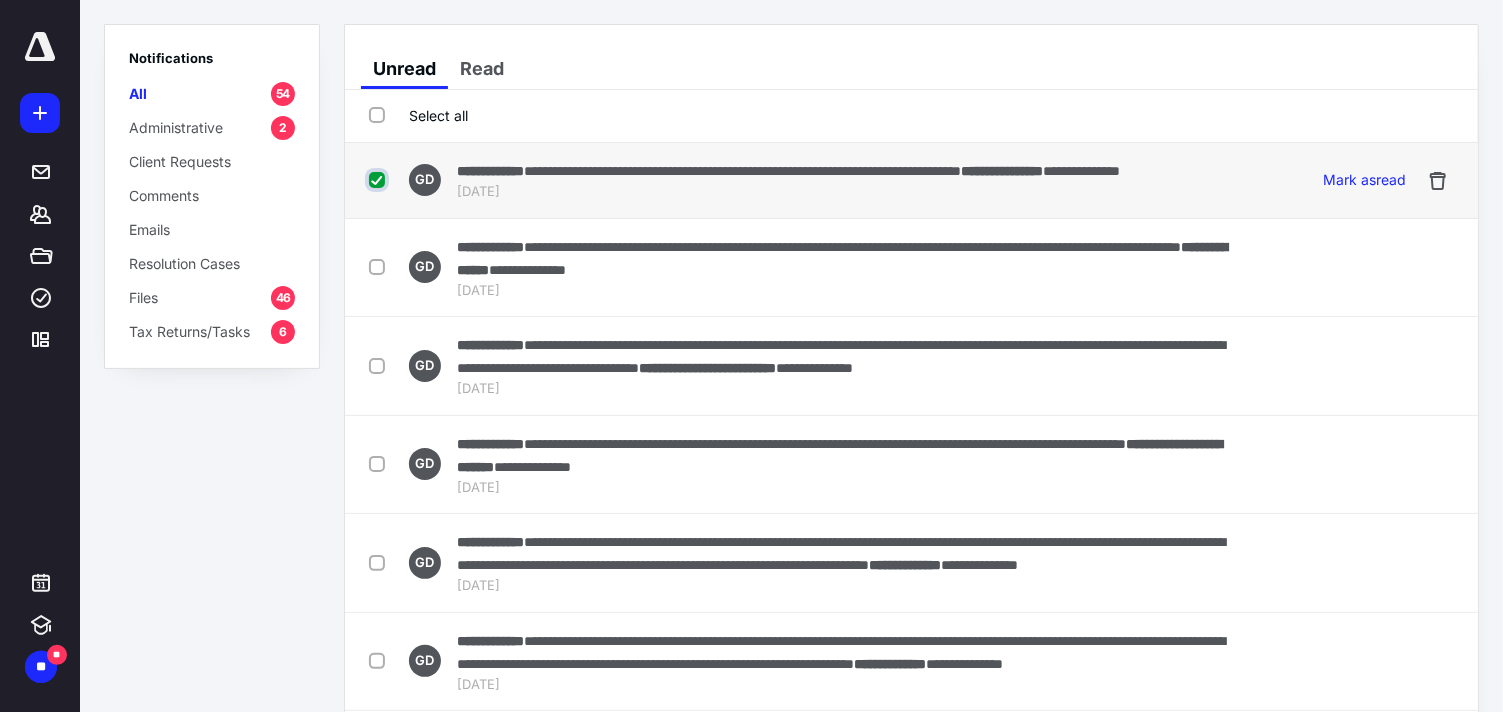 checkbox on "true" 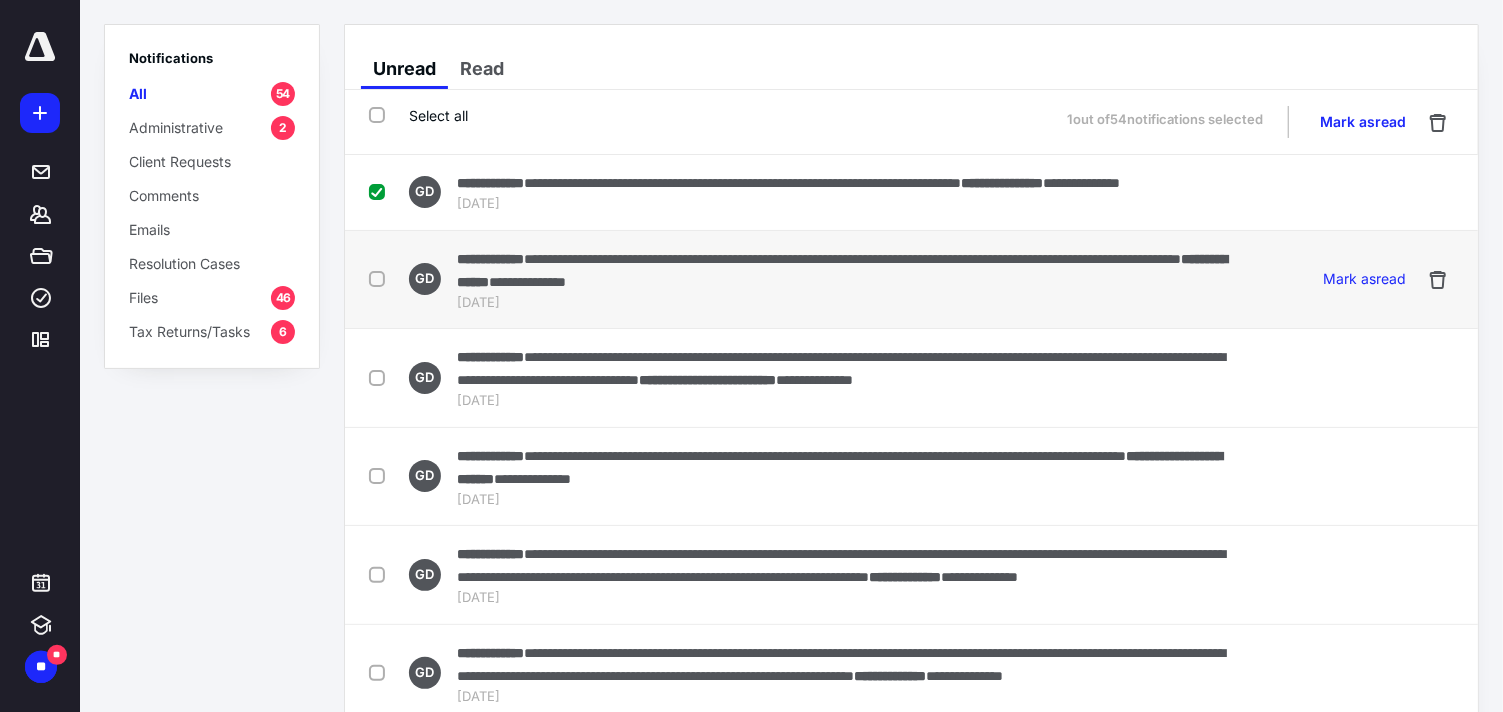 click at bounding box center (381, 278) 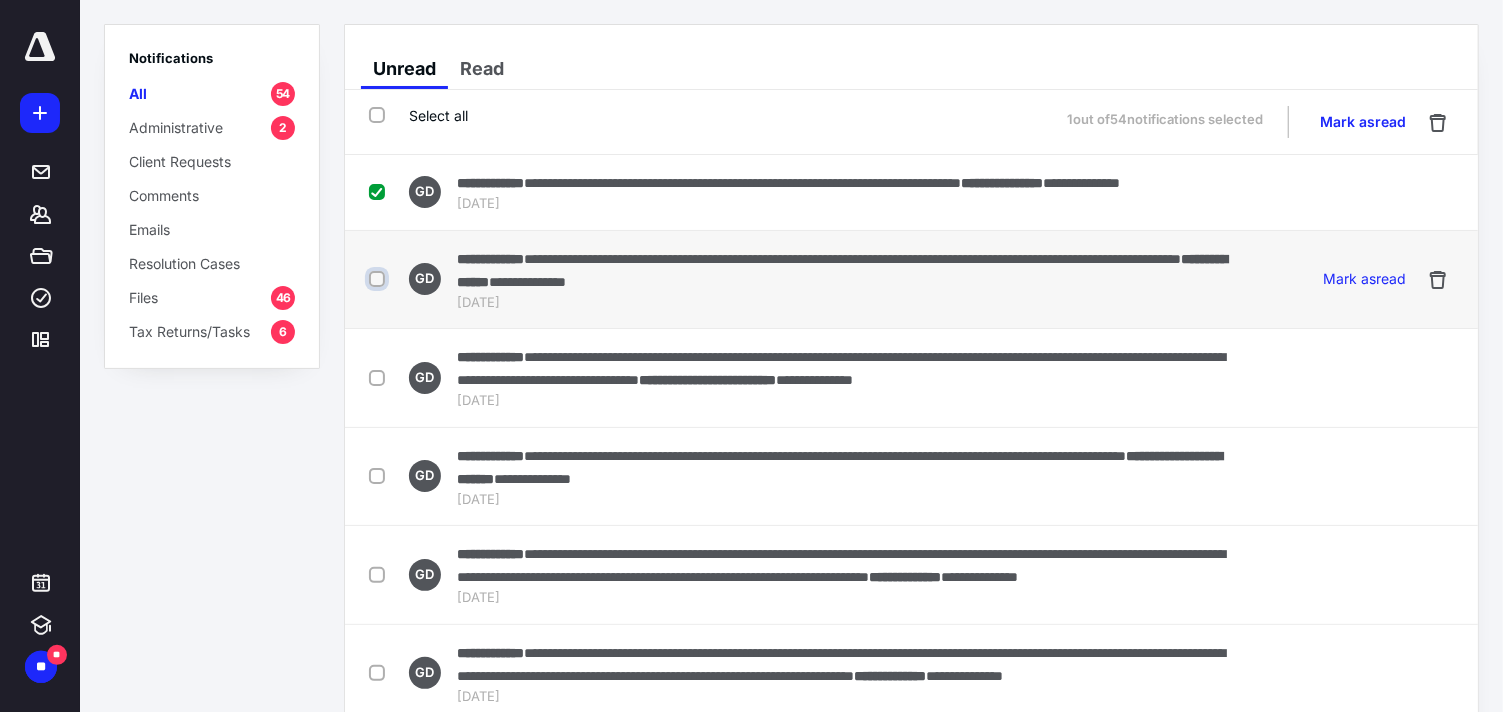 click at bounding box center (379, 279) 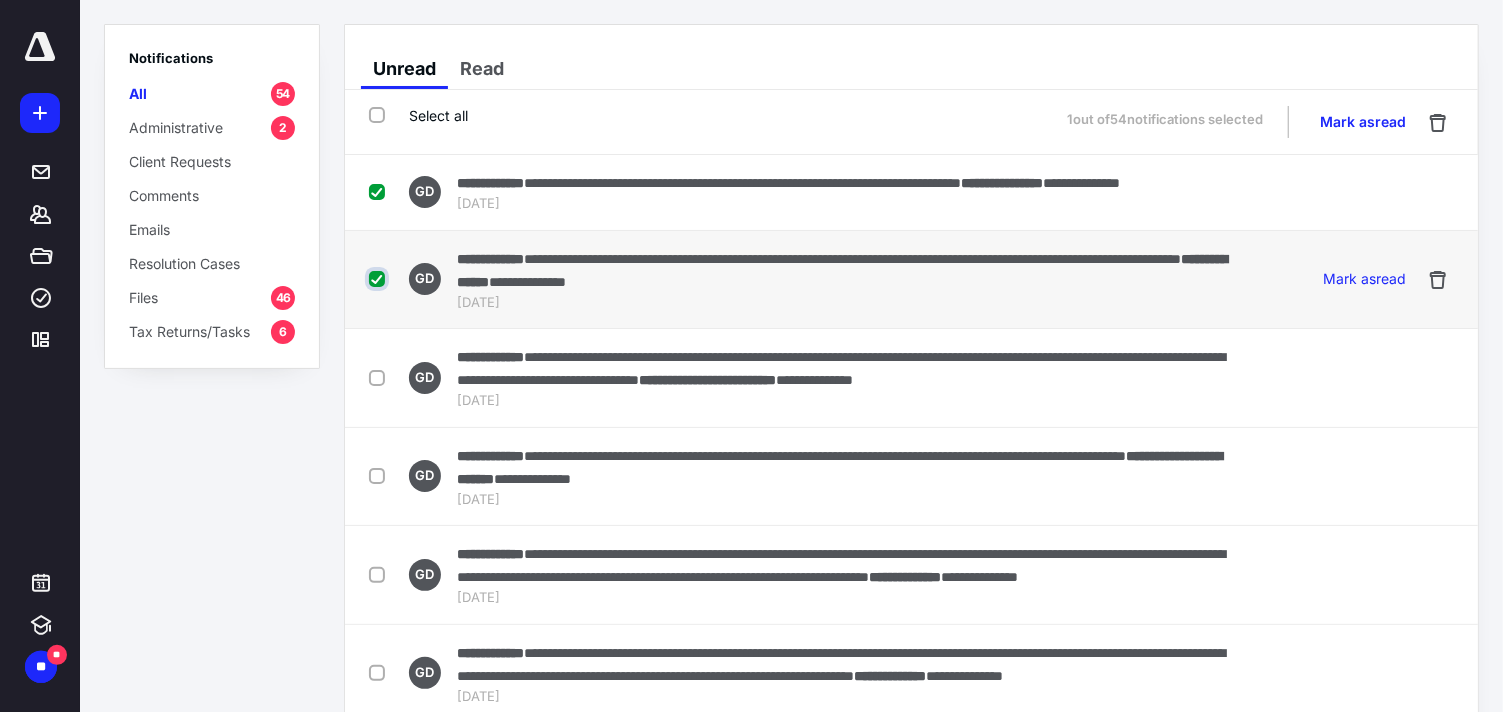 checkbox on "true" 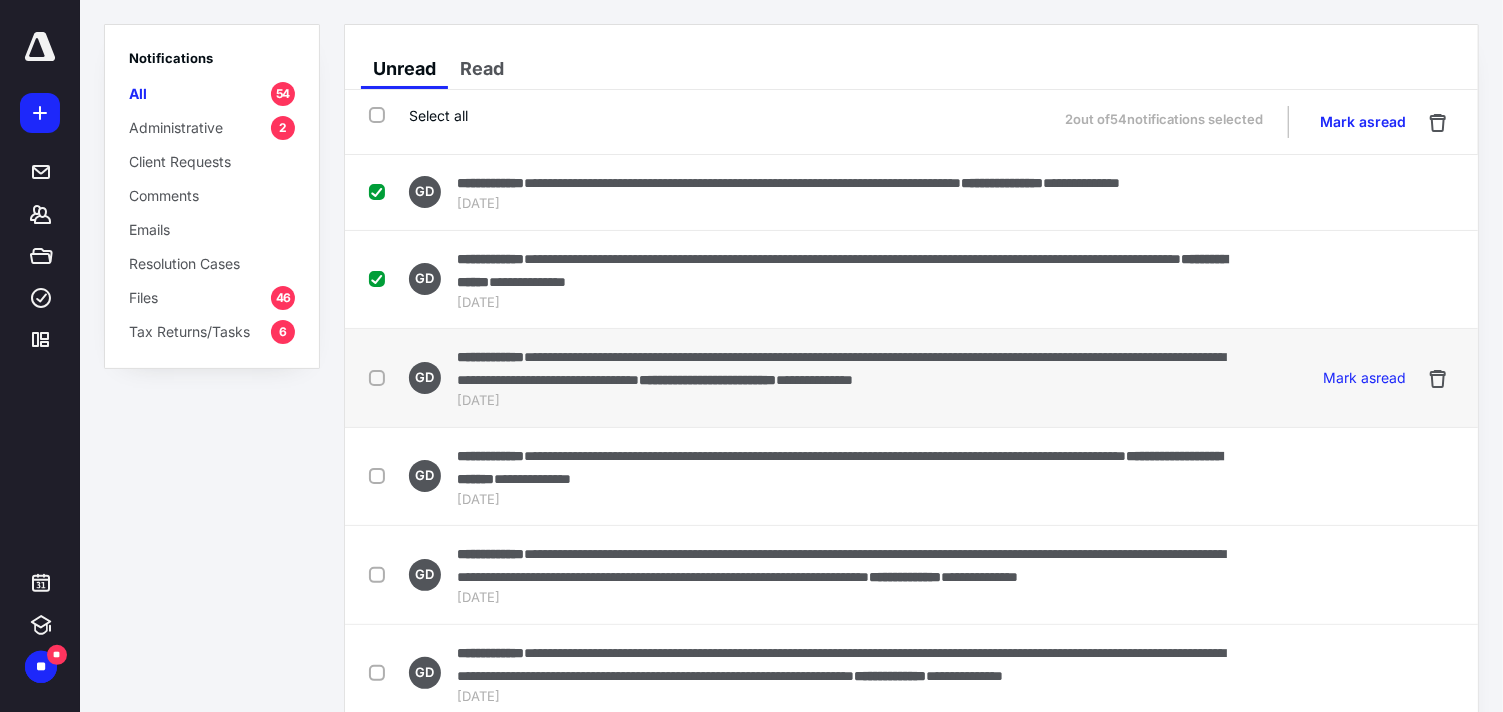 click at bounding box center (381, 377) 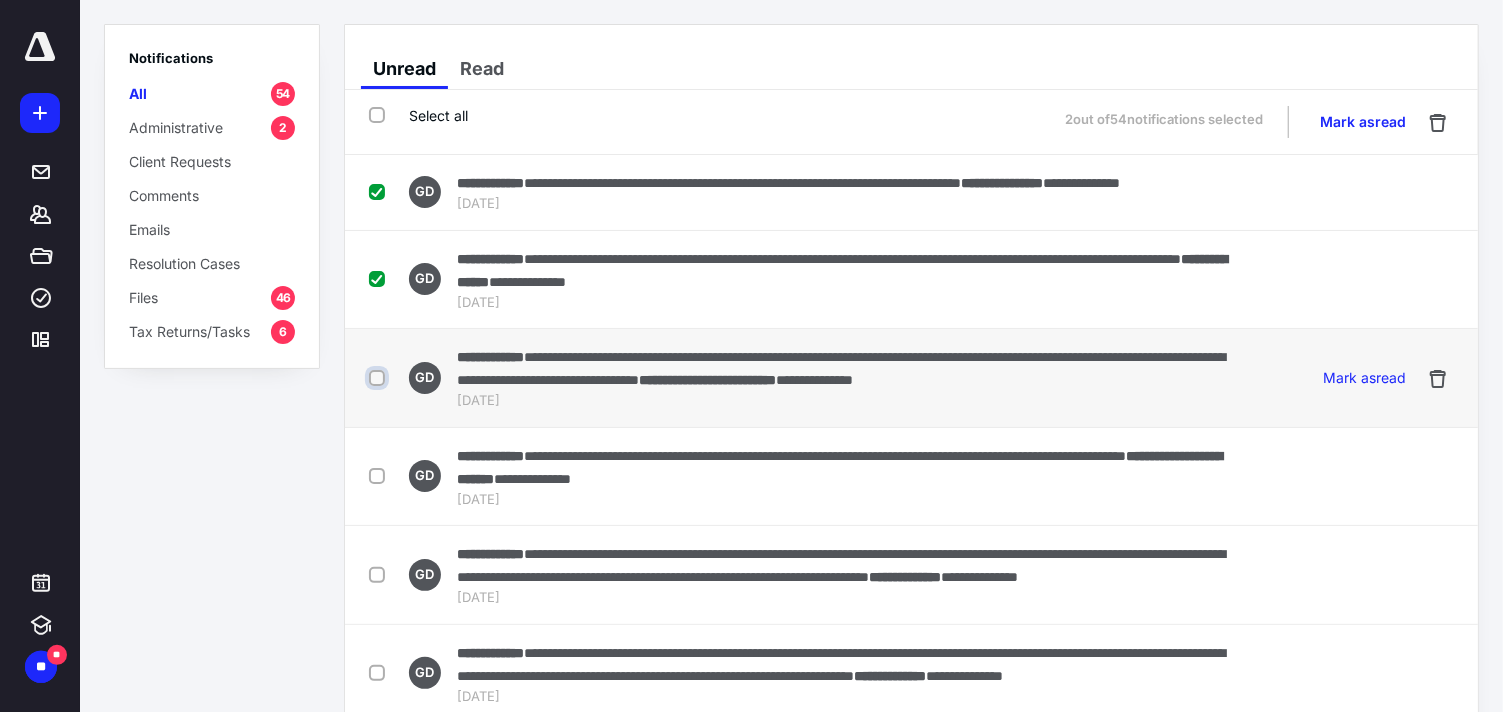 click at bounding box center (379, 378) 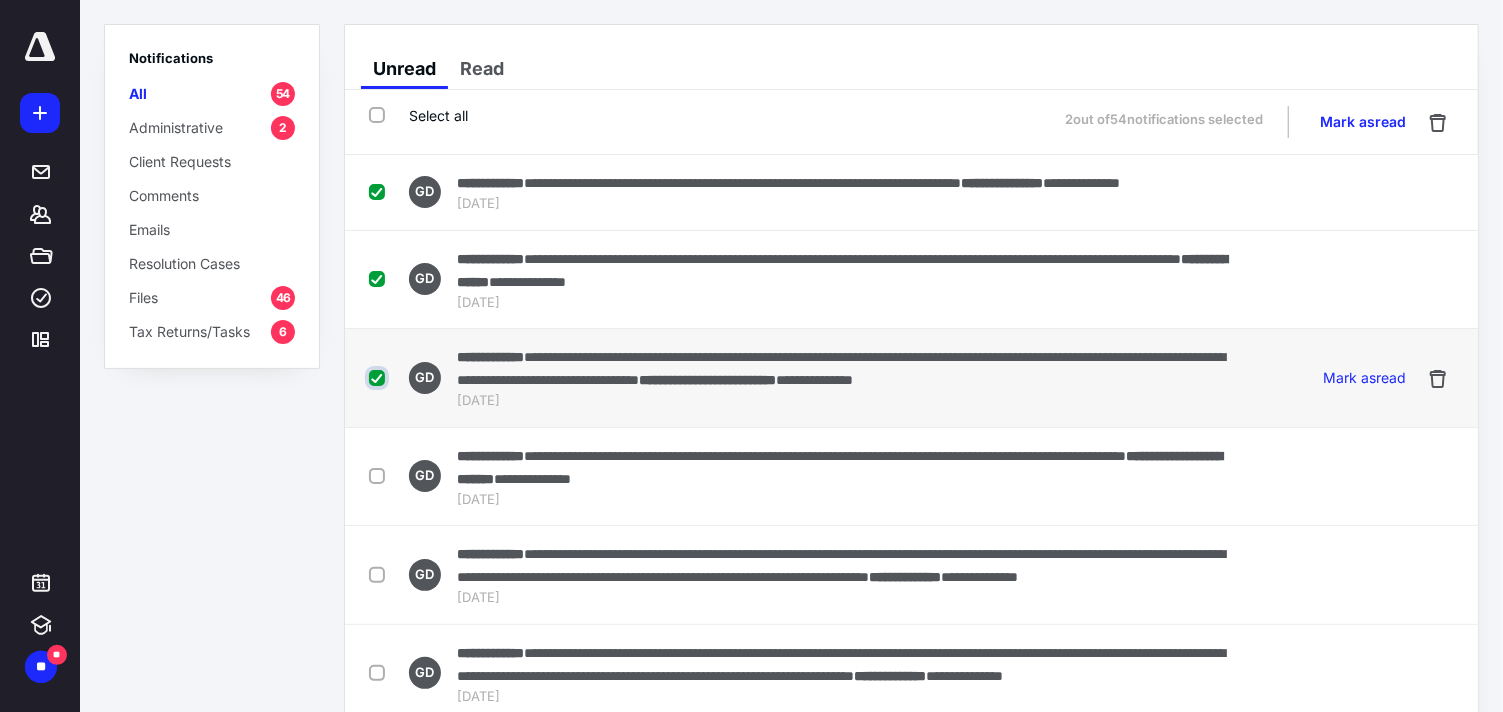 checkbox on "true" 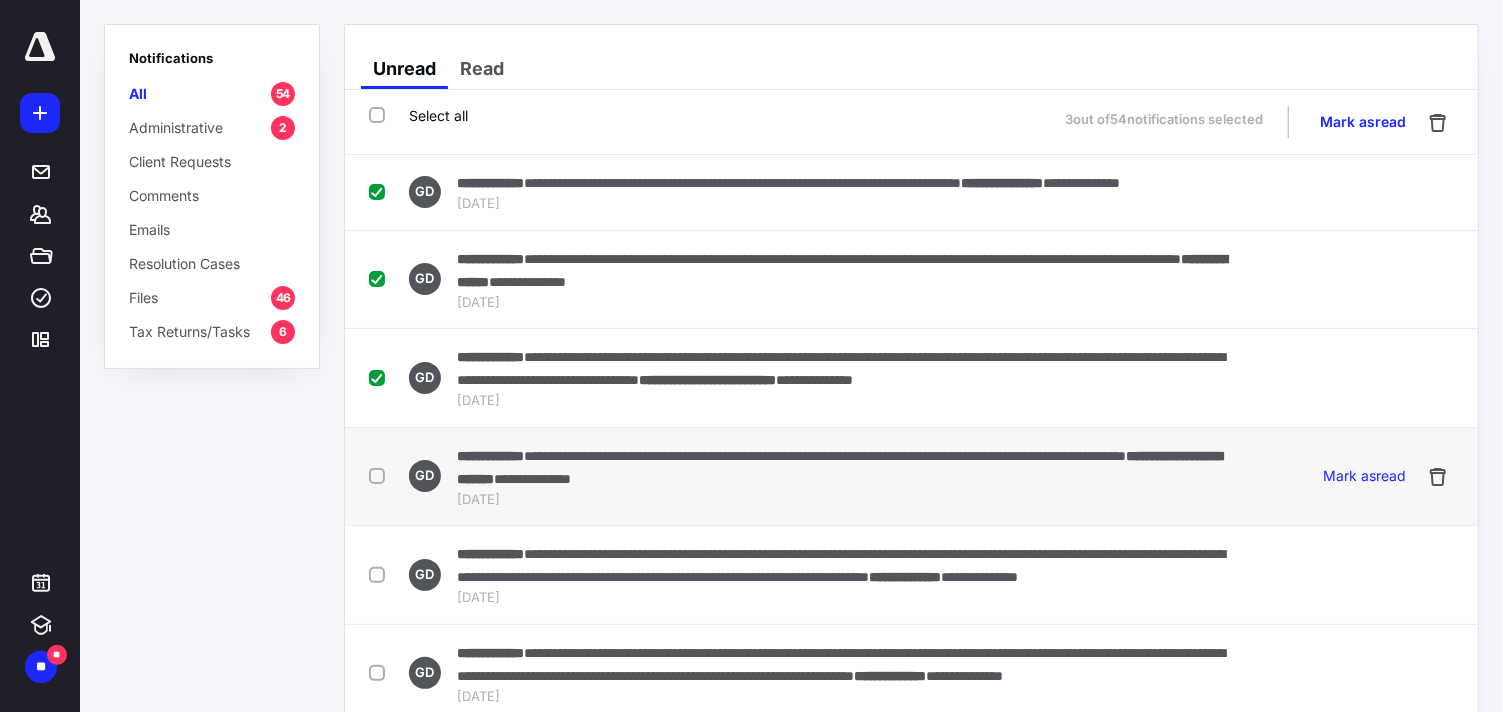 click at bounding box center [381, 475] 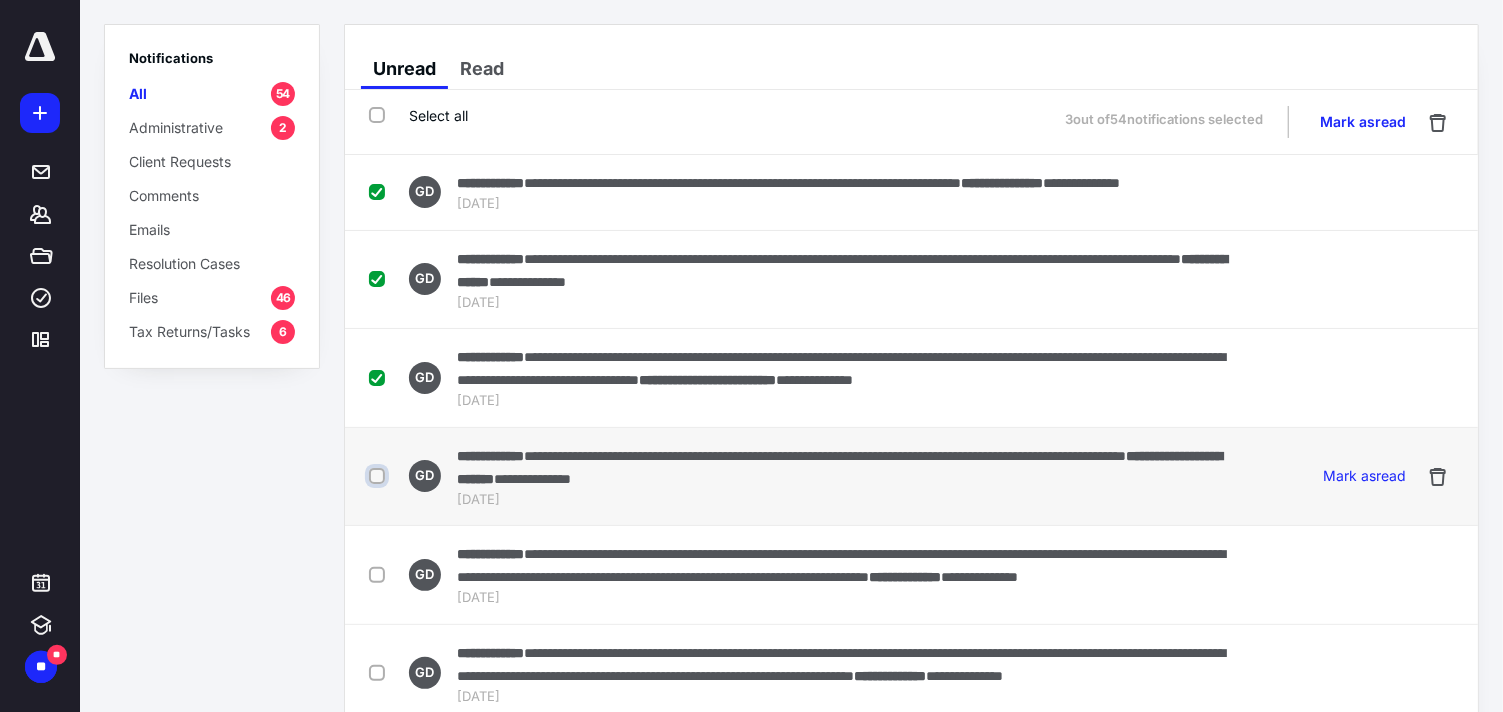 click at bounding box center [379, 476] 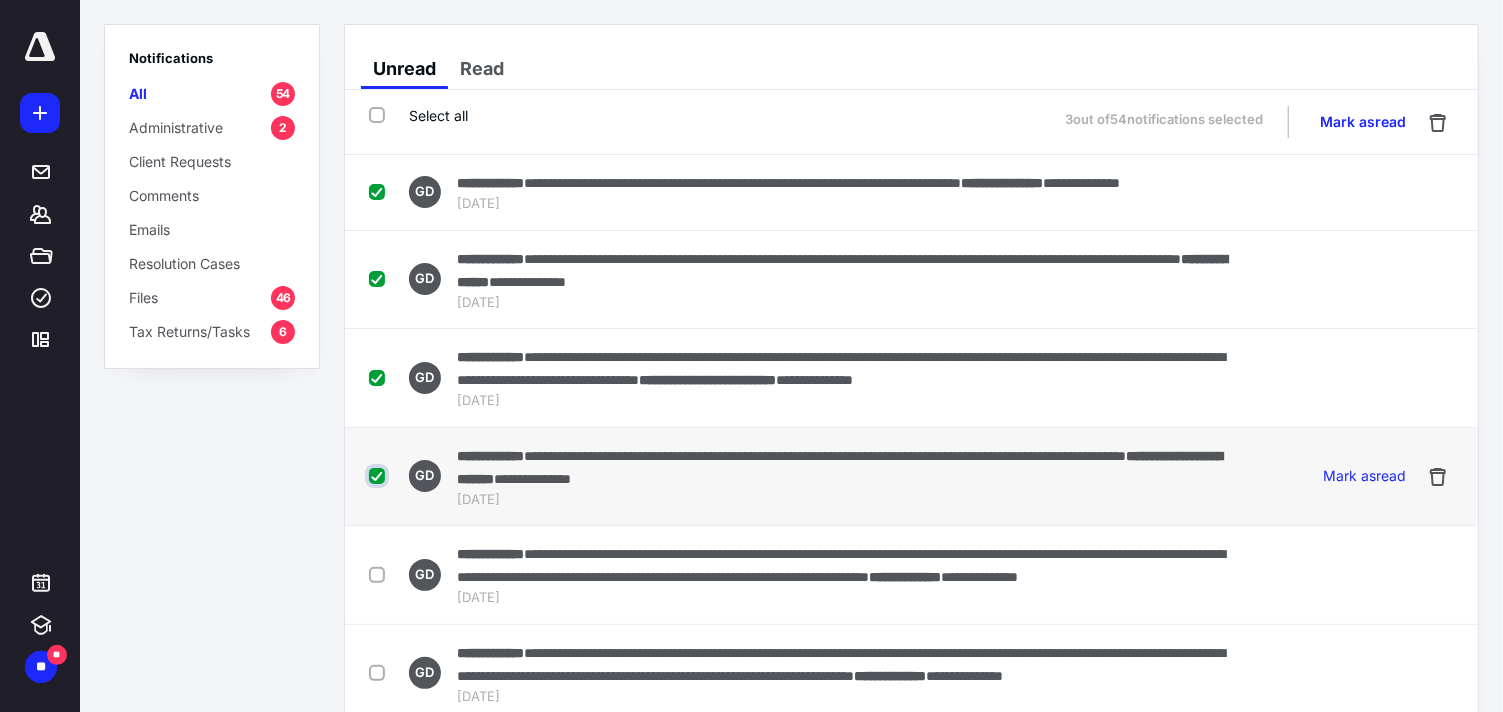 checkbox on "true" 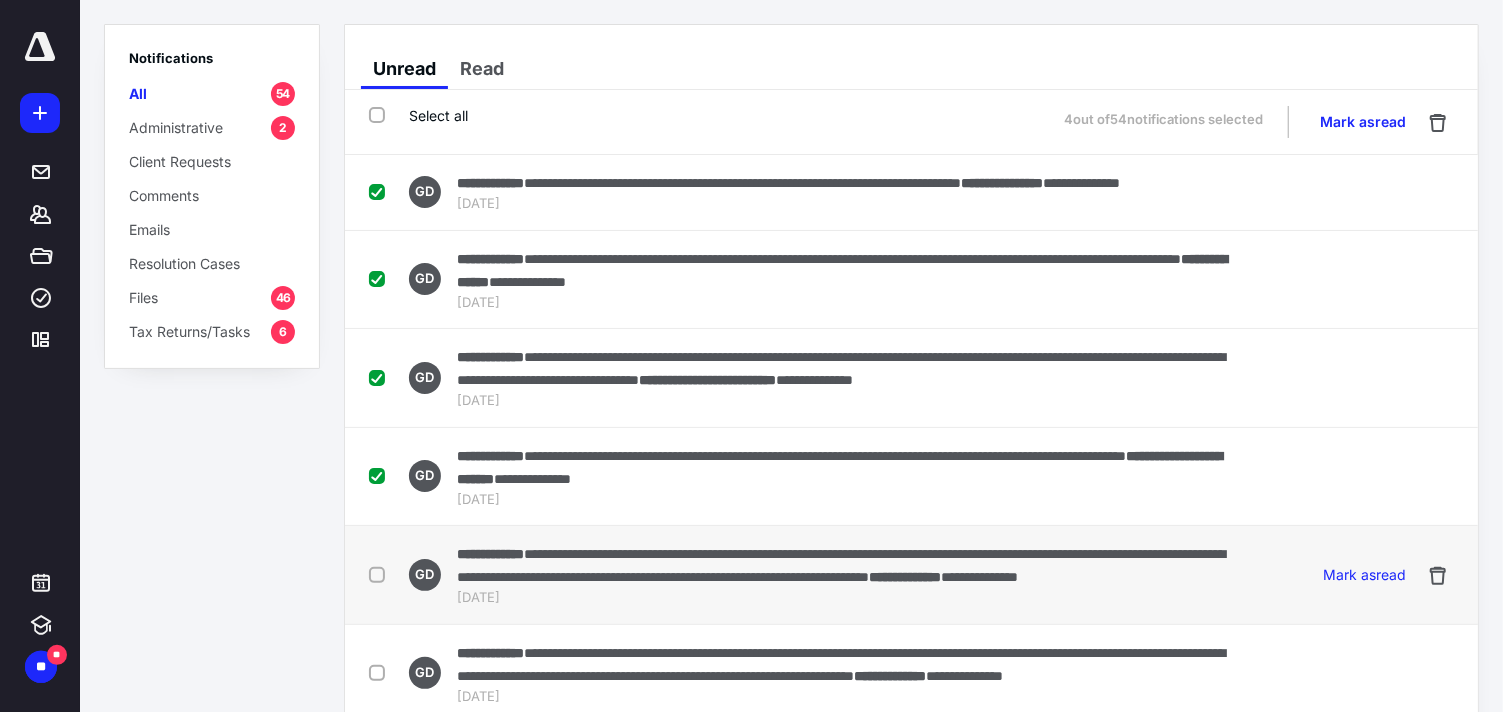 click at bounding box center (381, 574) 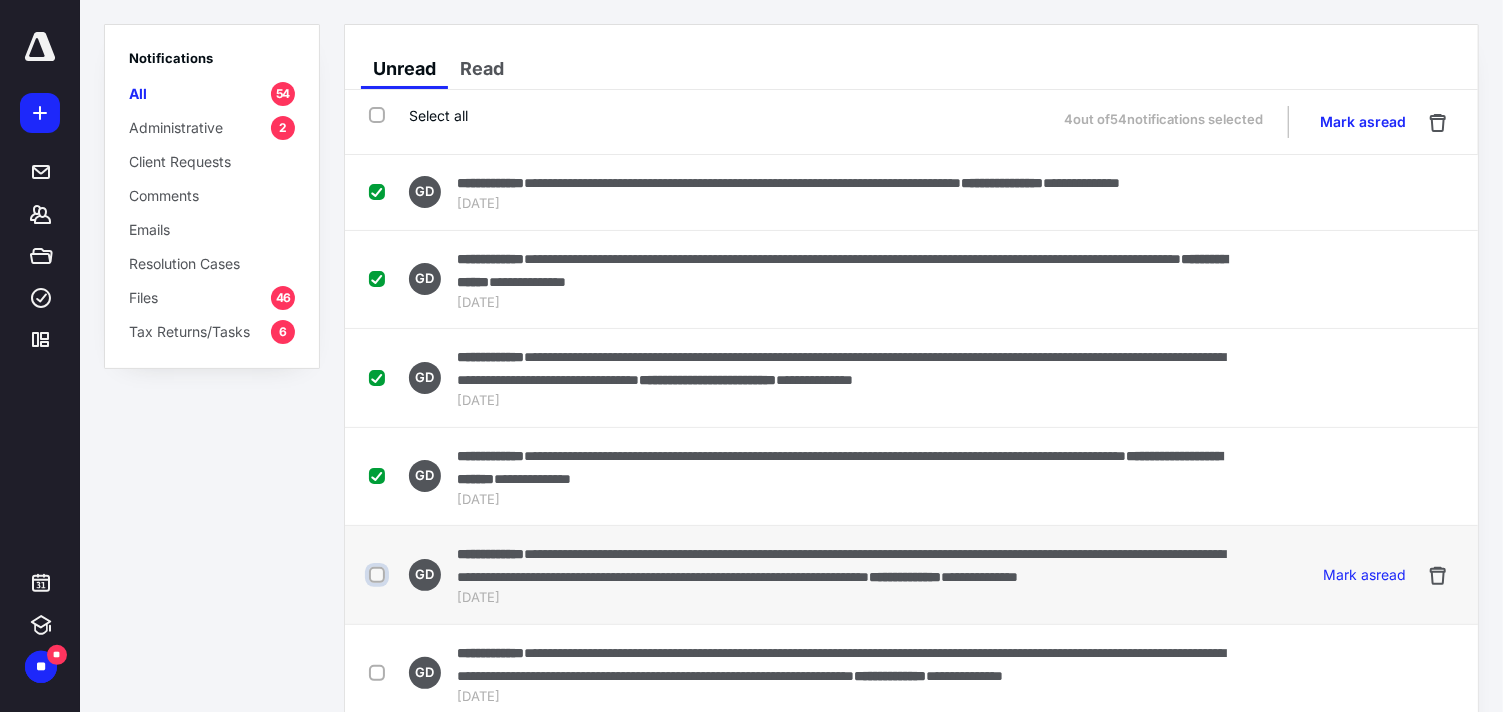 click at bounding box center (379, 575) 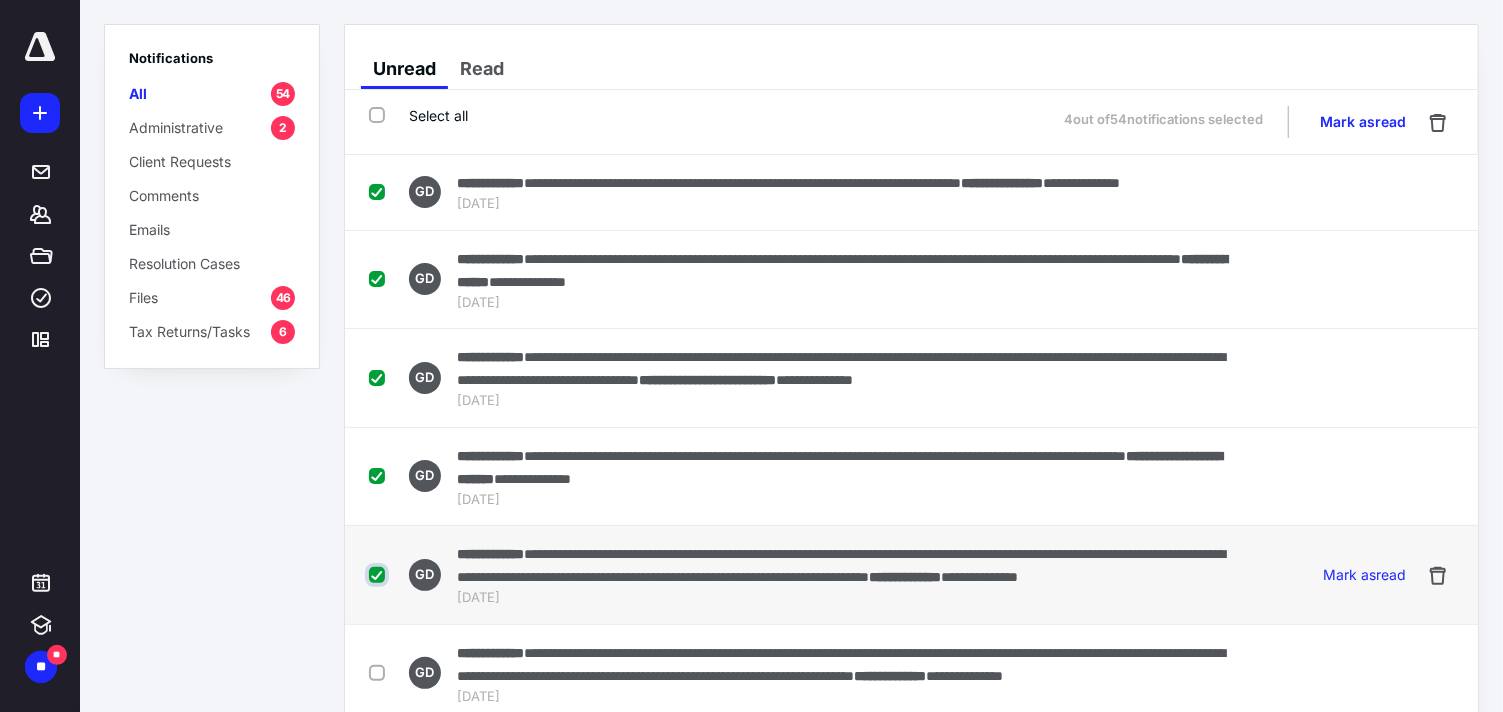 checkbox on "true" 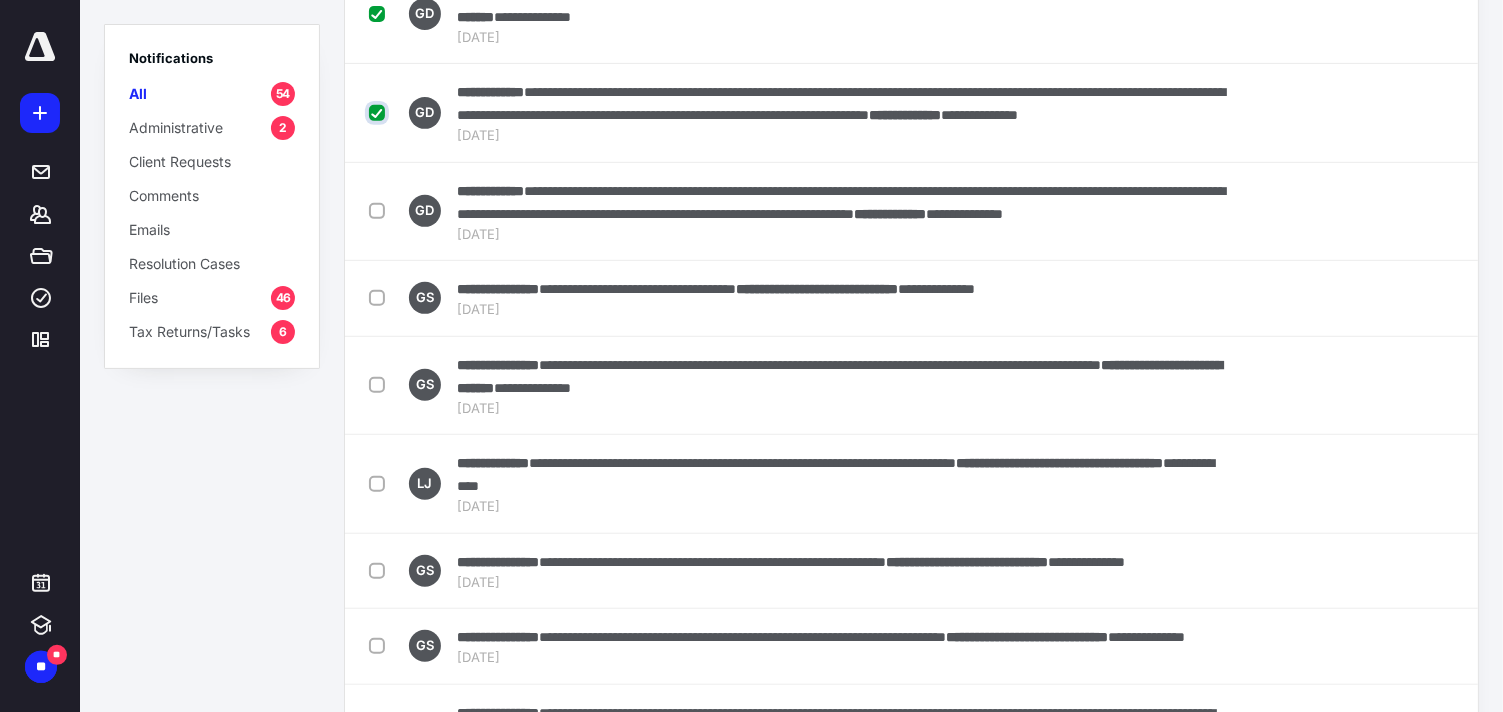 scroll, scrollTop: 454, scrollLeft: 0, axis: vertical 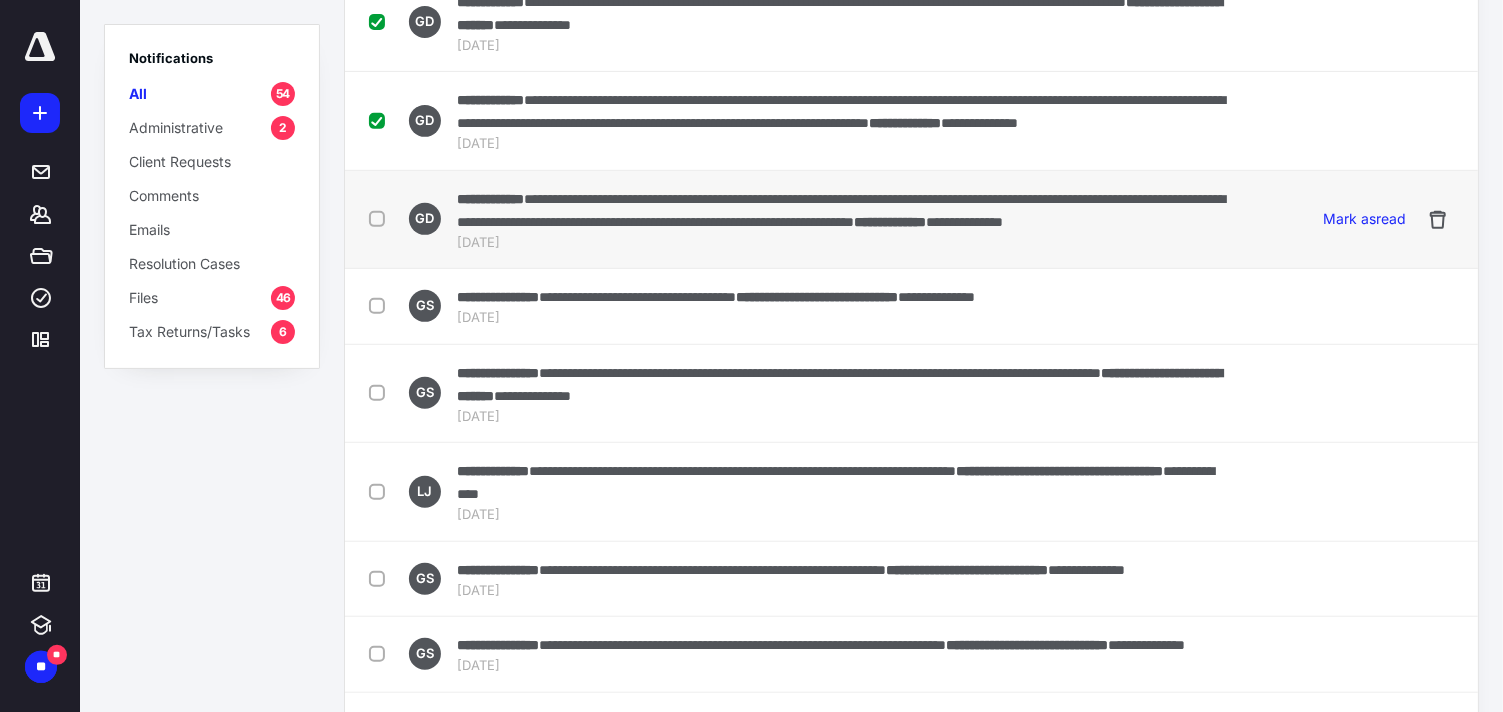 click at bounding box center [381, 218] 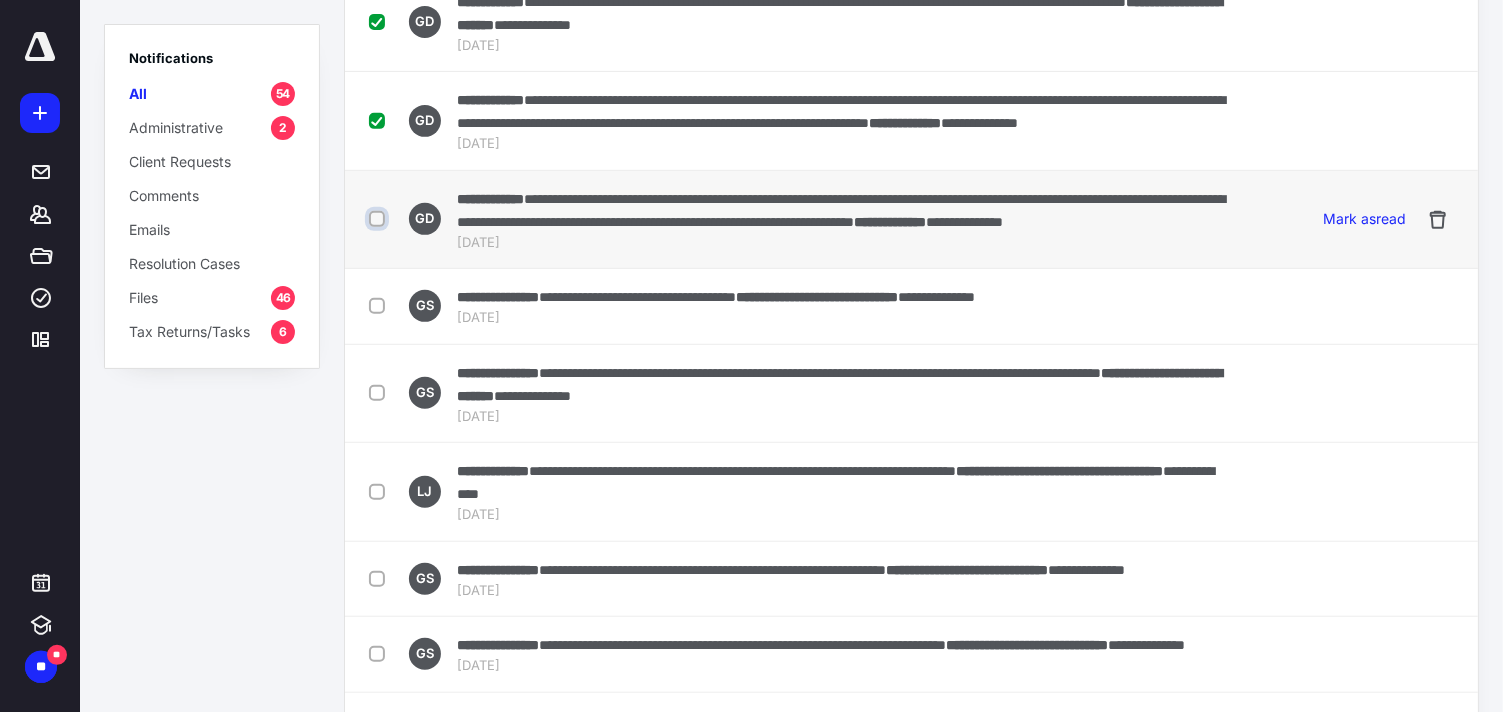 click at bounding box center (379, 219) 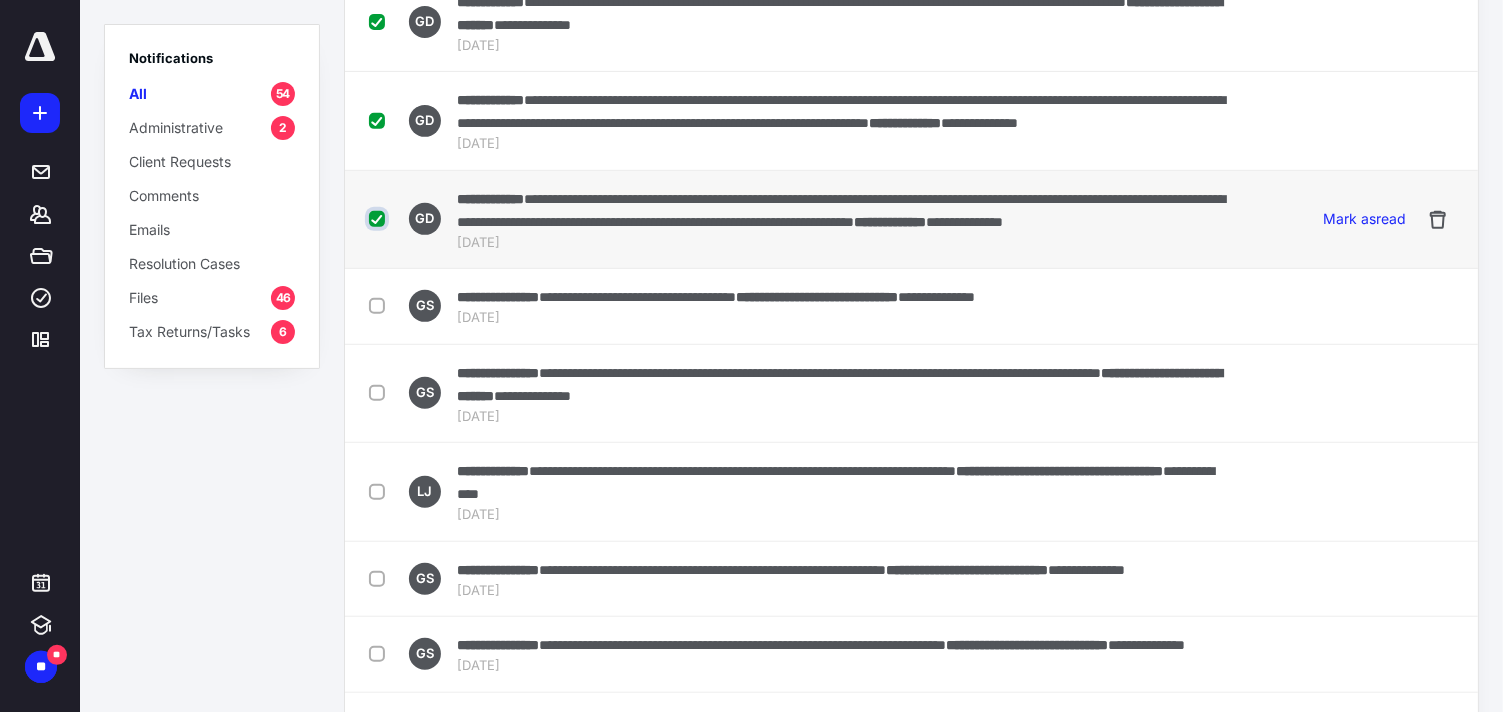 checkbox on "true" 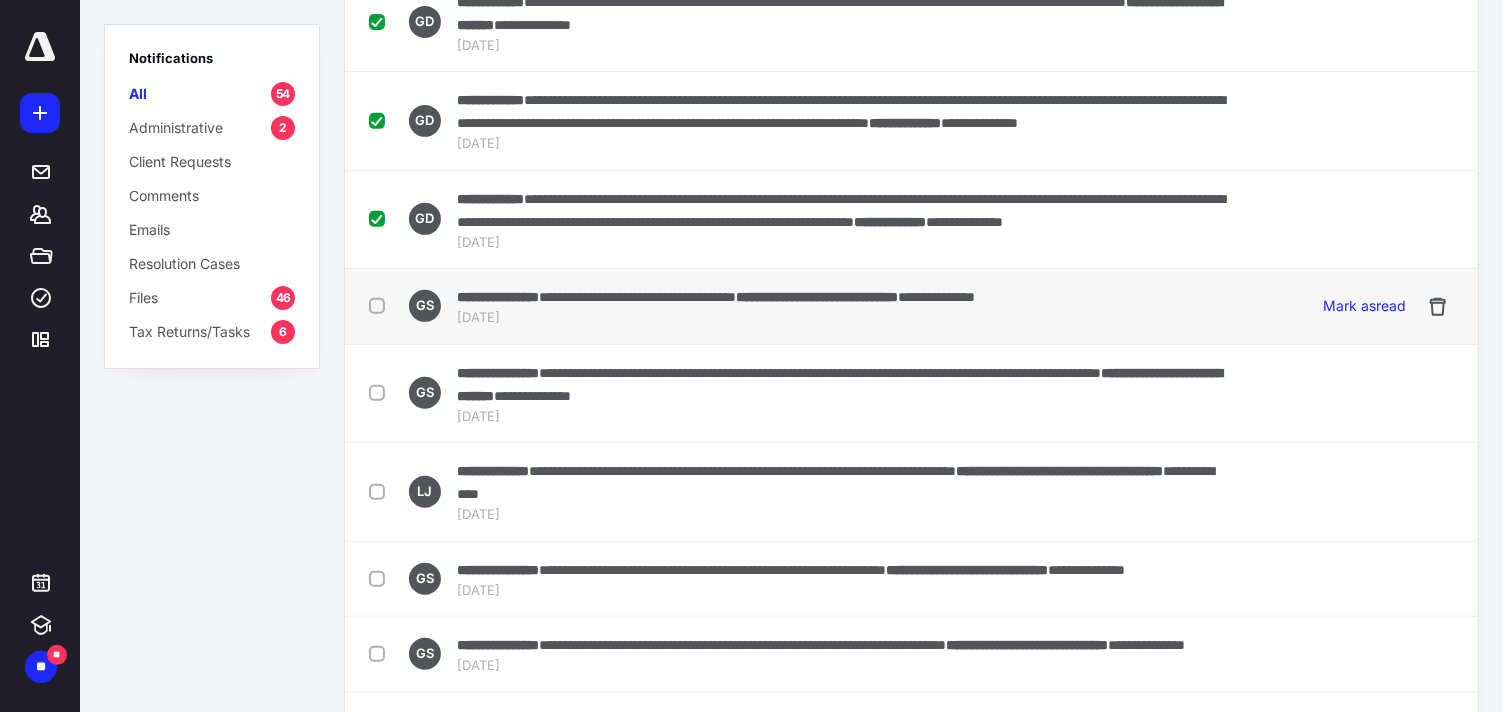 click at bounding box center (381, 305) 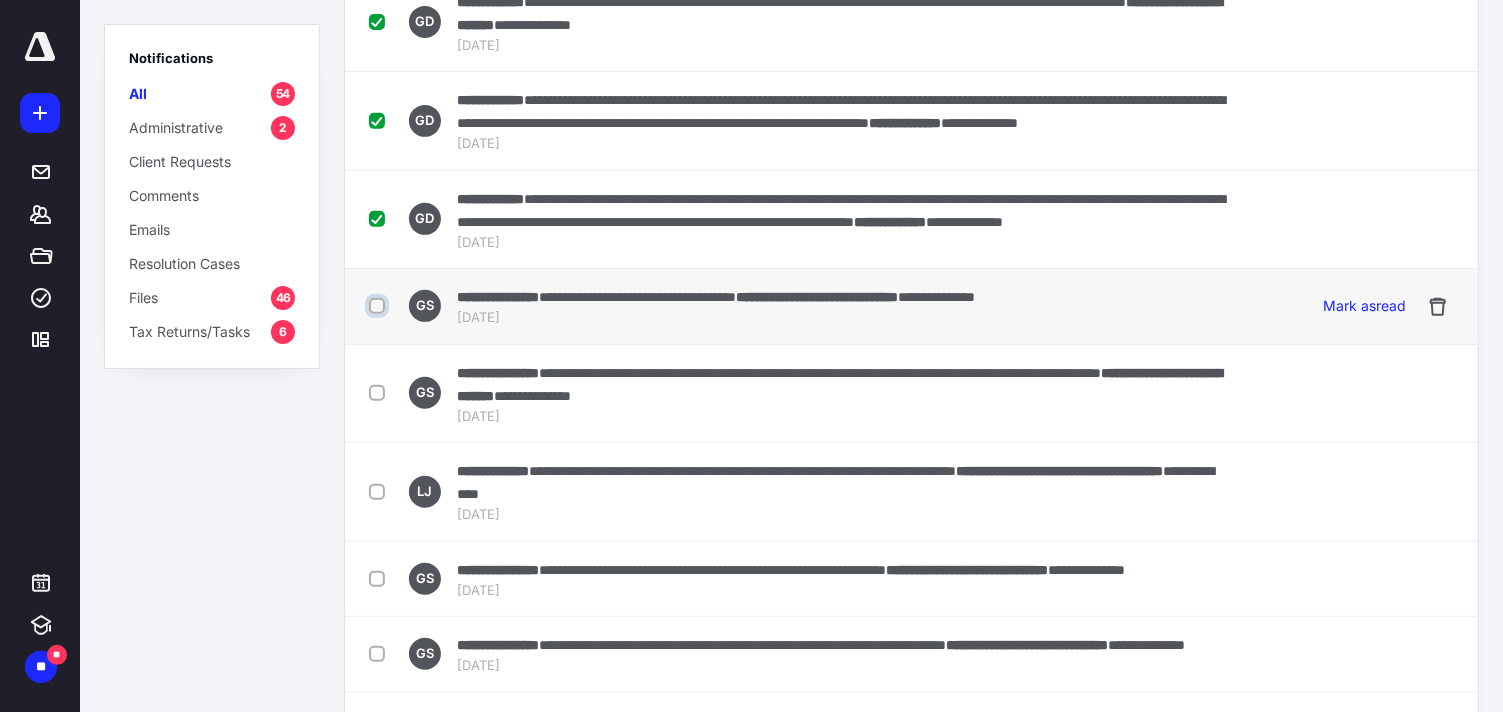 click at bounding box center [379, 306] 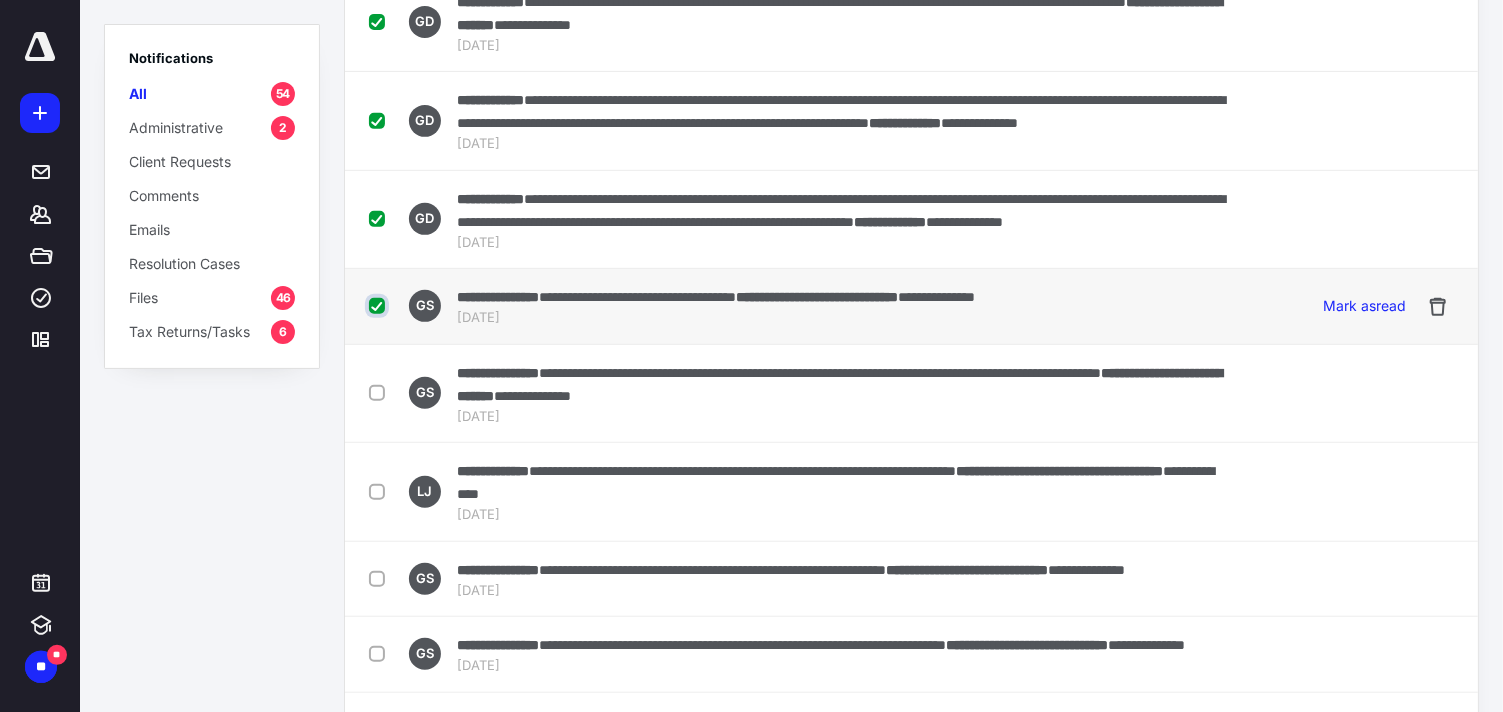checkbox on "true" 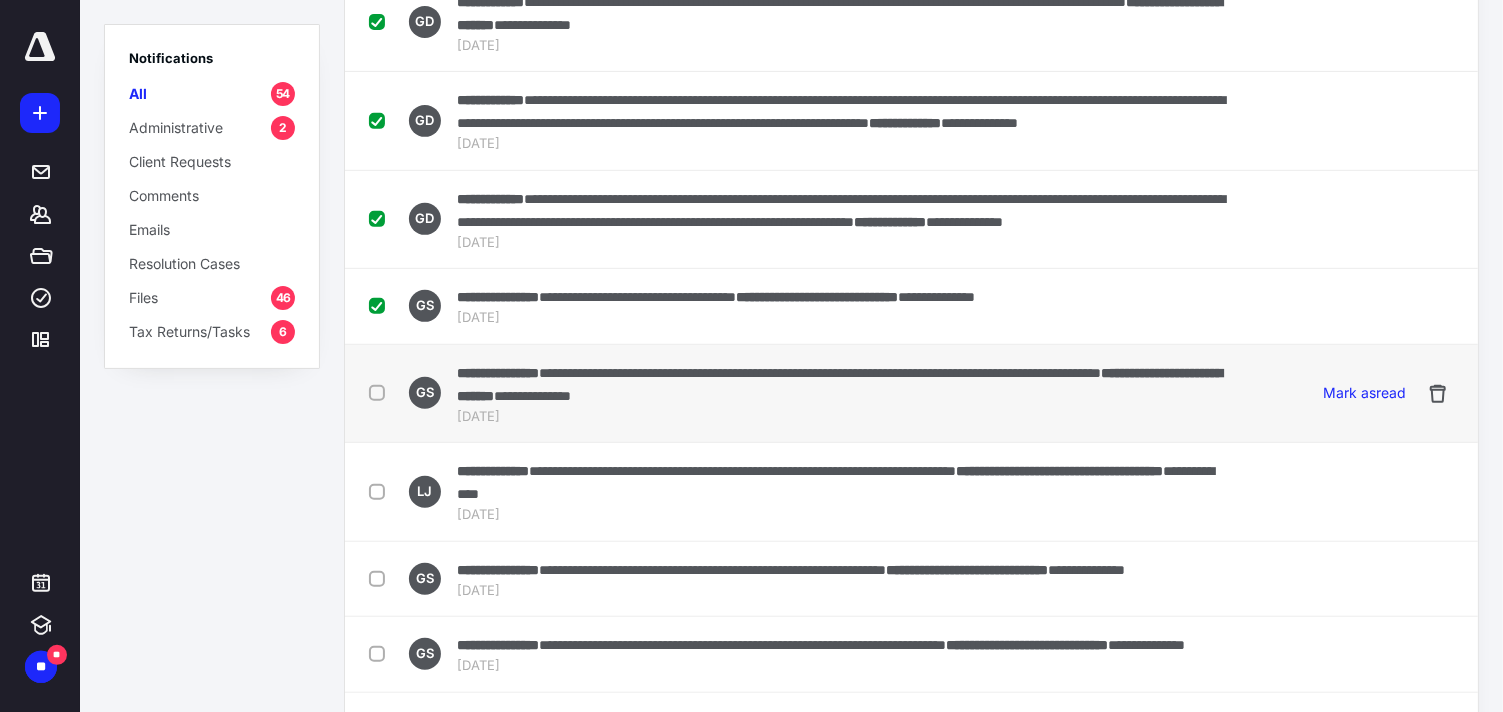 click at bounding box center [381, 392] 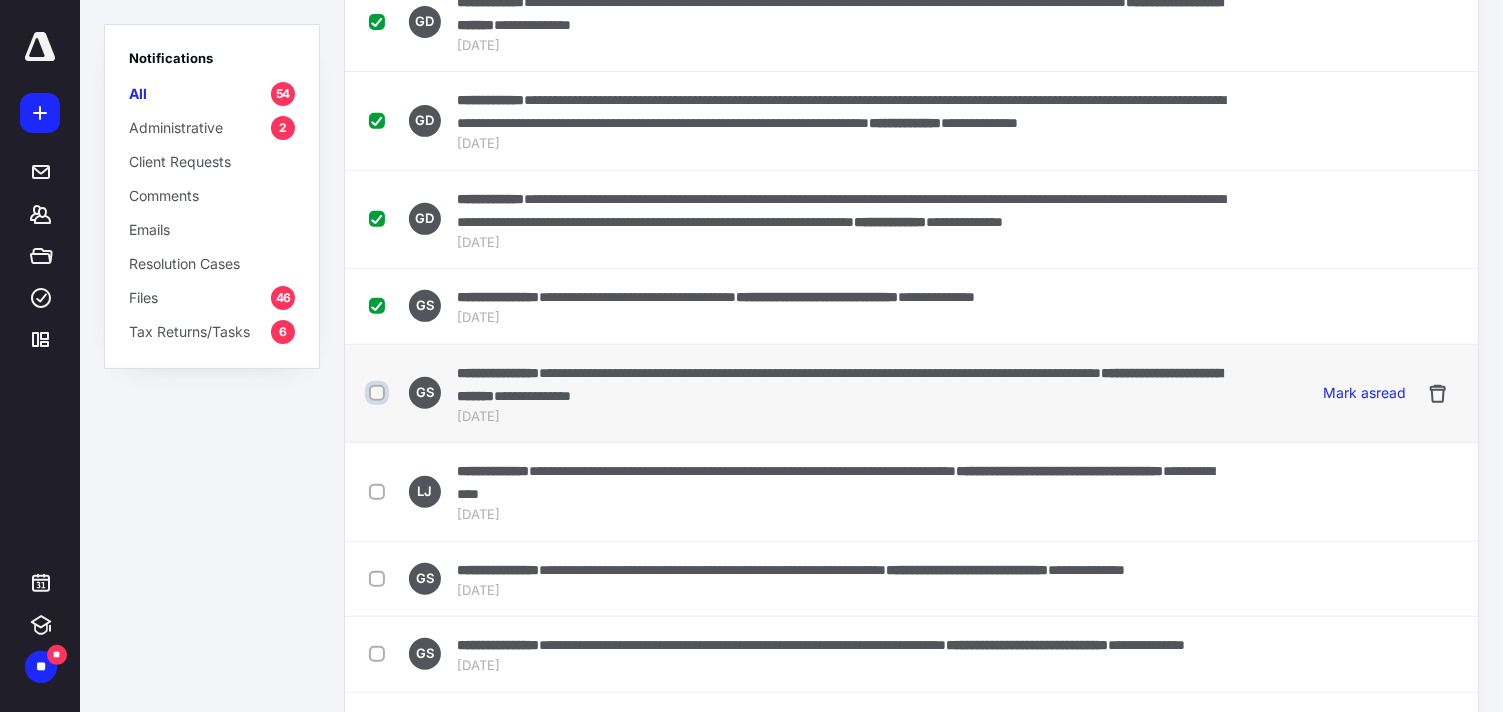 click at bounding box center (379, 393) 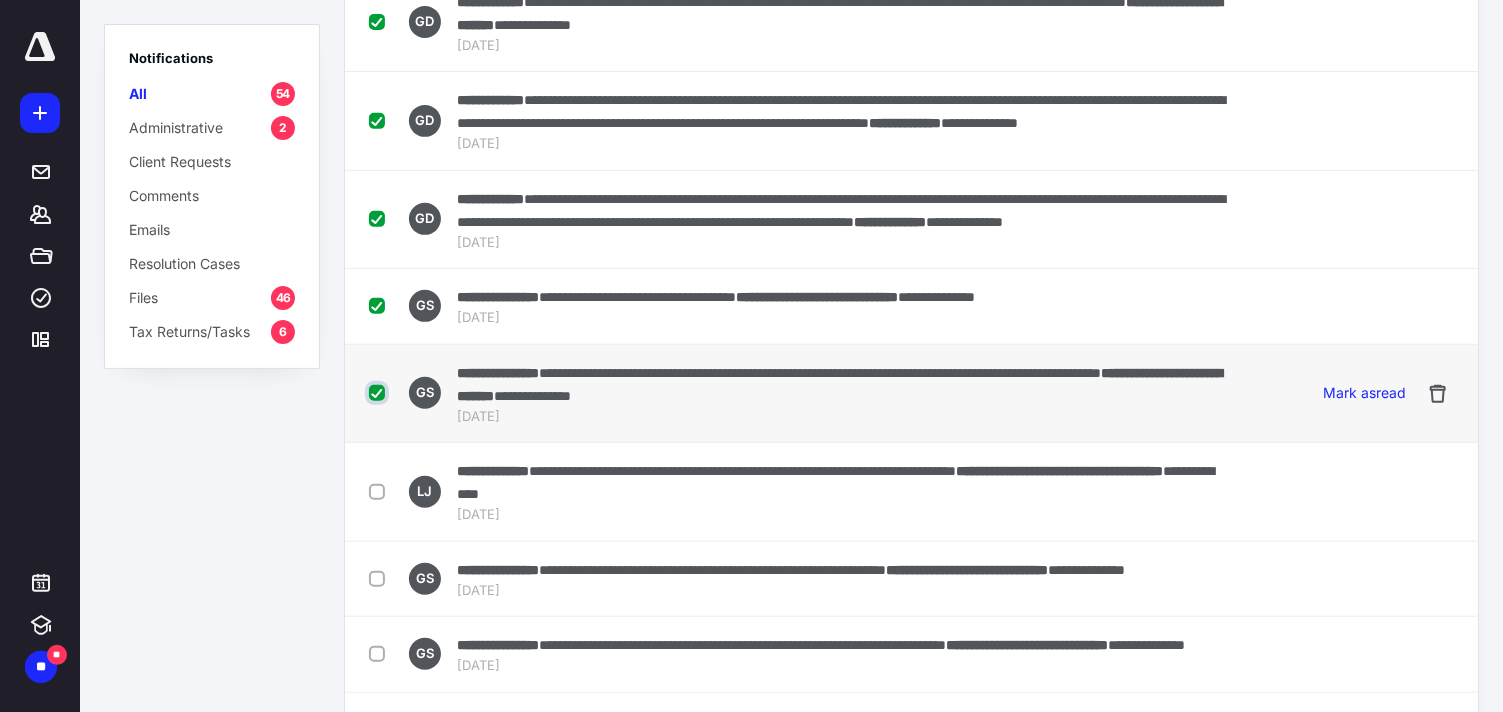 checkbox on "true" 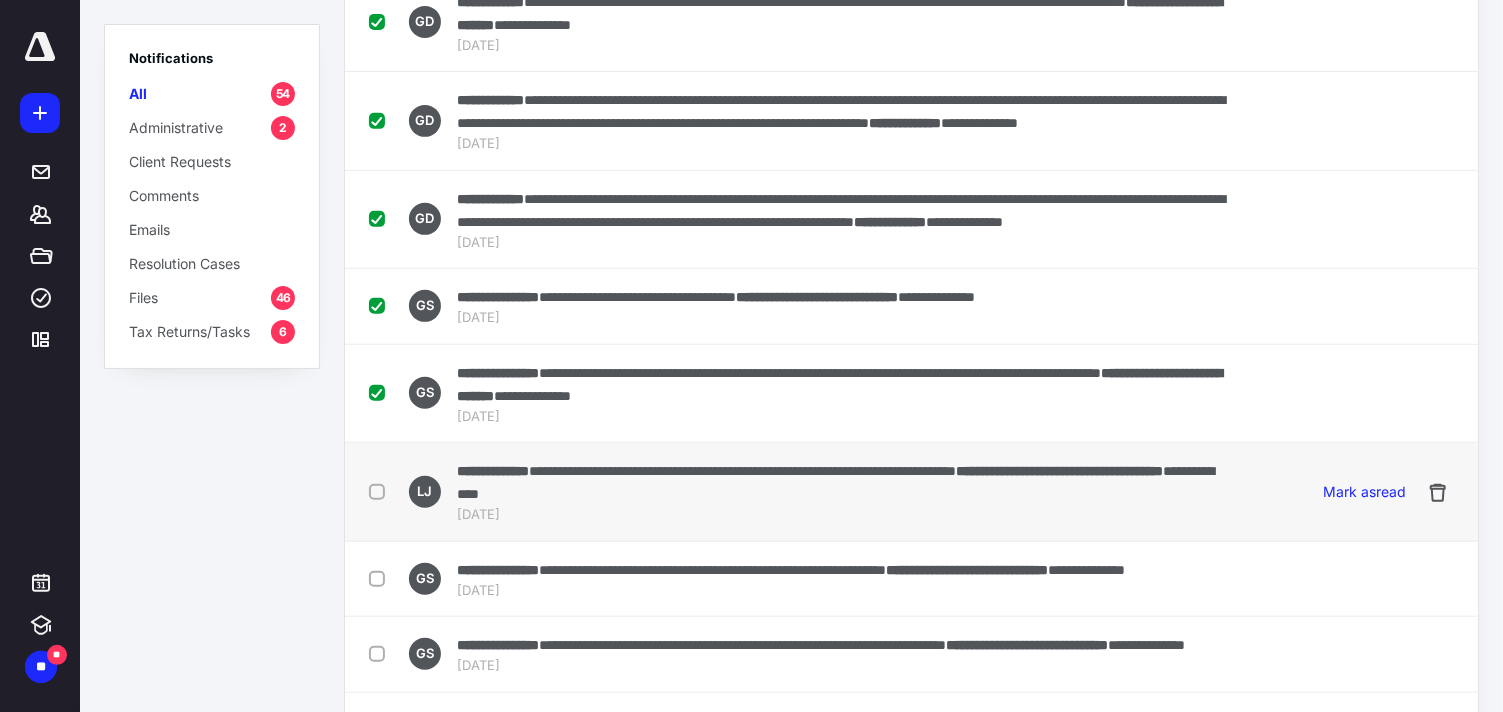 click at bounding box center (381, 491) 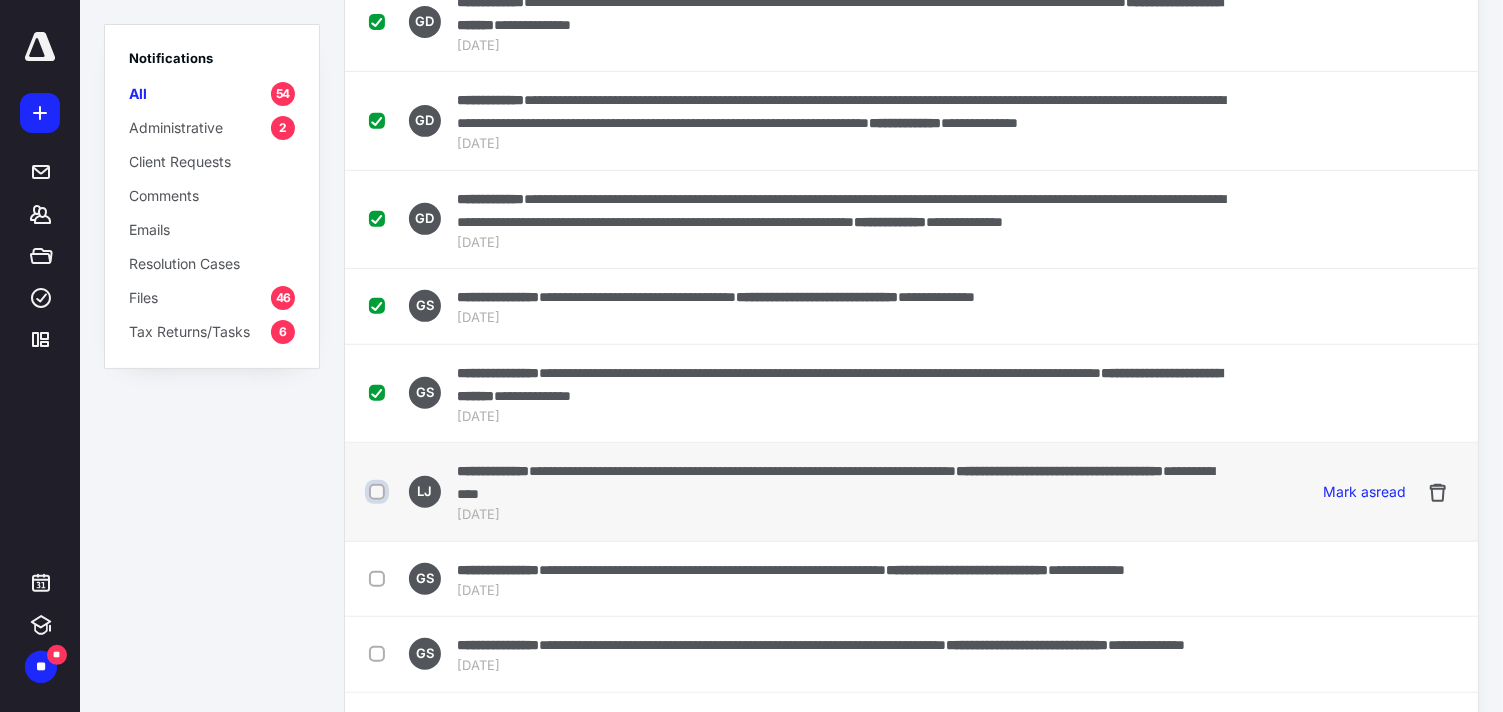 click at bounding box center [379, 492] 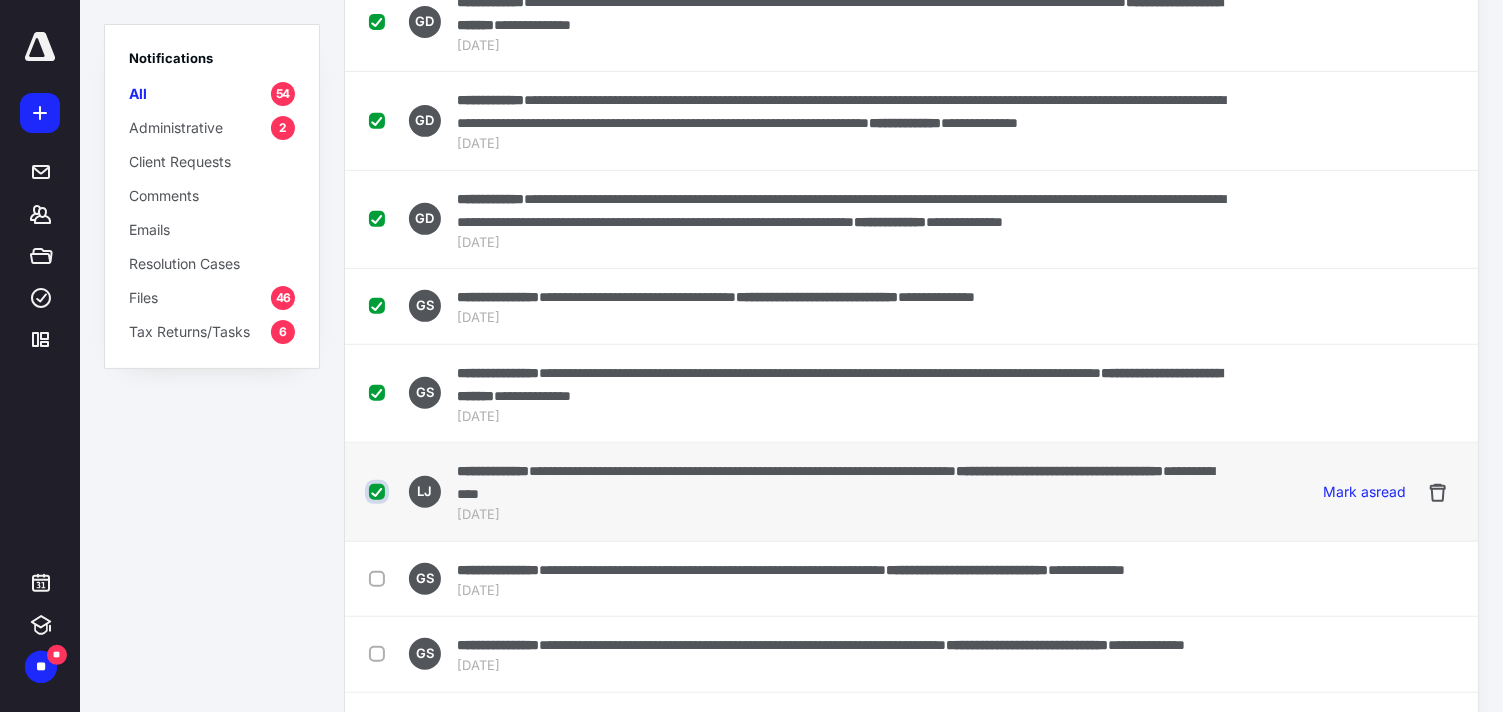 checkbox on "true" 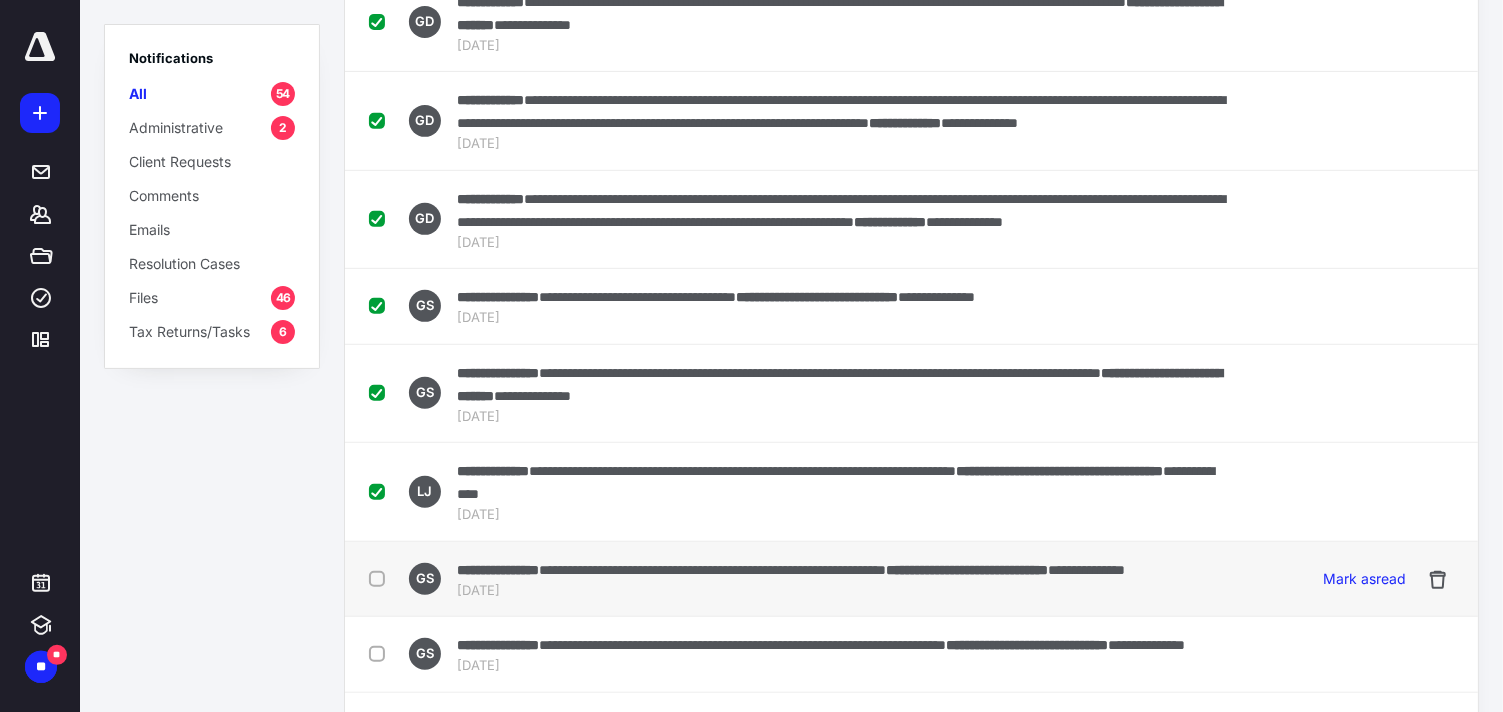click at bounding box center (381, 578) 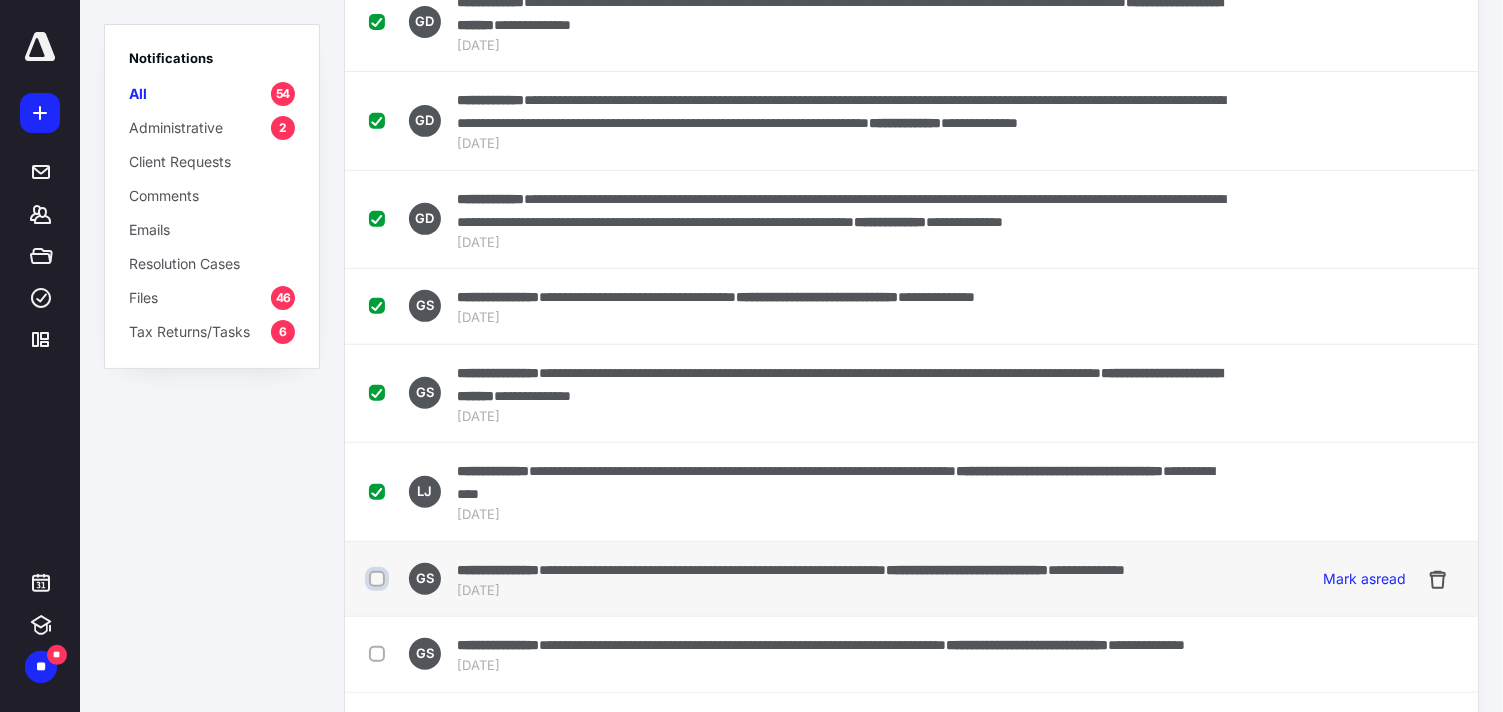 click at bounding box center (379, 579) 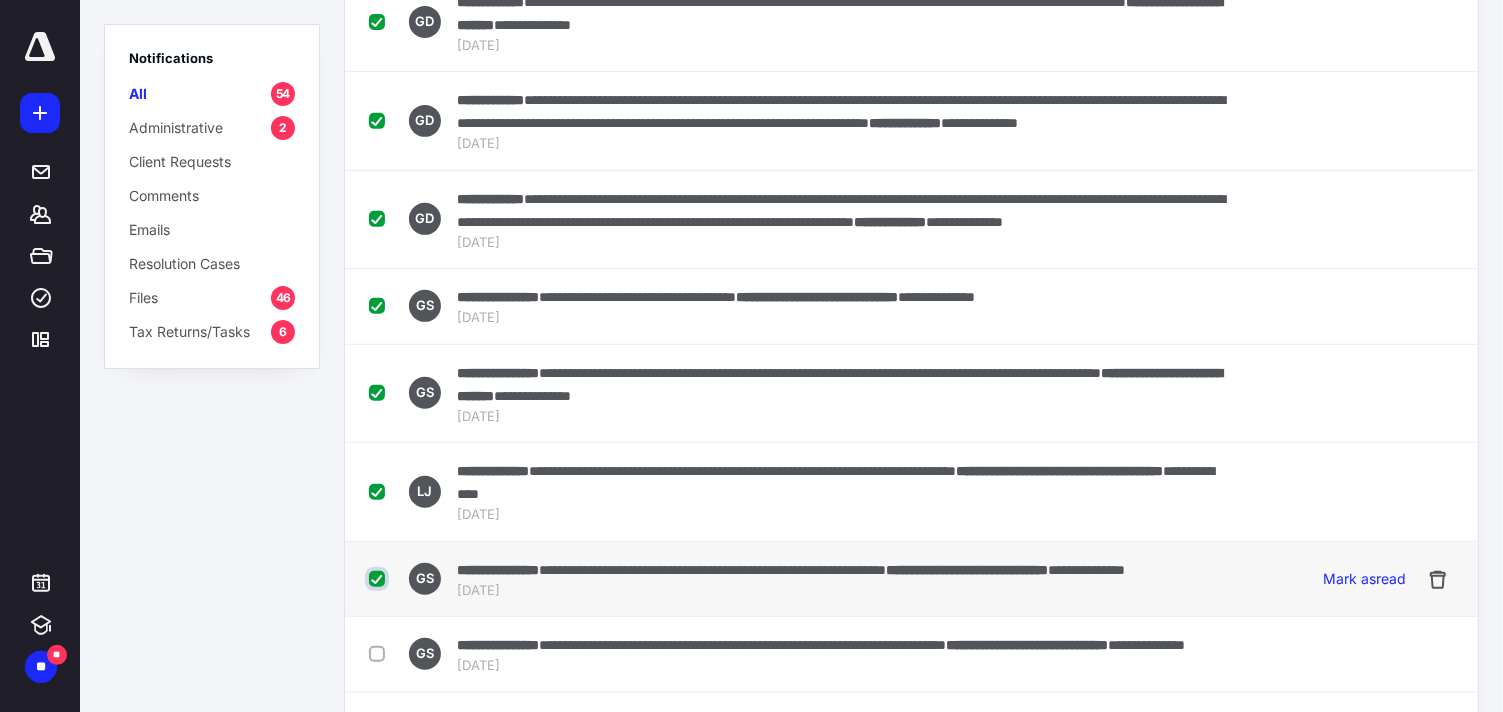 checkbox on "true" 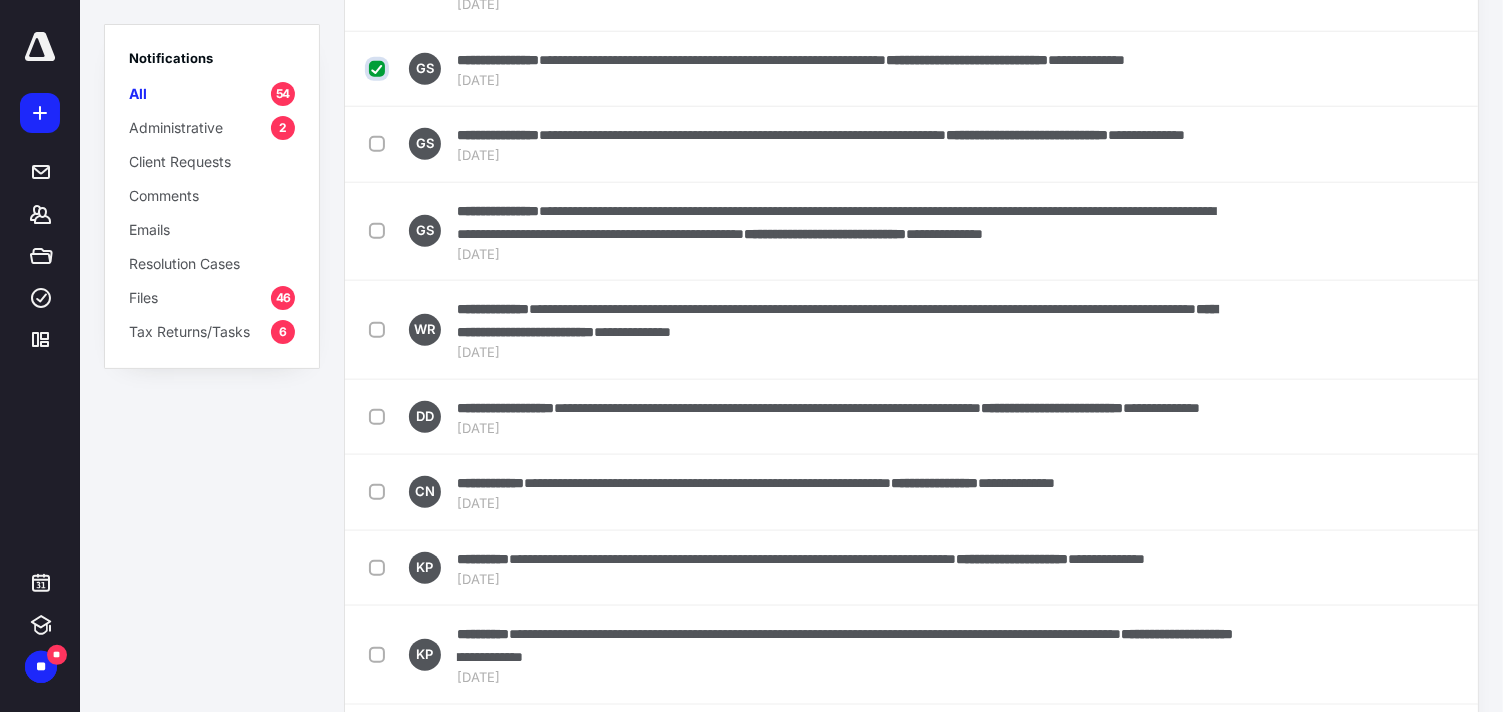 scroll, scrollTop: 1020, scrollLeft: 0, axis: vertical 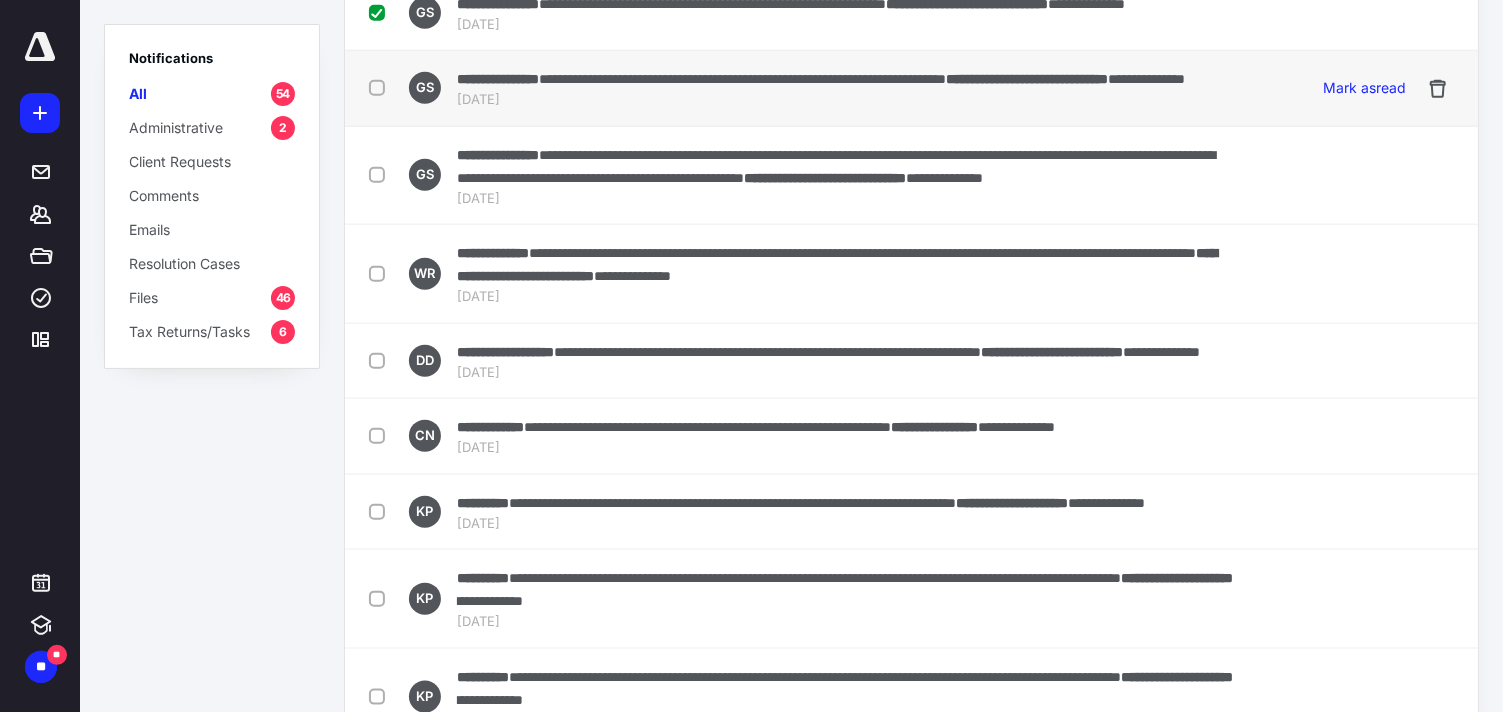 click at bounding box center [381, 87] 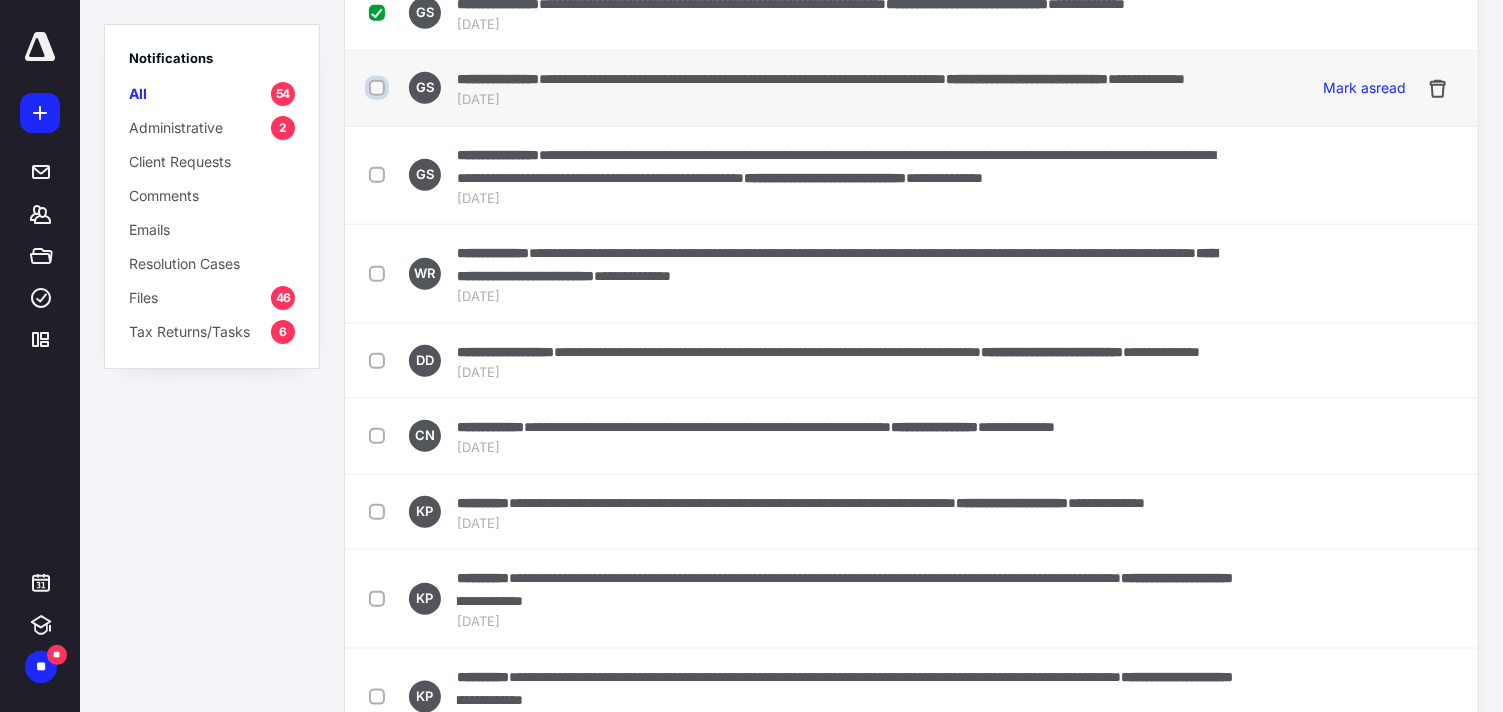 click at bounding box center (379, 88) 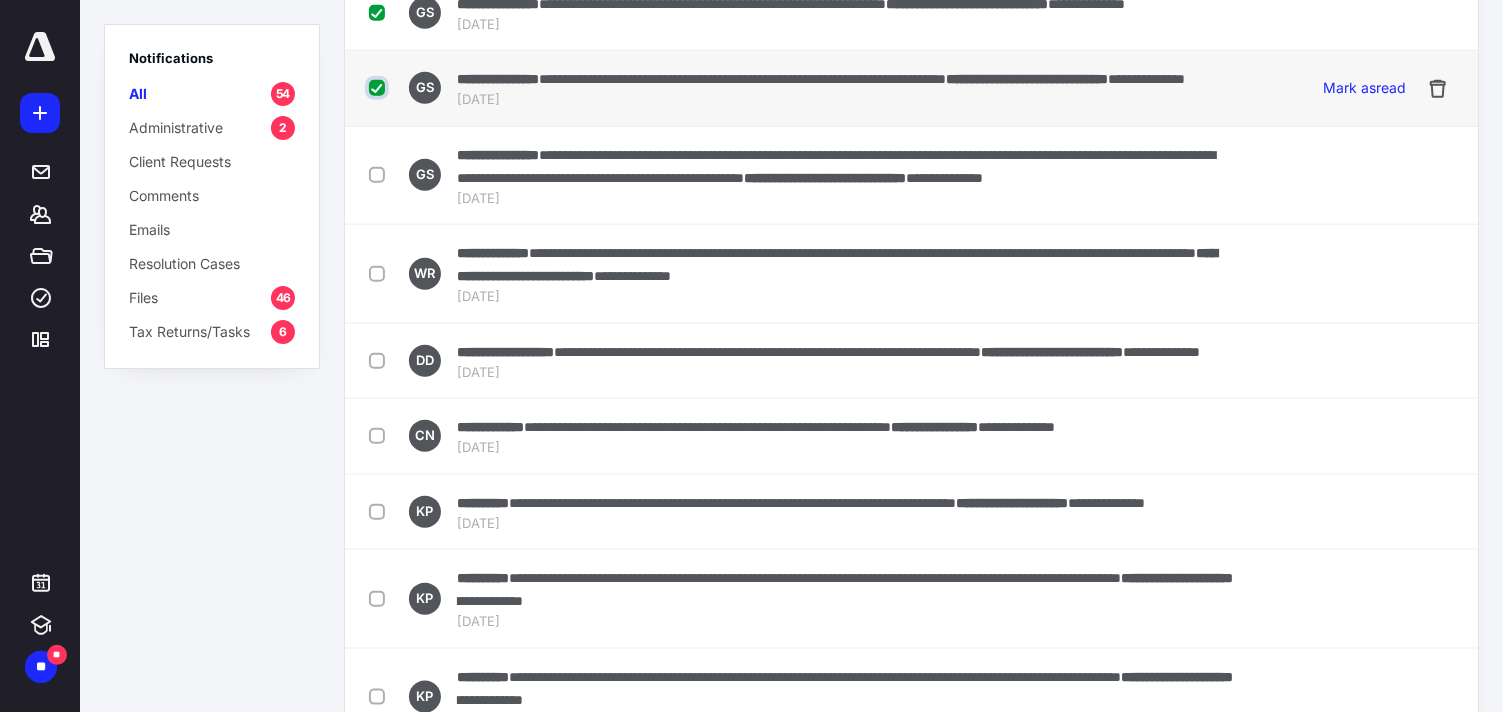checkbox on "true" 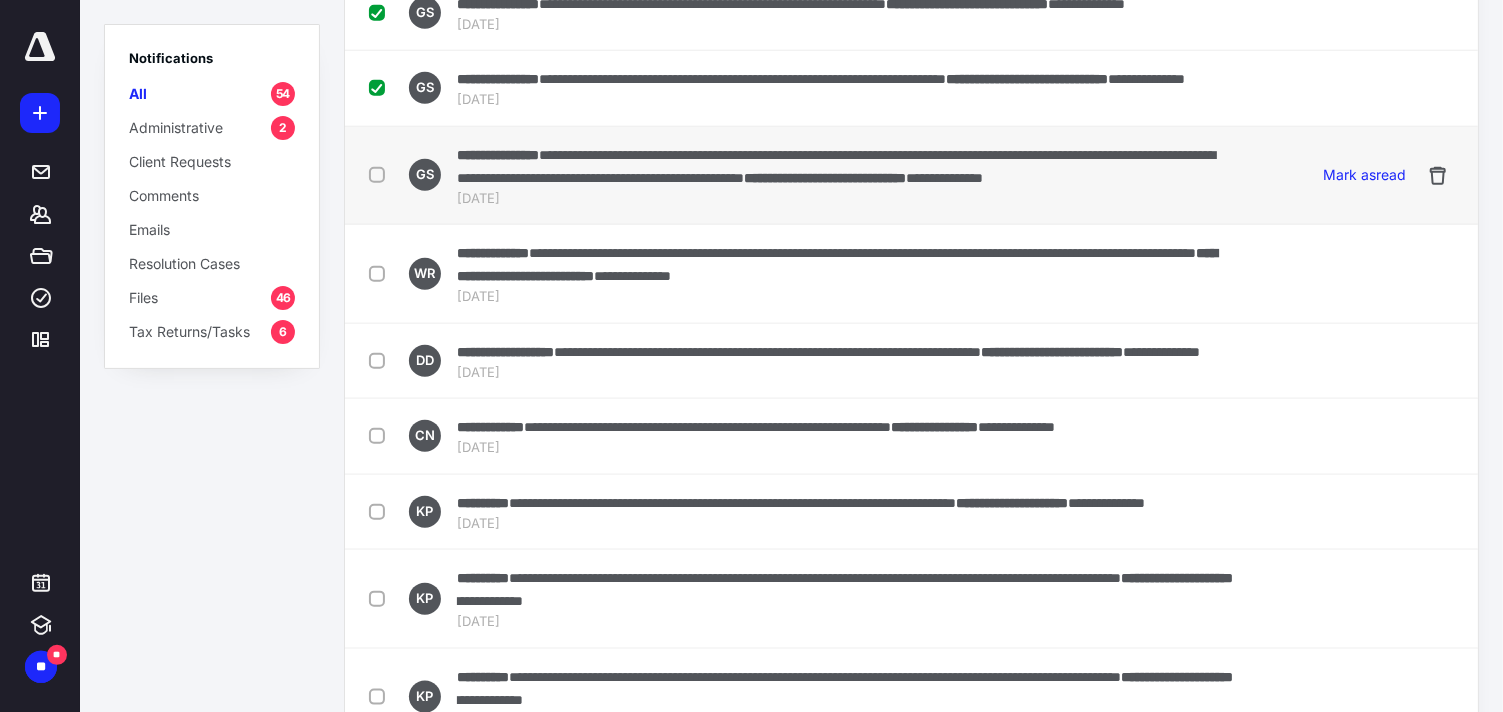 click at bounding box center (381, 174) 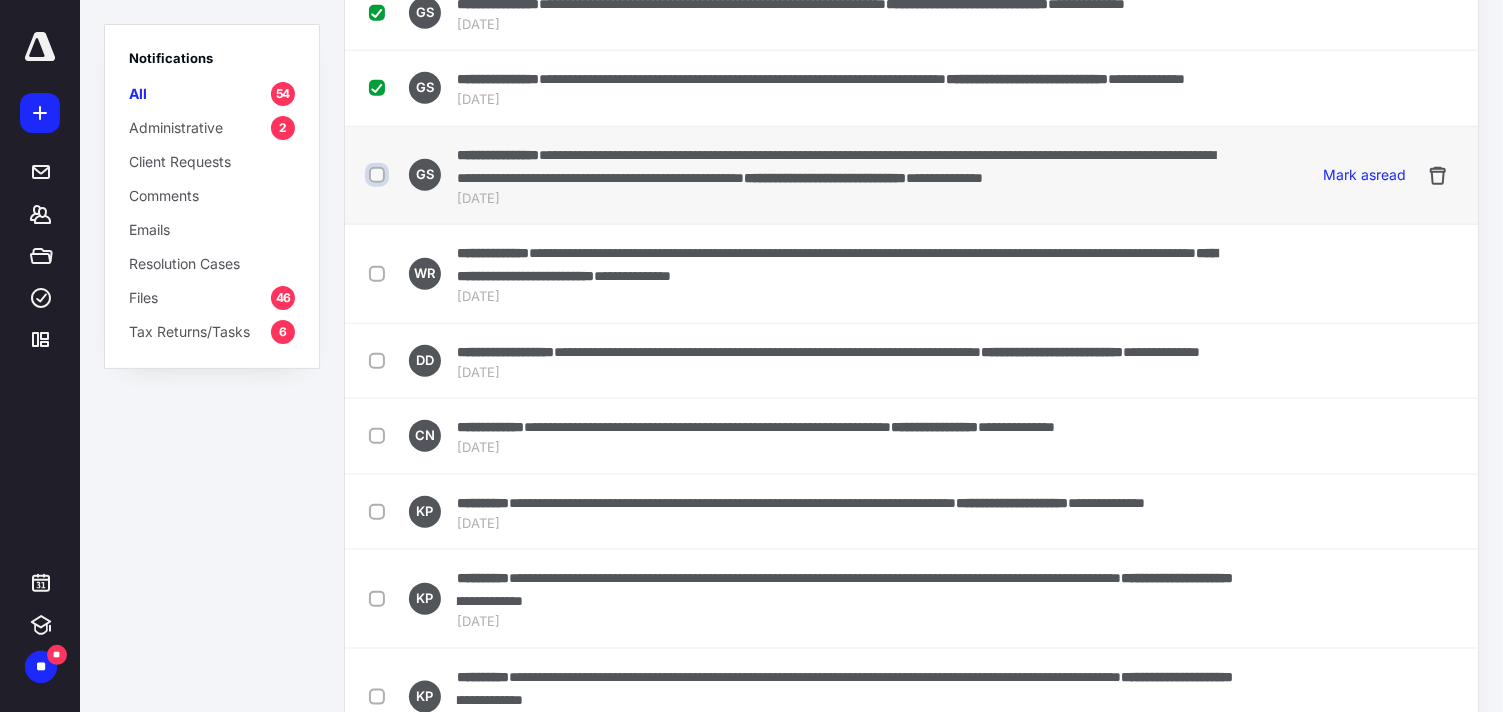 click at bounding box center [379, 175] 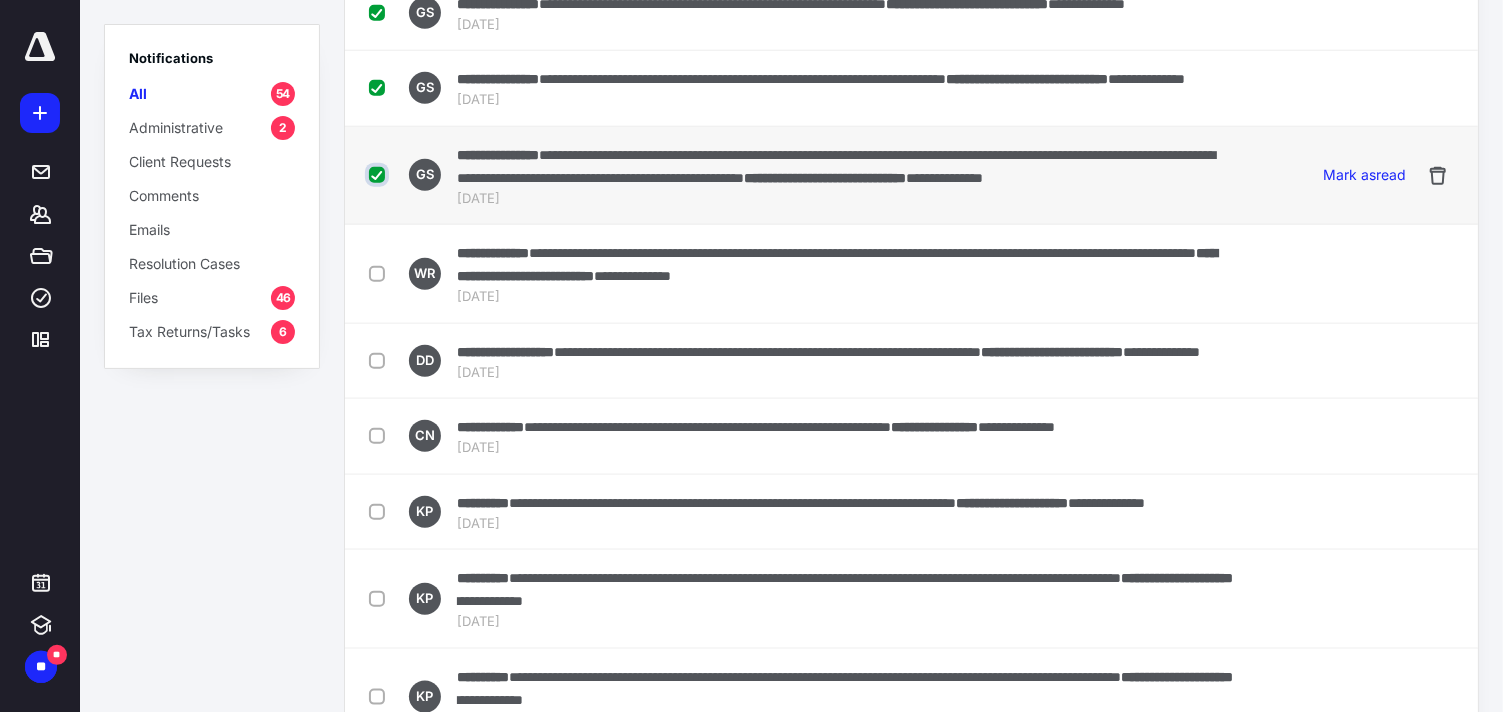 checkbox on "true" 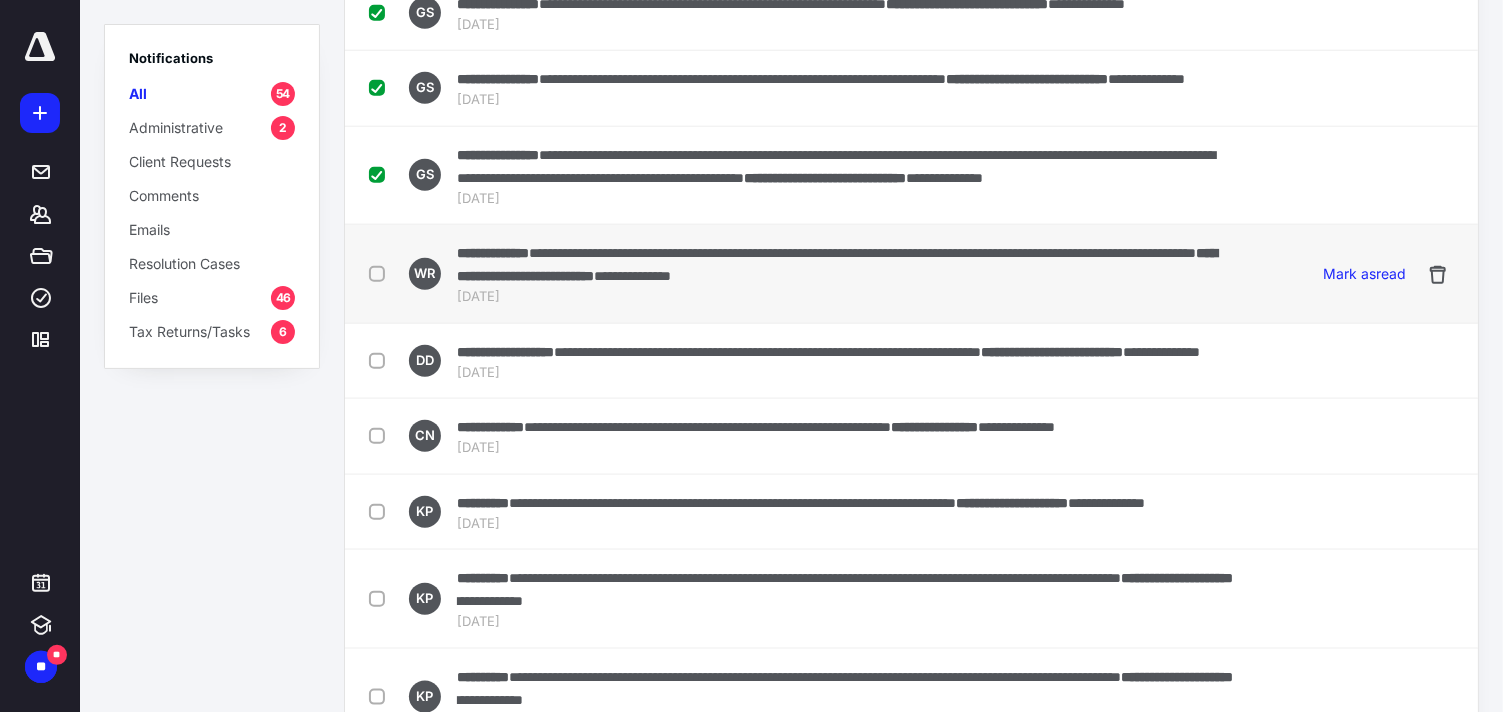 click at bounding box center (381, 273) 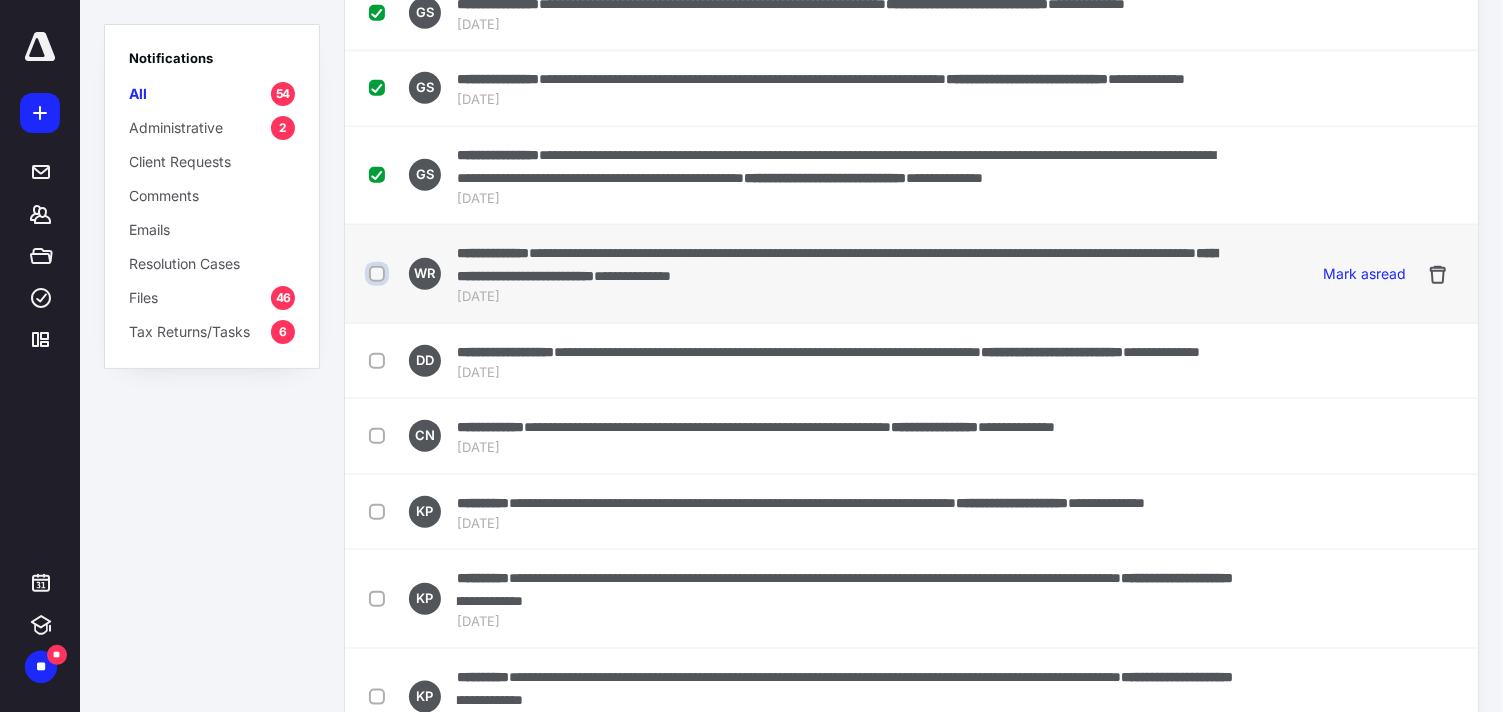 click at bounding box center (379, 274) 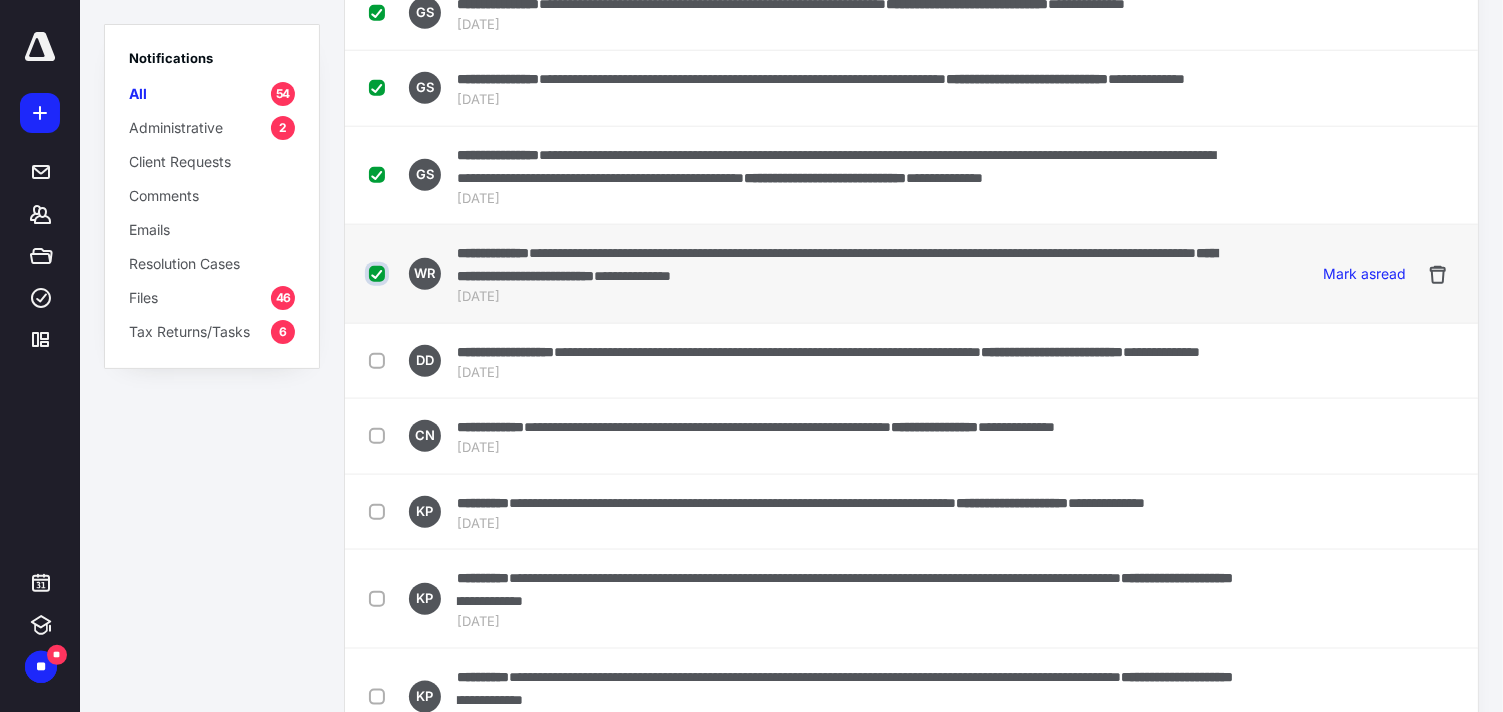checkbox on "true" 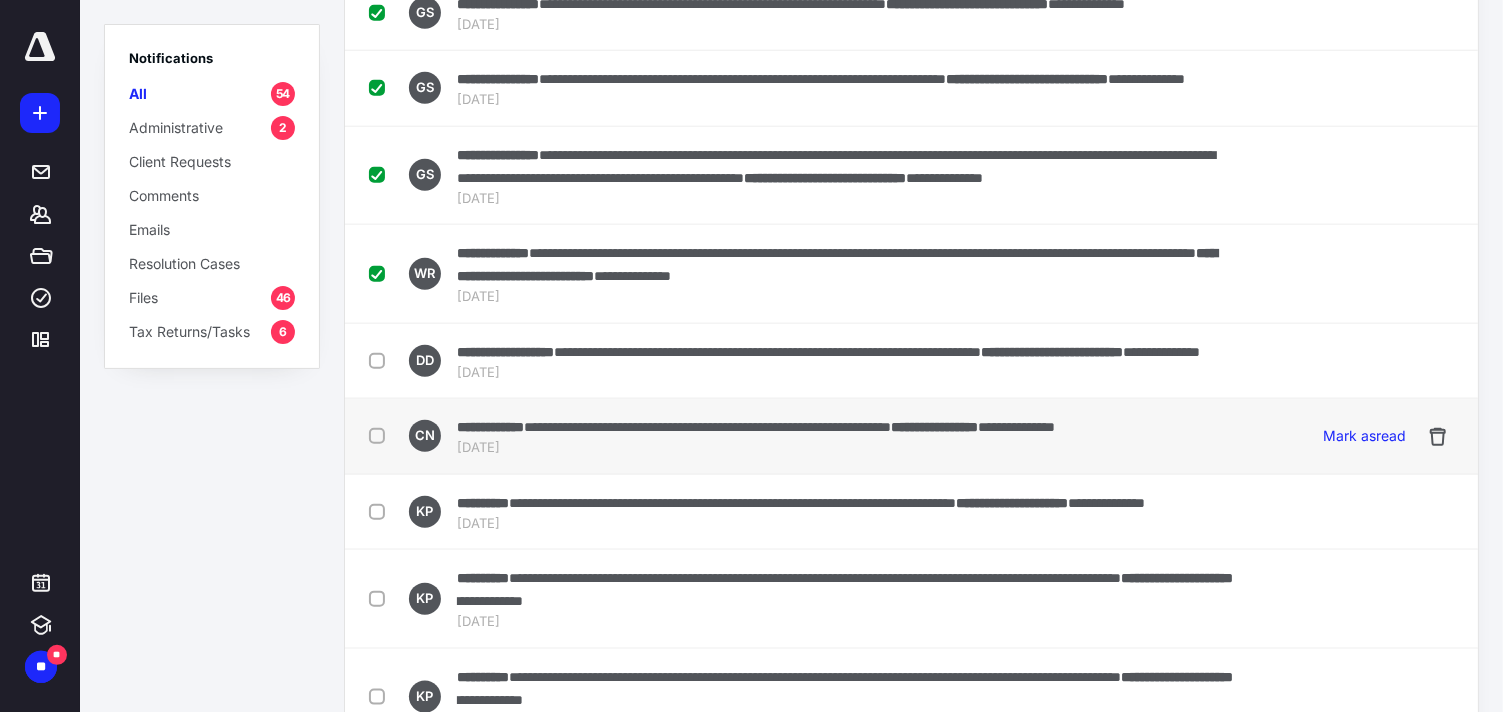 click at bounding box center (381, 435) 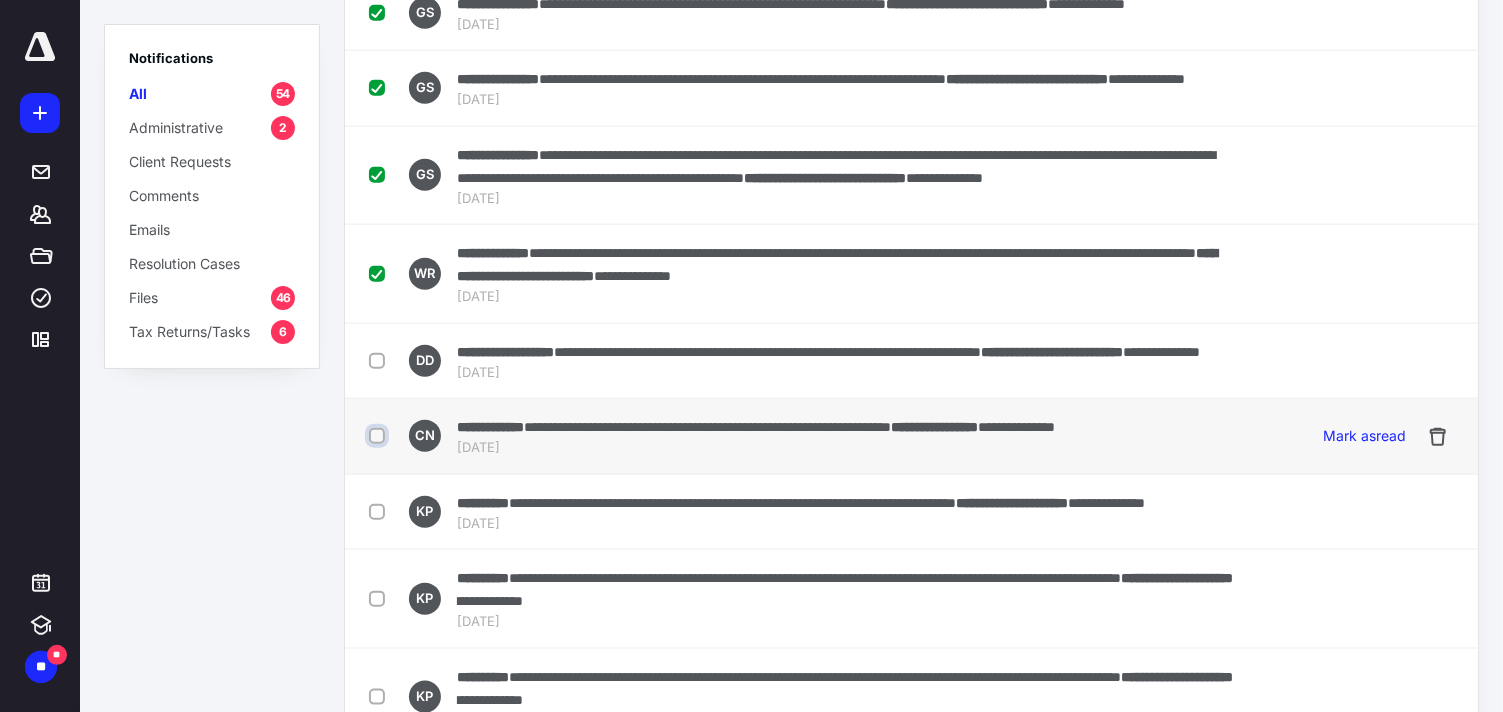click at bounding box center (379, 436) 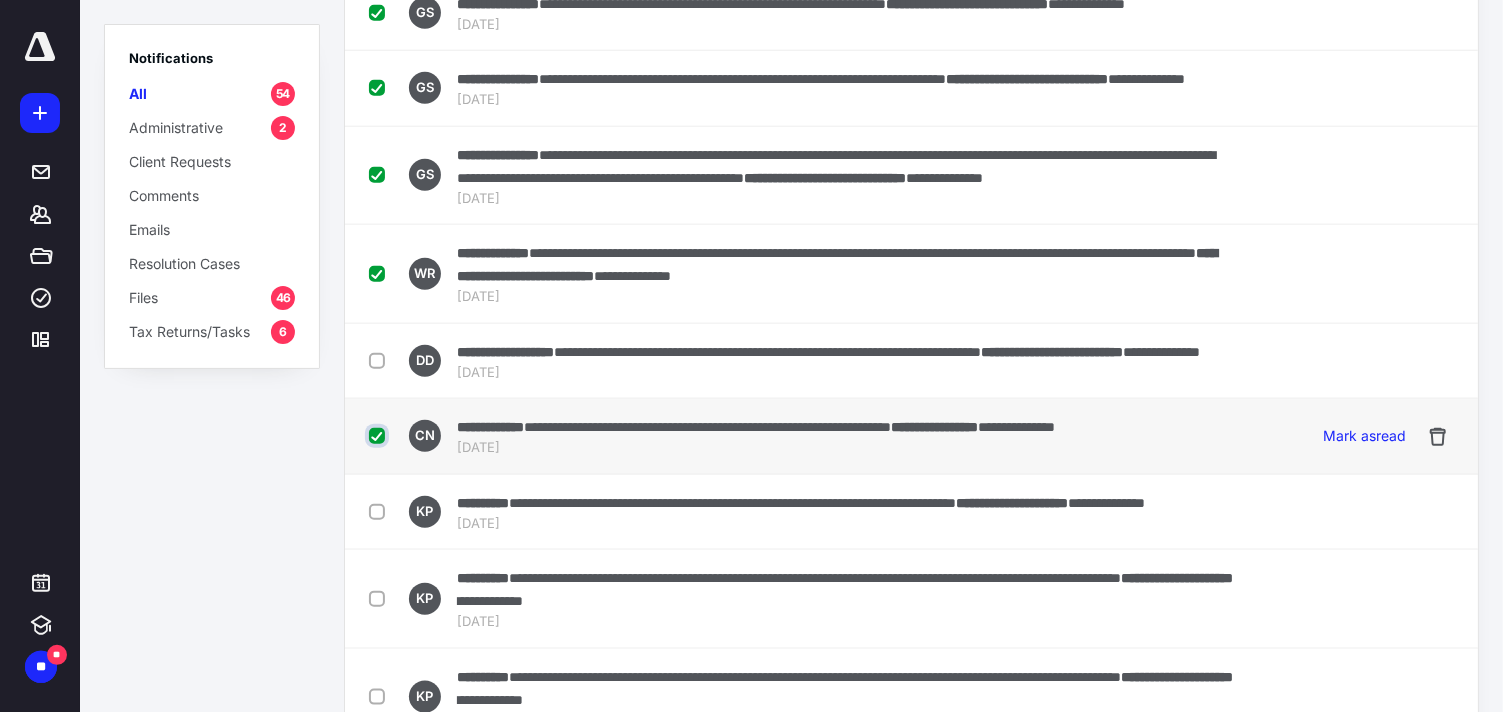 checkbox on "true" 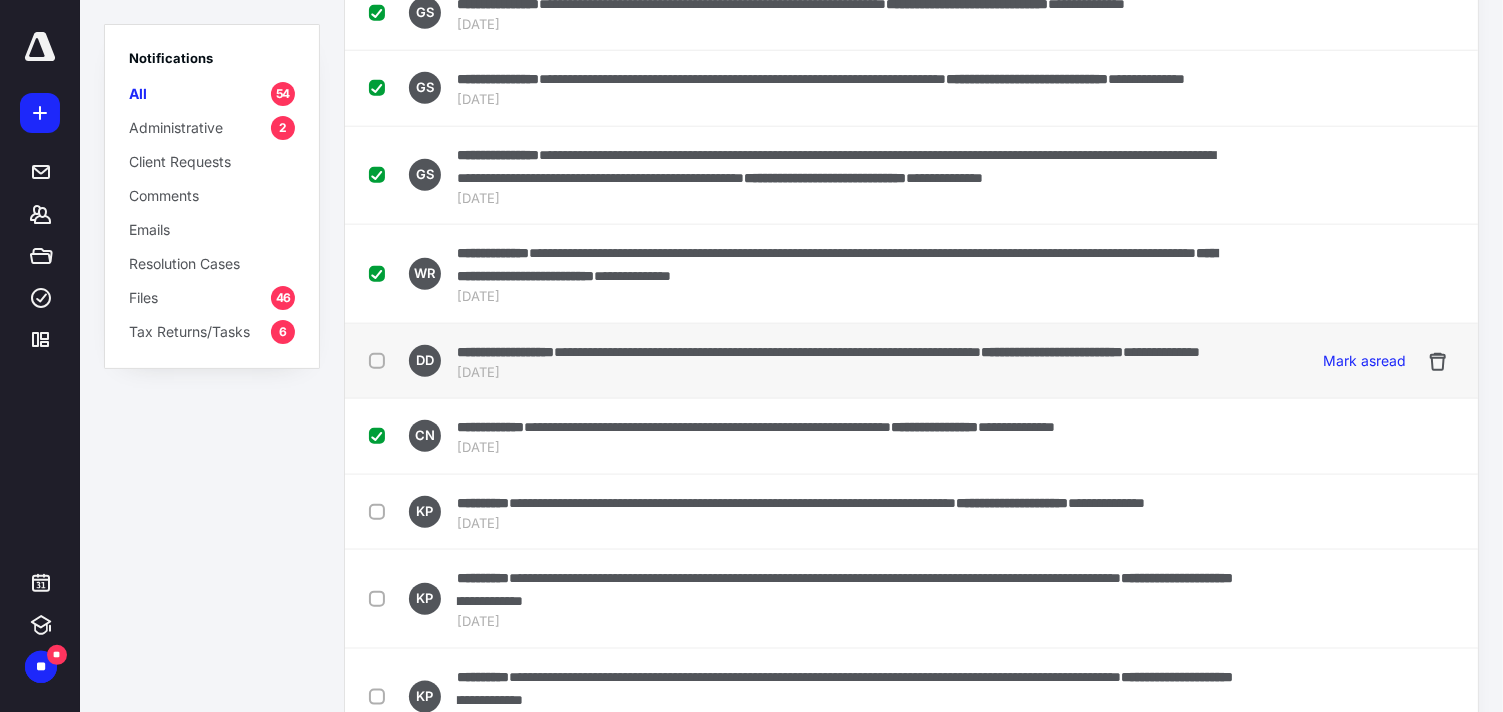click at bounding box center (381, 360) 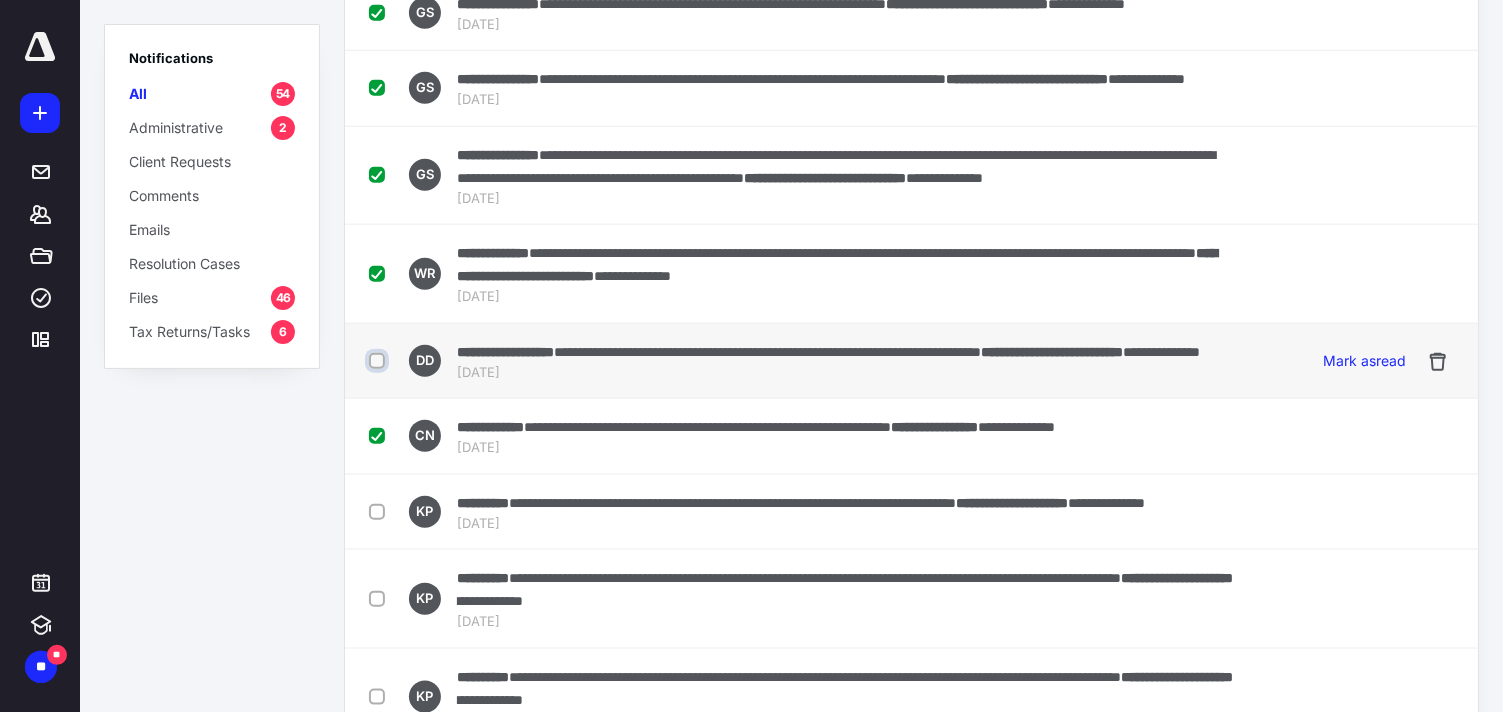 click at bounding box center [379, 361] 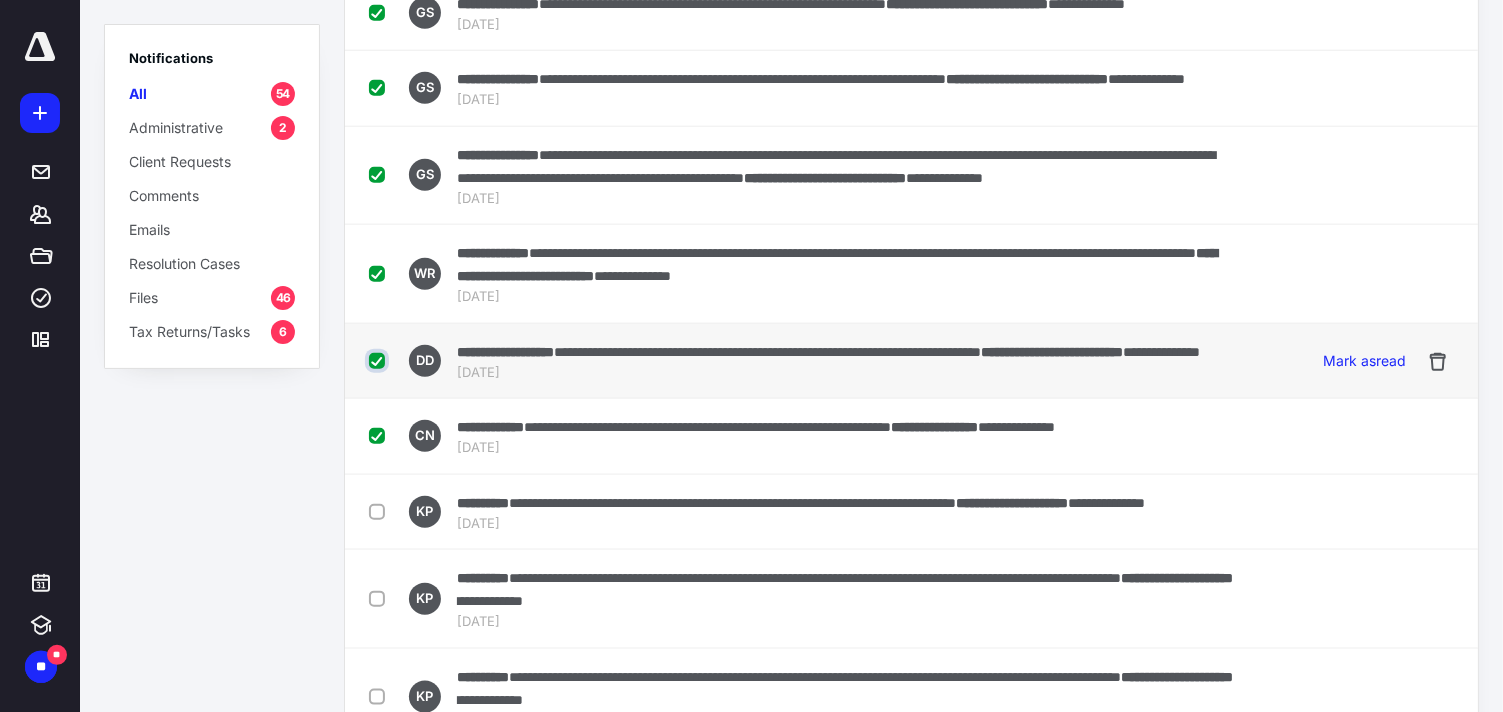 checkbox on "true" 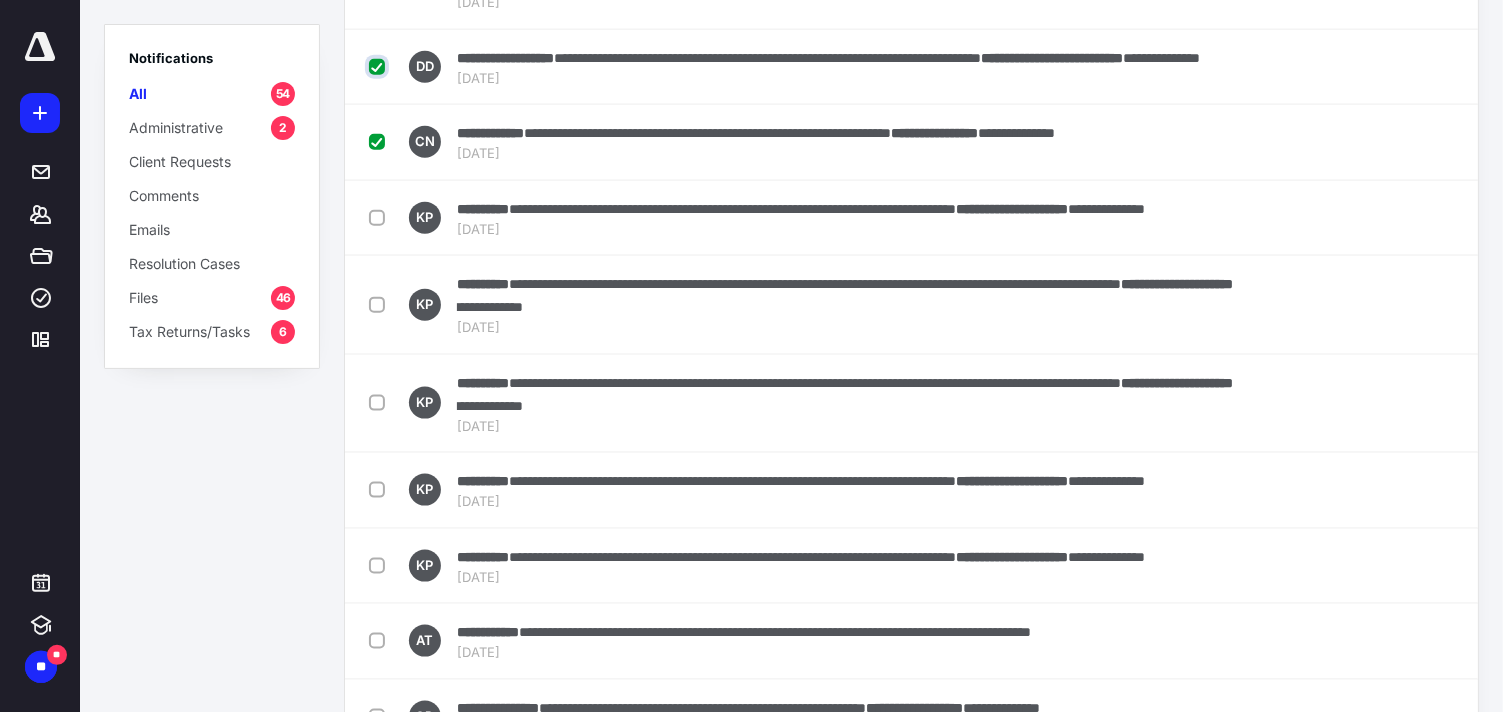 scroll, scrollTop: 1323, scrollLeft: 0, axis: vertical 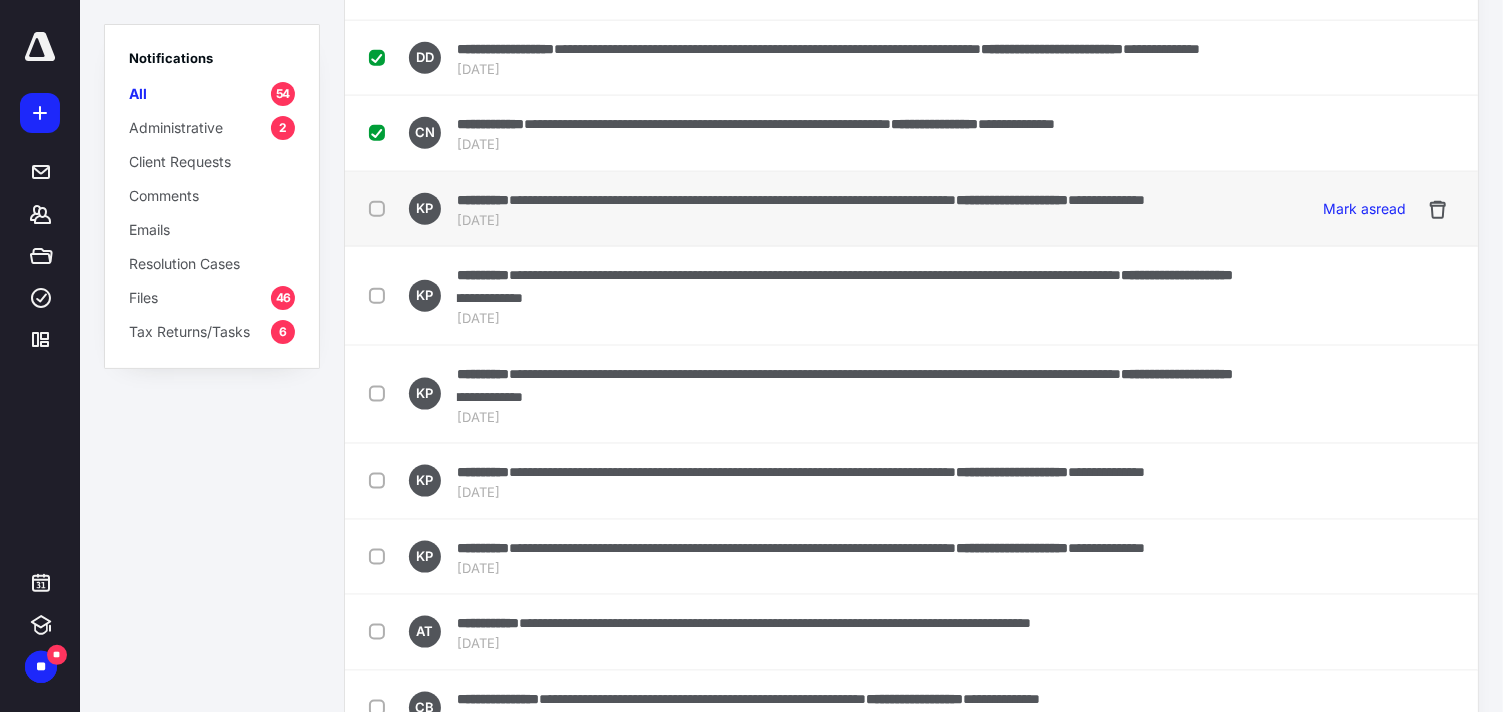 click at bounding box center [381, 208] 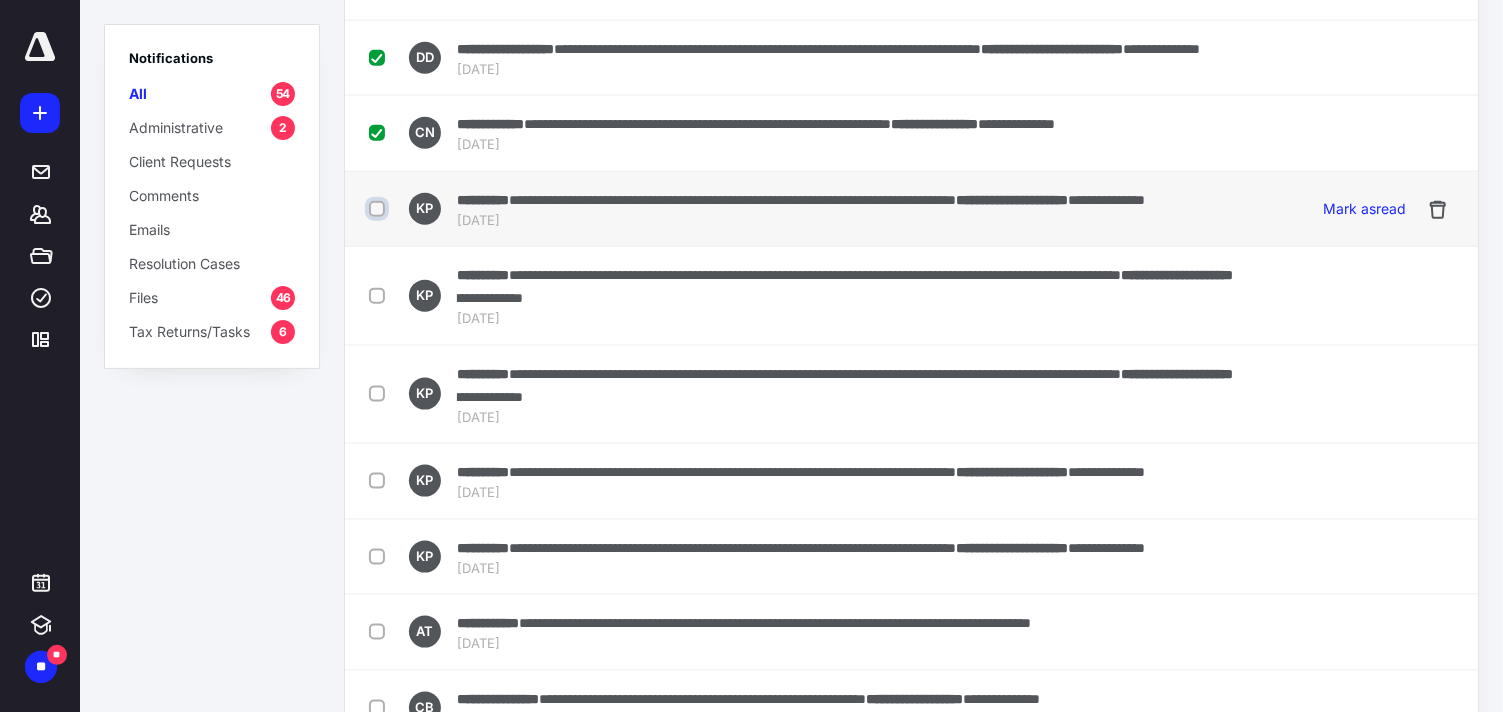 click at bounding box center (379, 209) 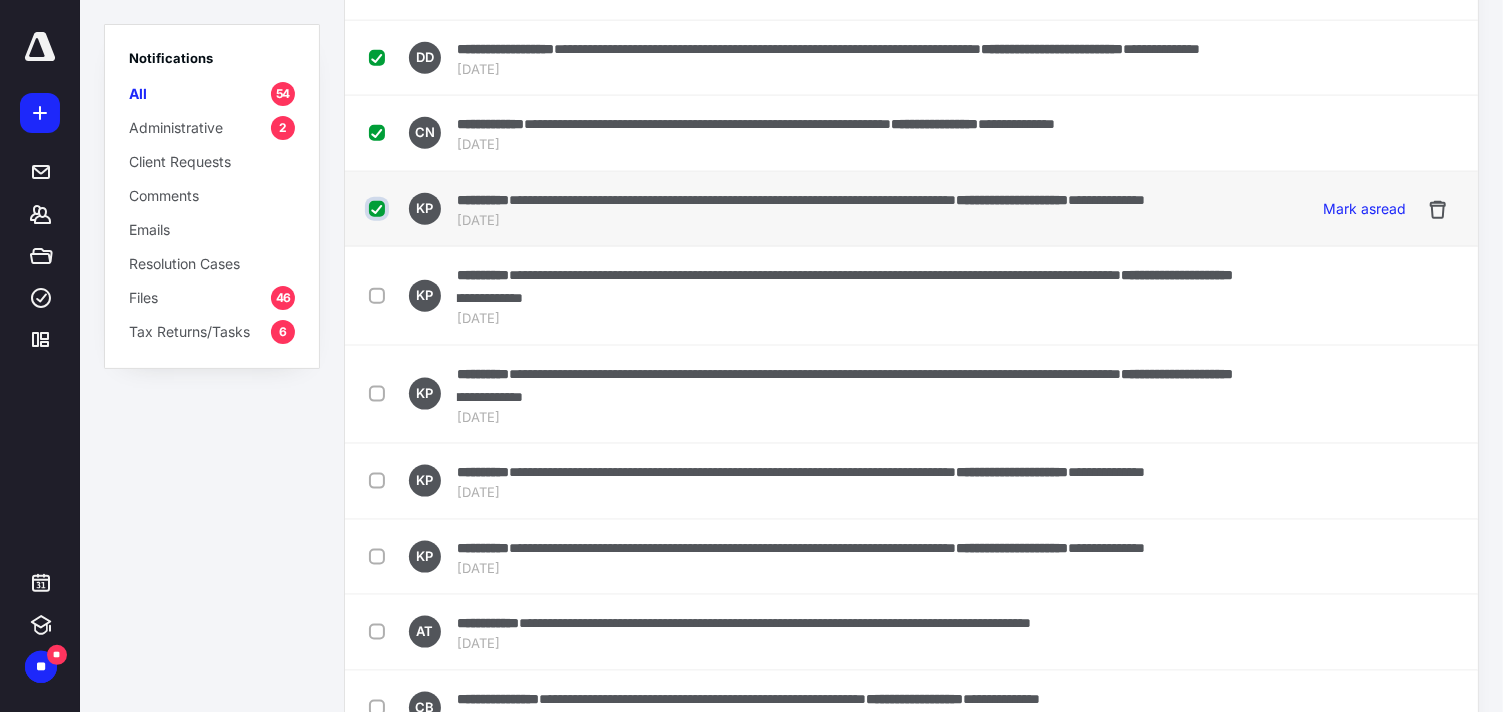 checkbox on "true" 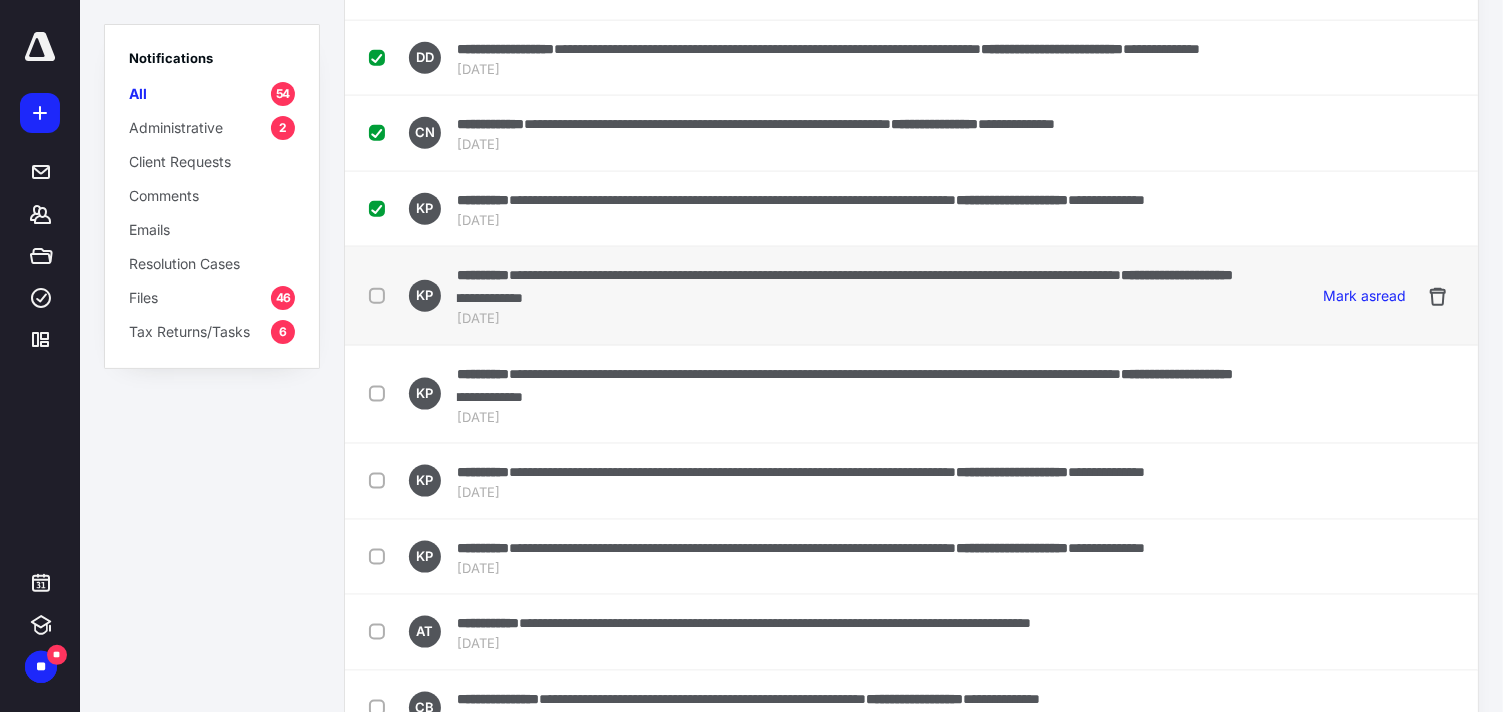 click at bounding box center [381, 295] 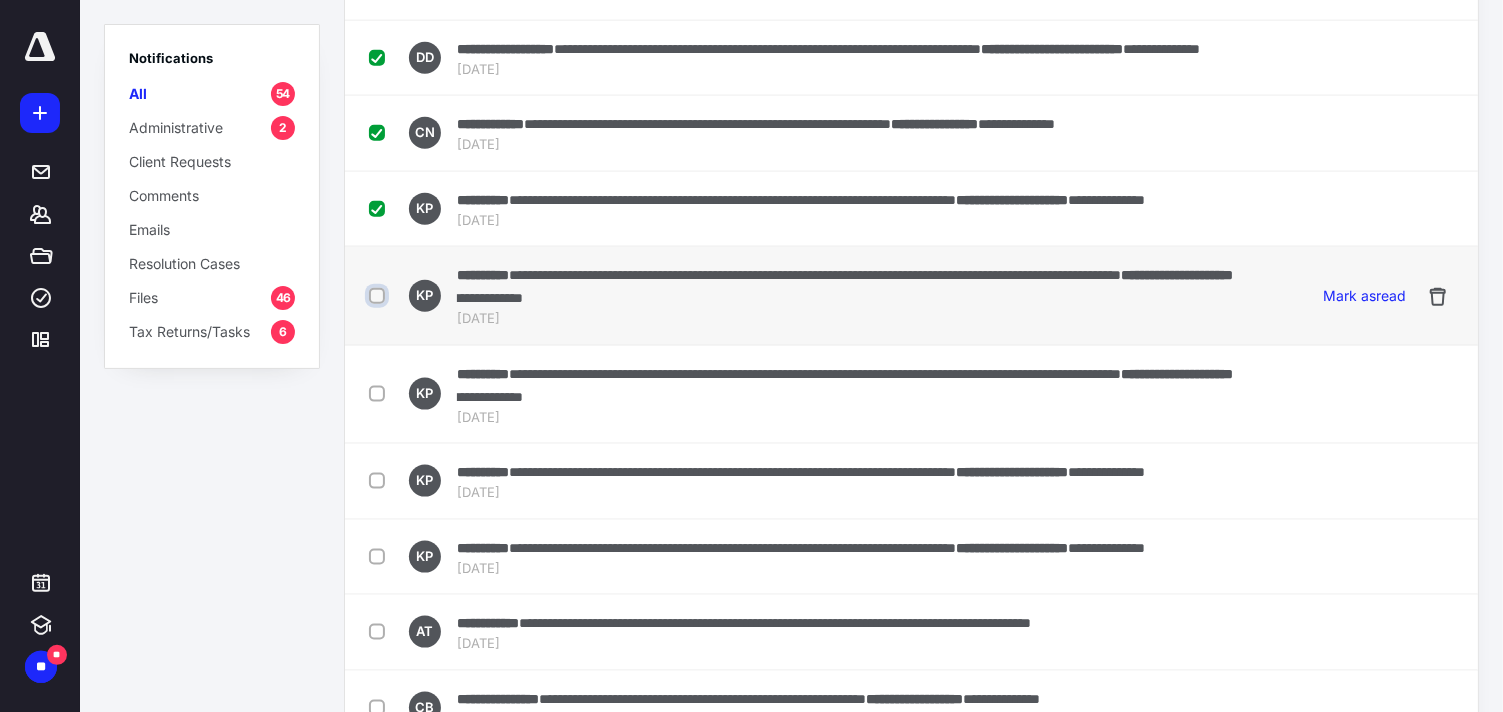 click at bounding box center (379, 296) 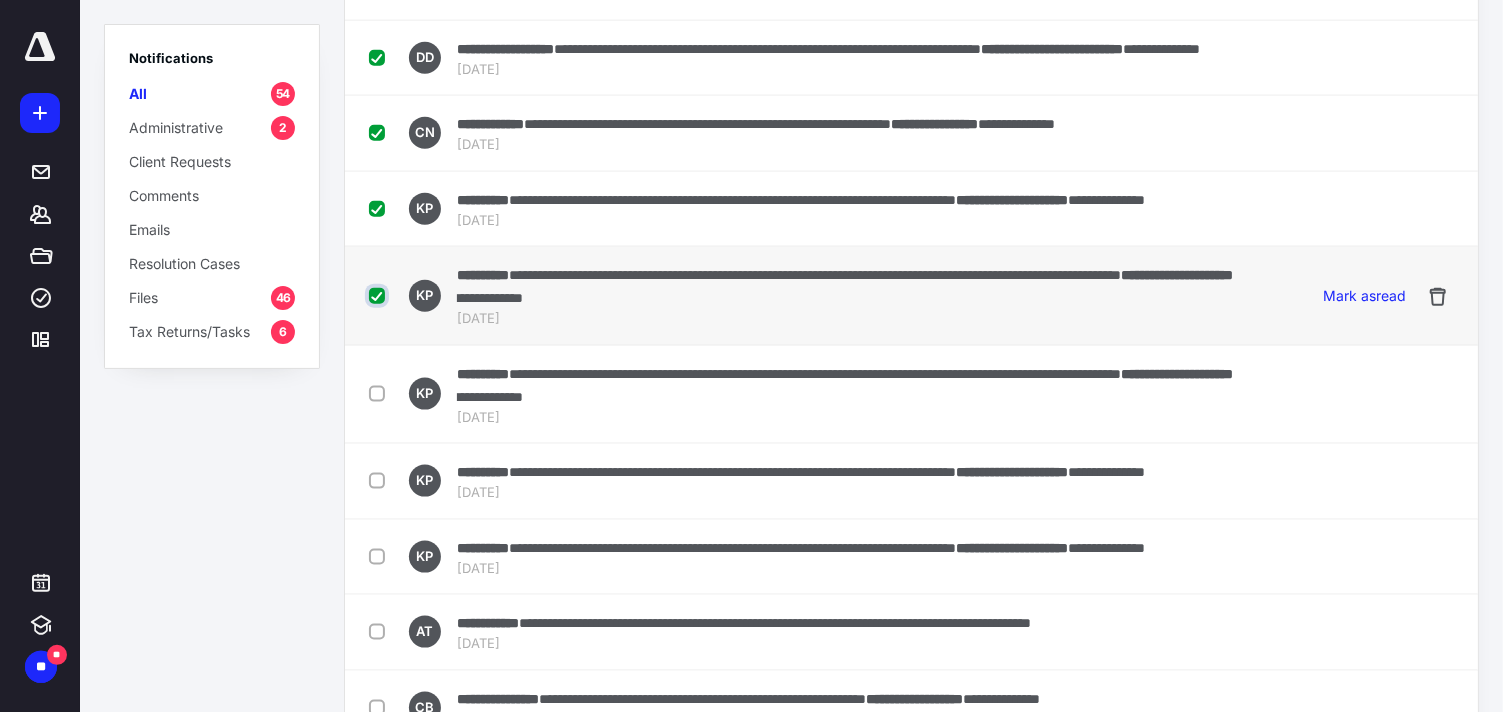 checkbox on "true" 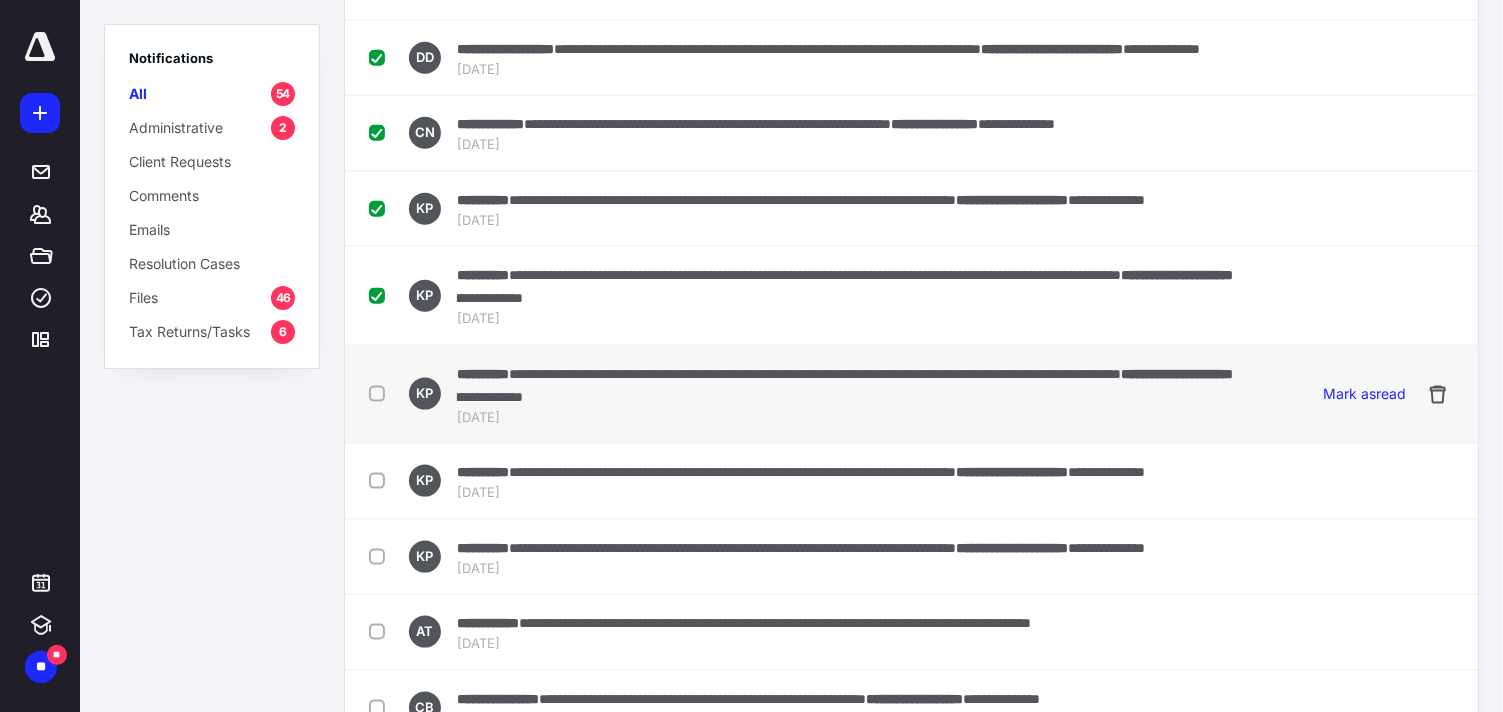 click at bounding box center [381, 393] 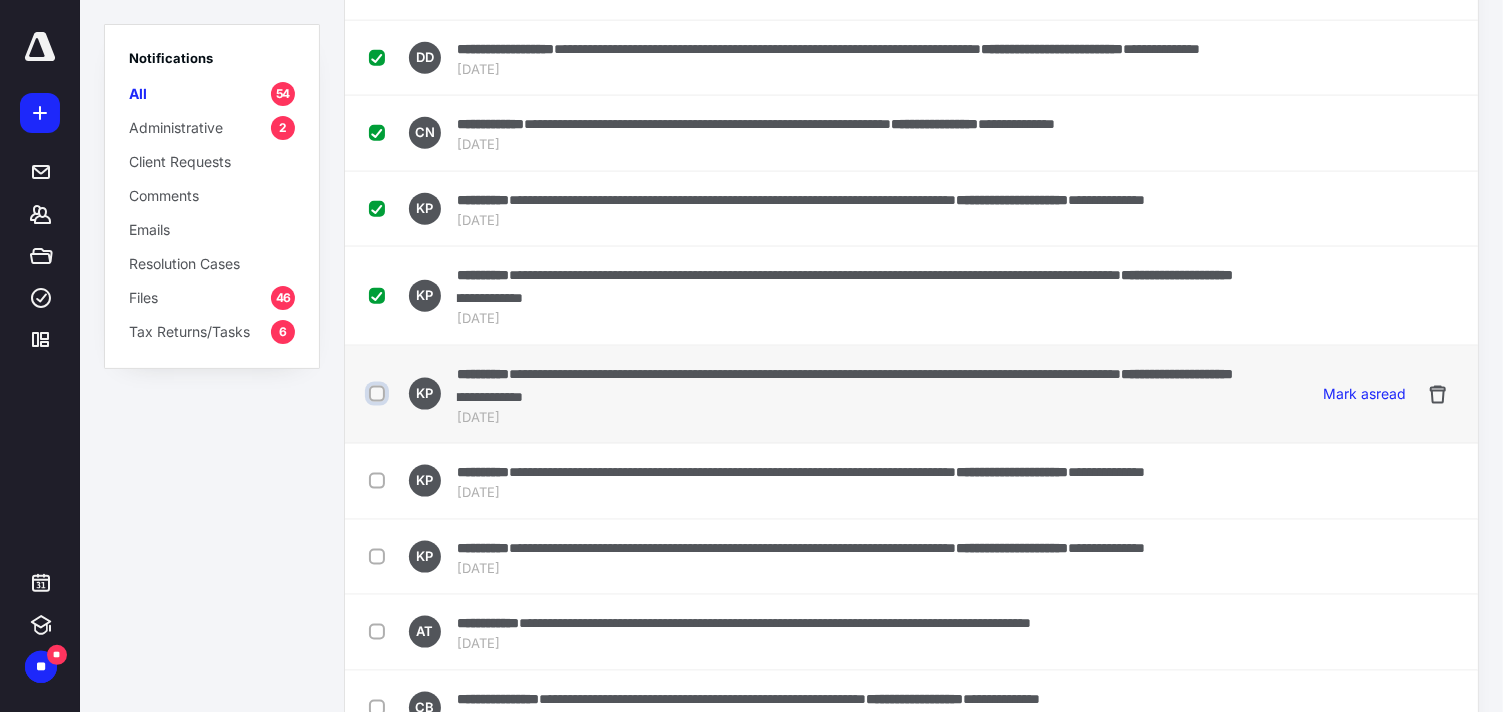 click at bounding box center (379, 394) 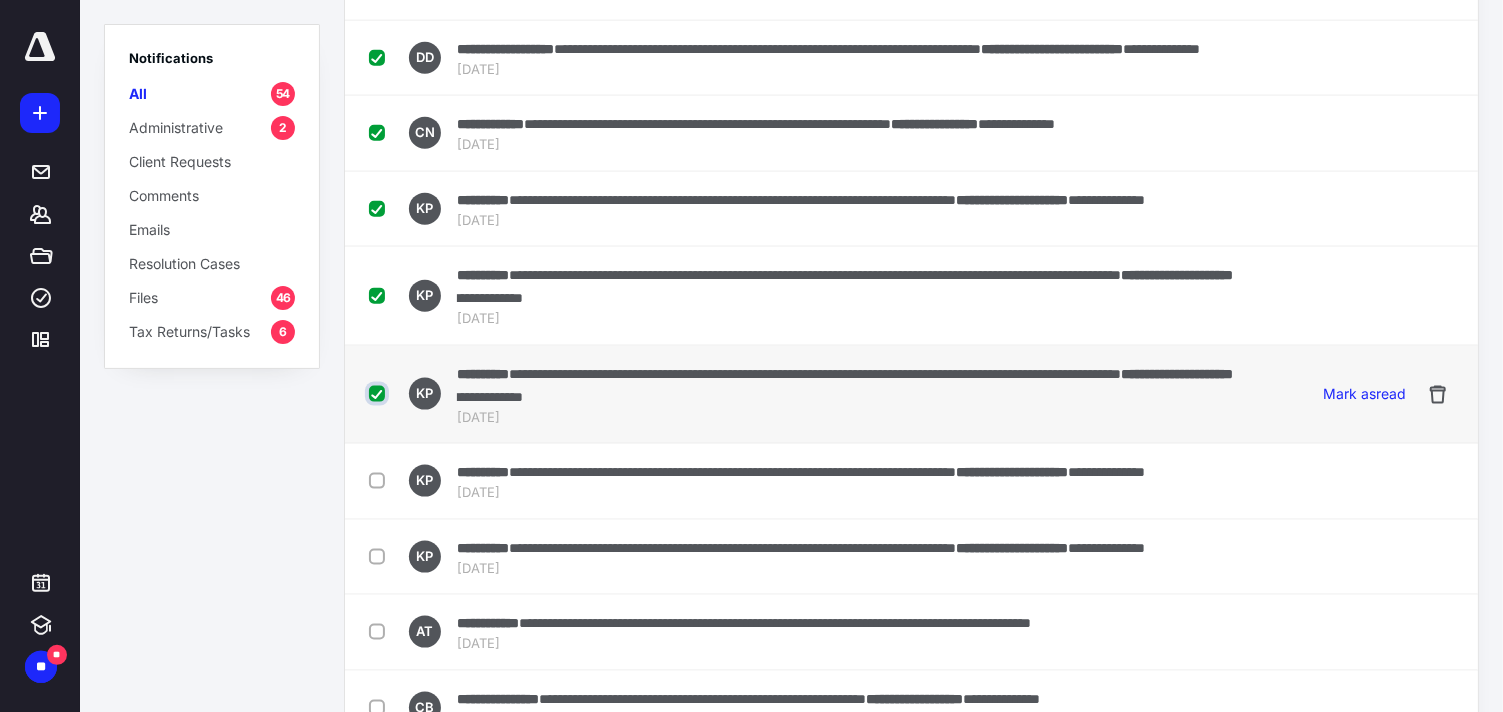 checkbox on "true" 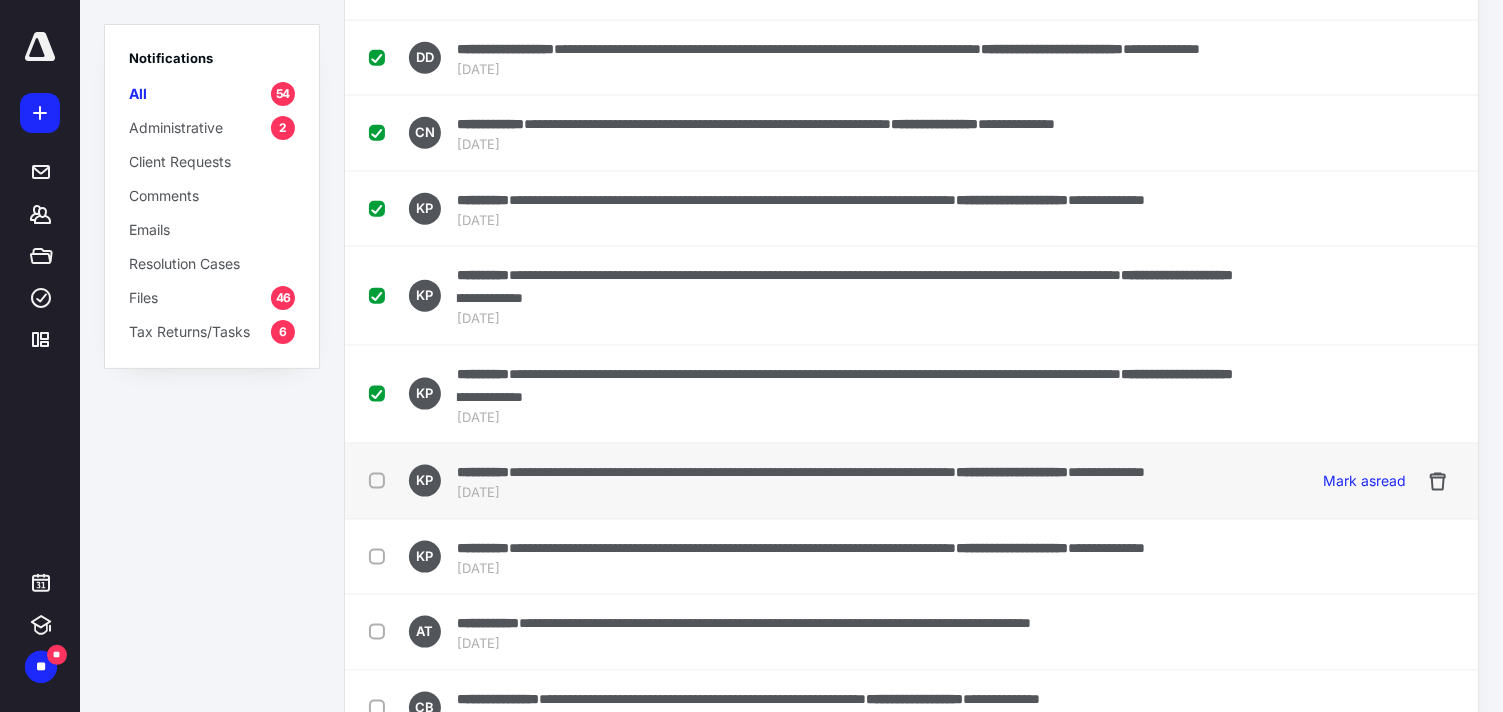 click at bounding box center (381, 480) 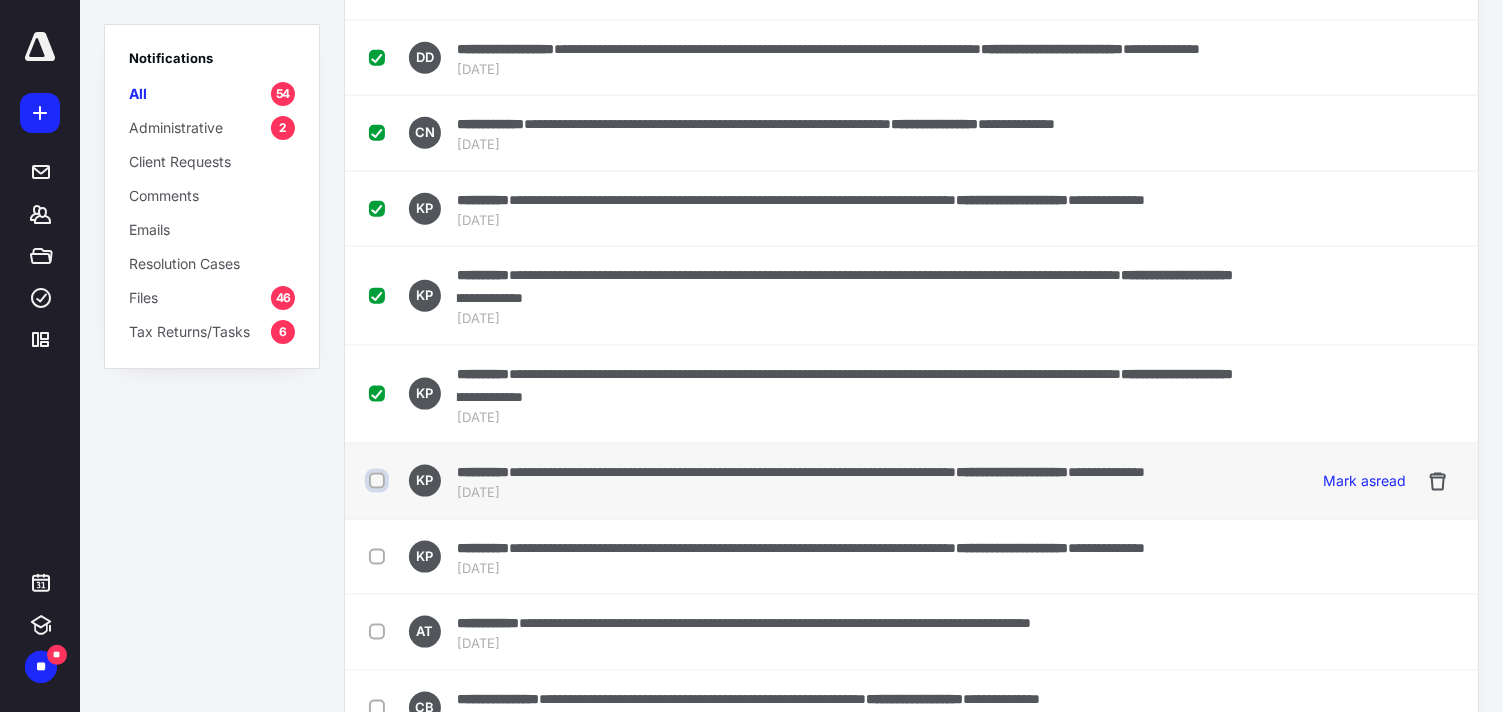 click at bounding box center [379, 481] 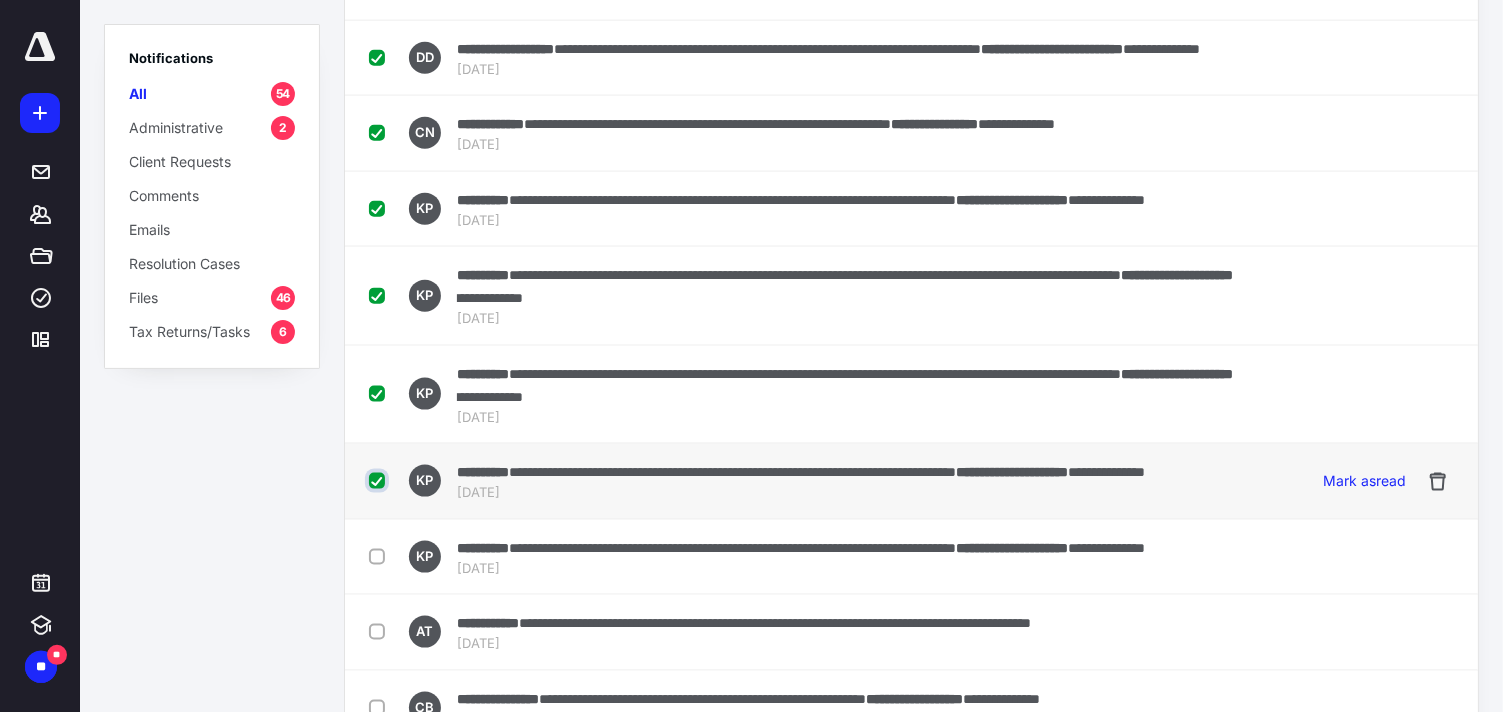 checkbox on "true" 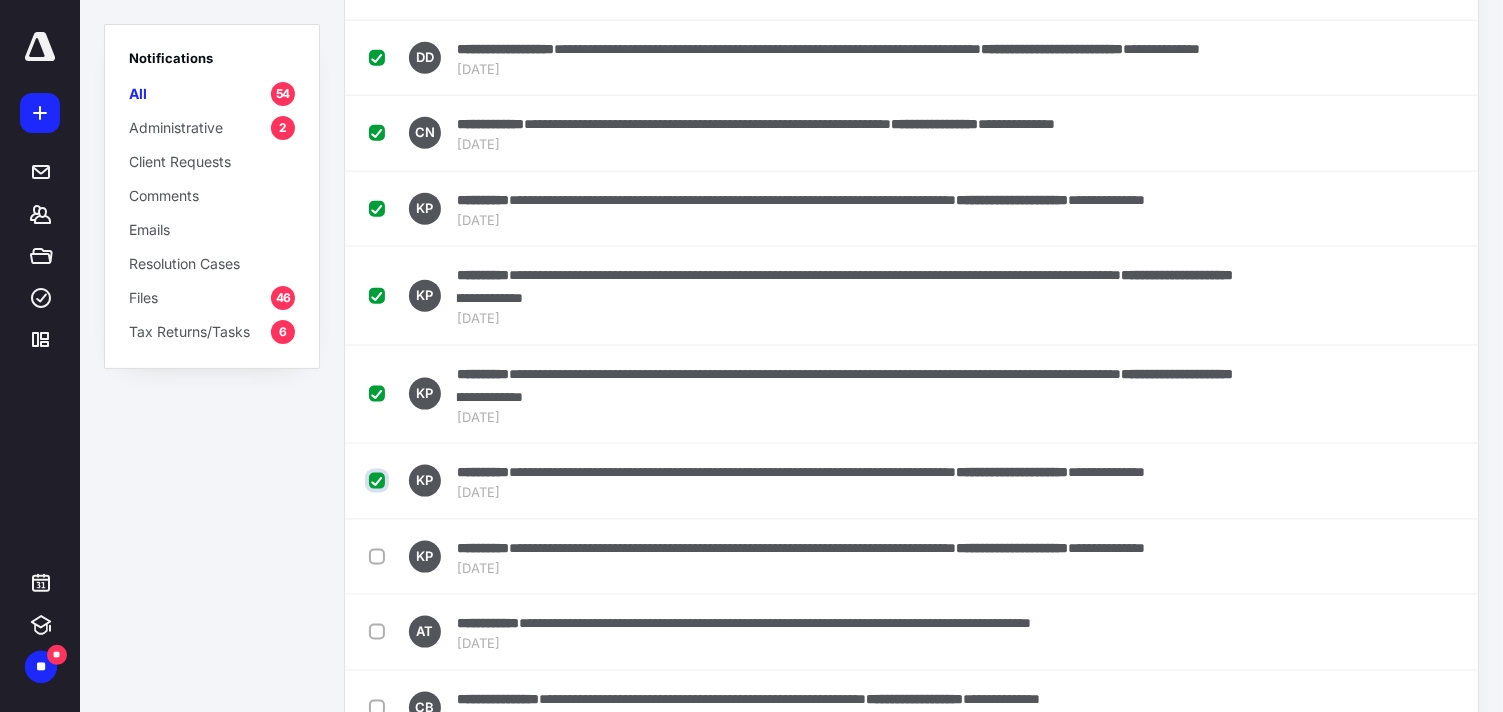 scroll, scrollTop: 0, scrollLeft: 0, axis: both 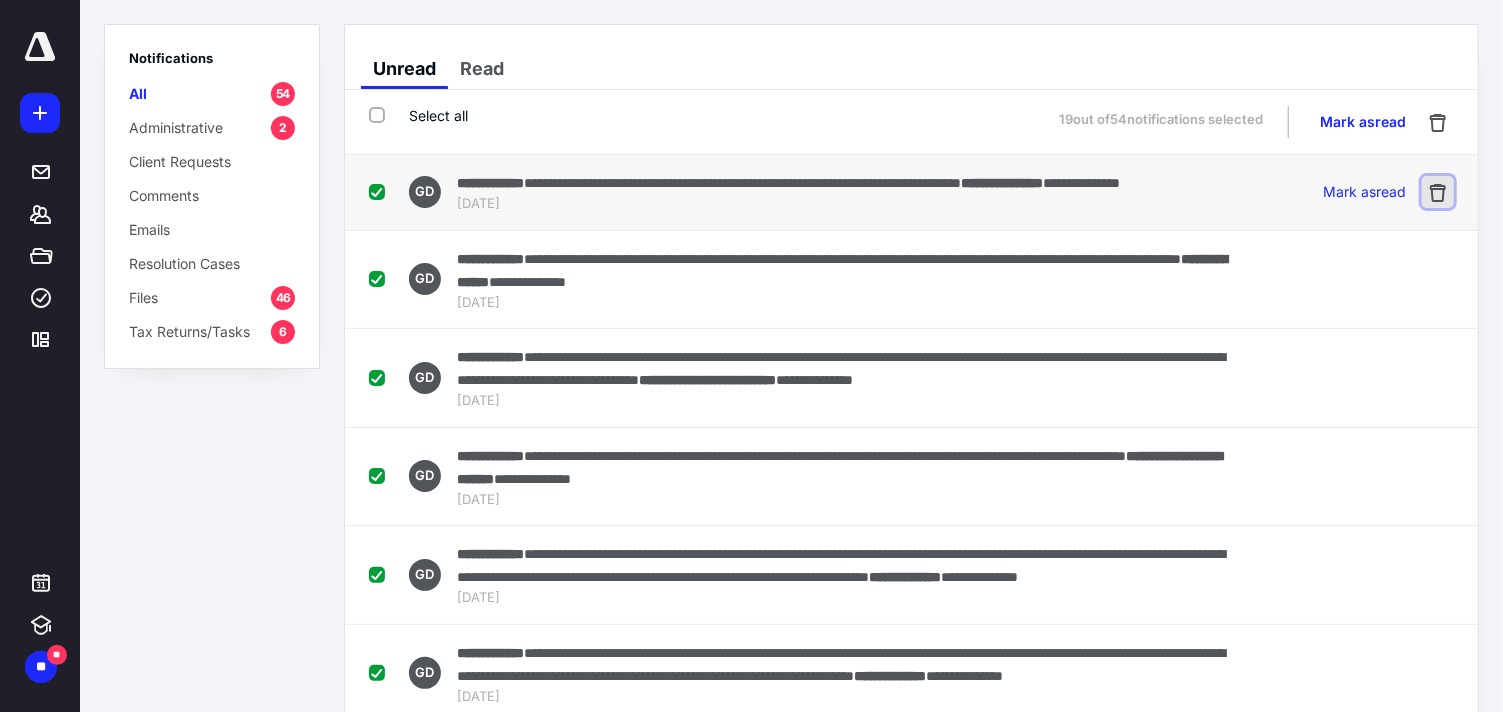 click at bounding box center [1438, 192] 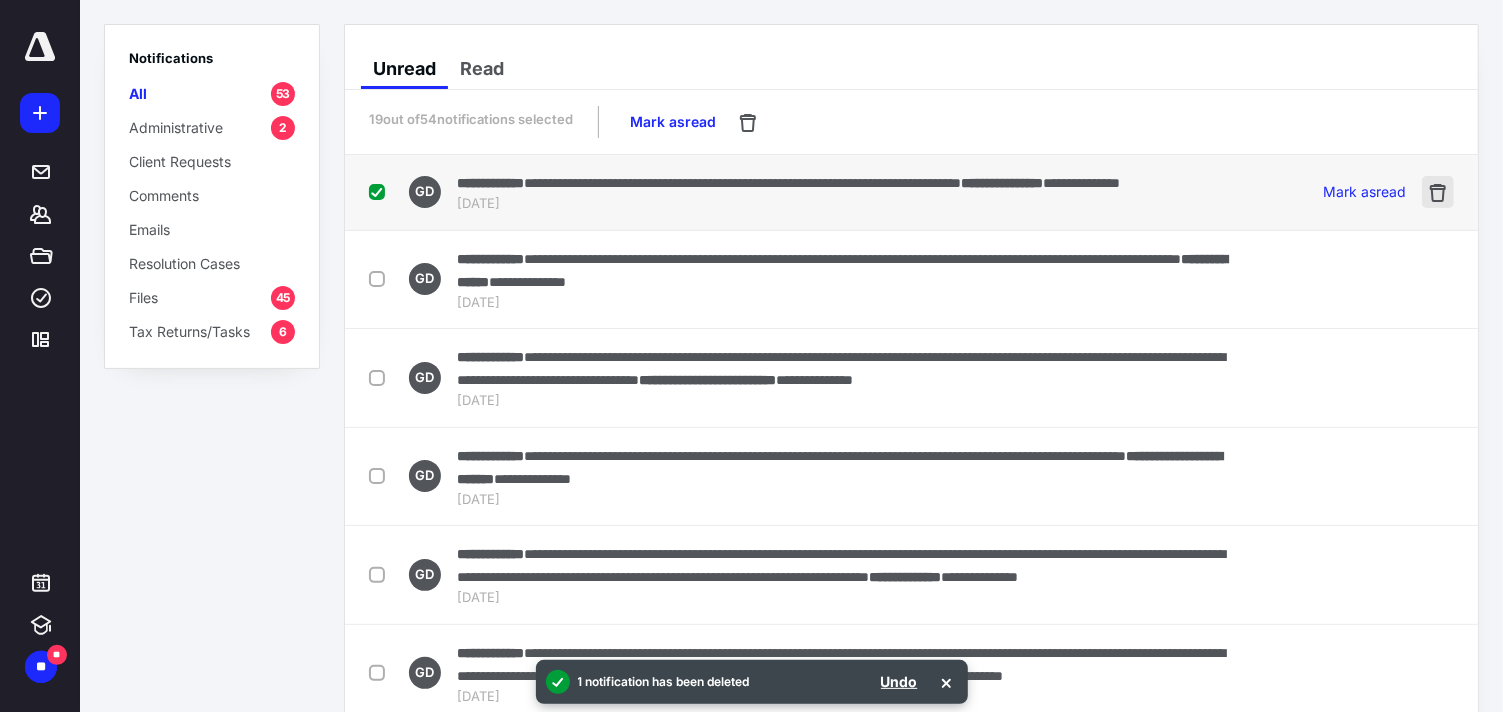 checkbox on "false" 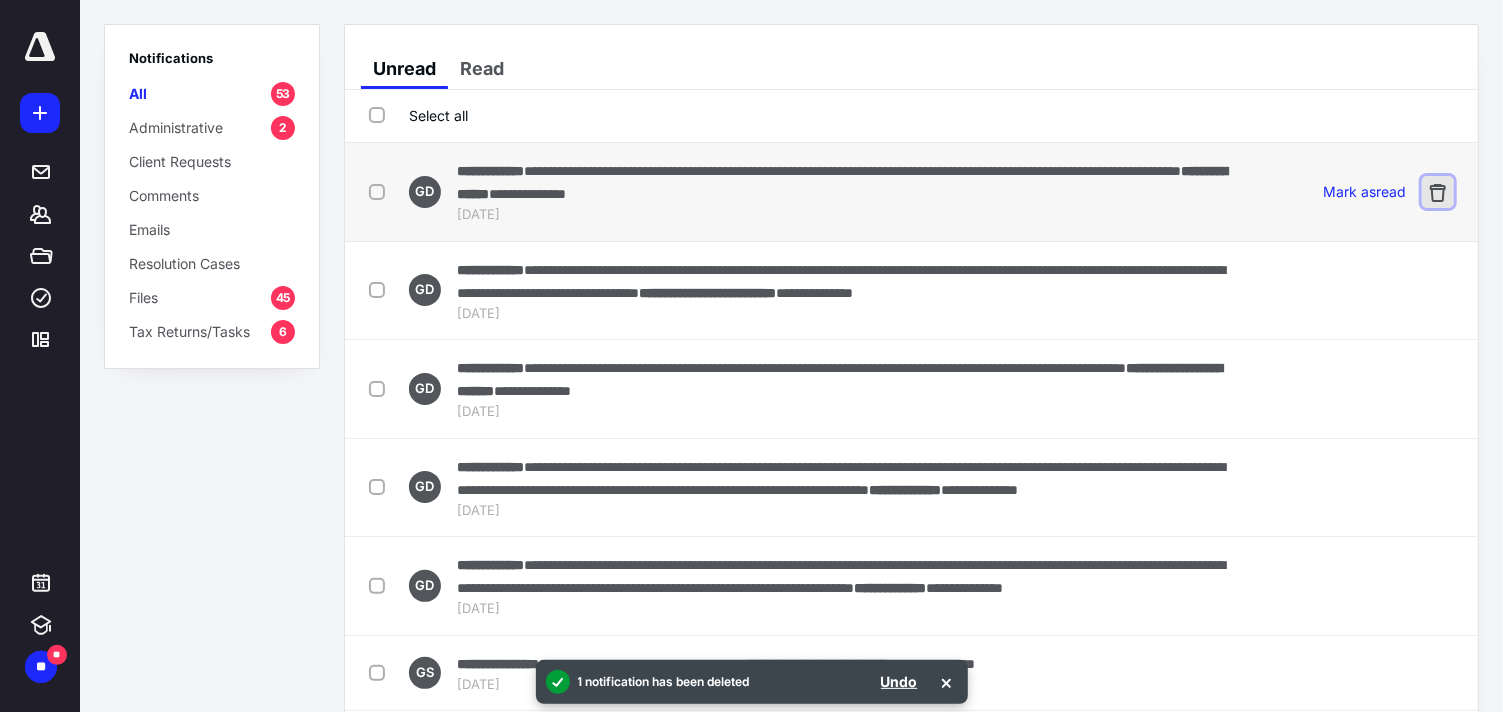 click at bounding box center [1438, 192] 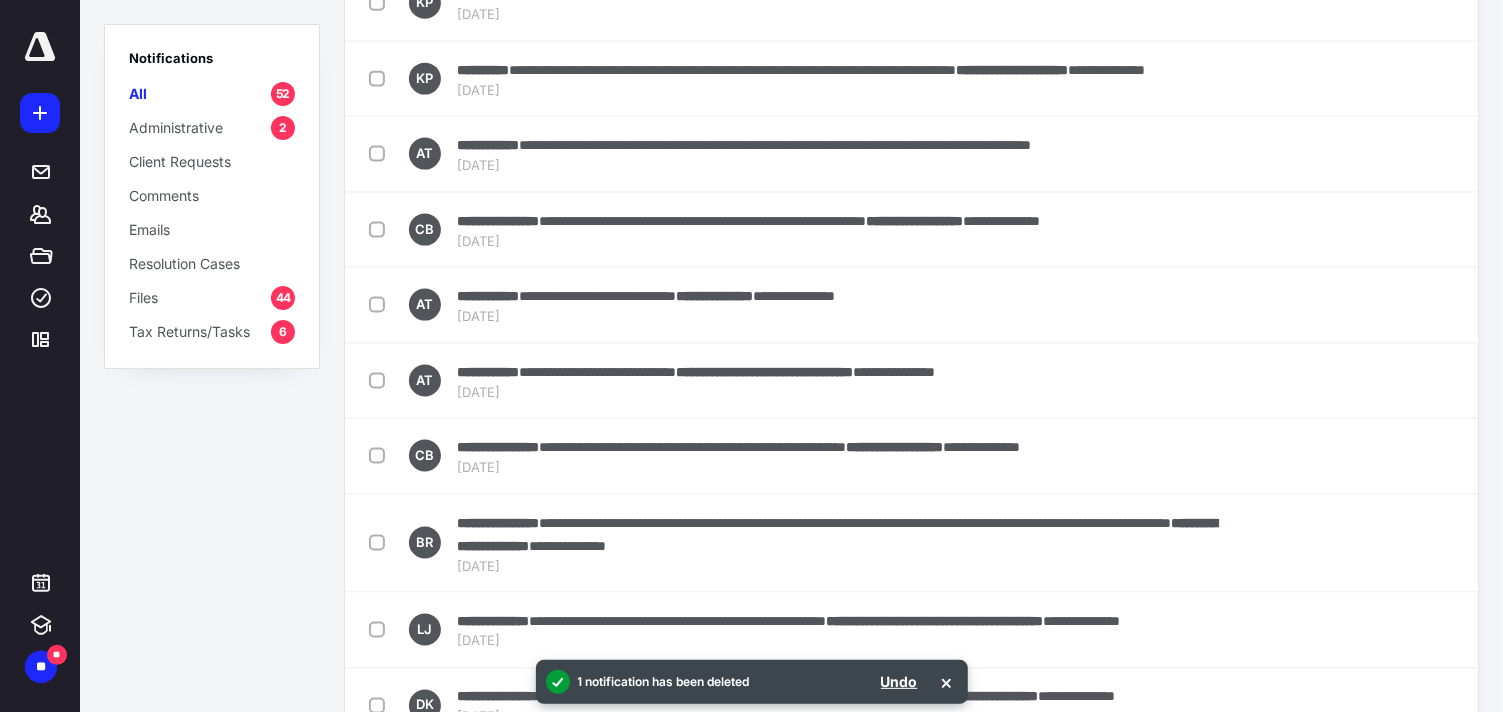 scroll, scrollTop: 1638, scrollLeft: 0, axis: vertical 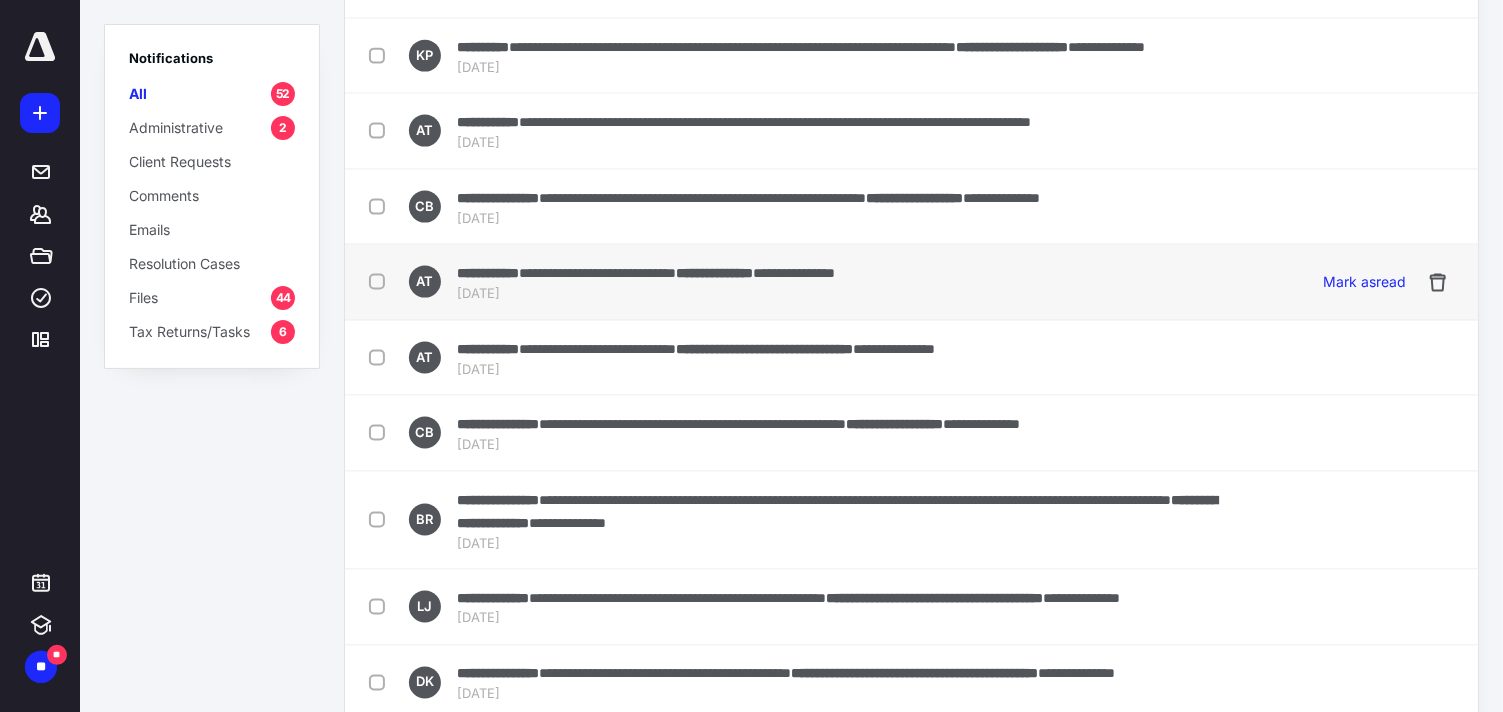 click on "**********" at bounding box center (597, 273) 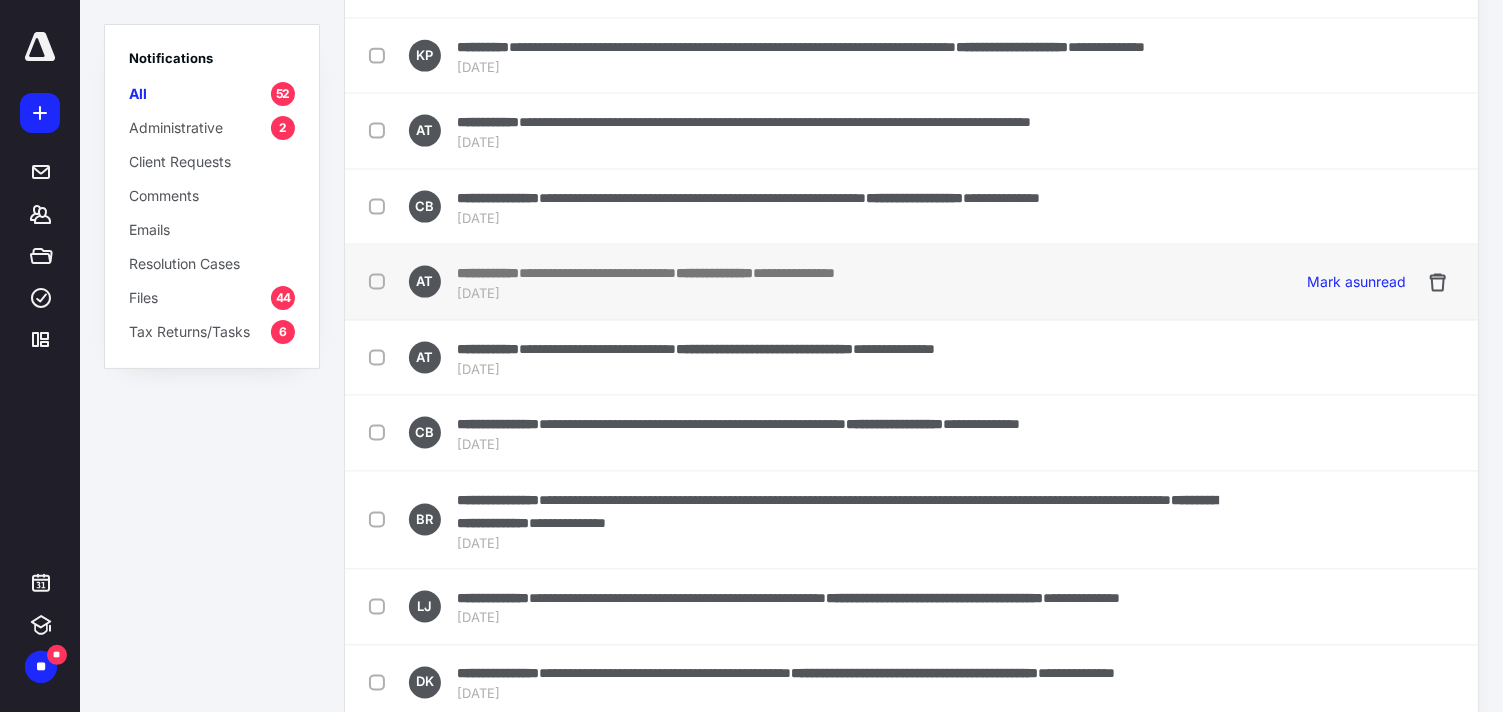 scroll, scrollTop: 1618, scrollLeft: 0, axis: vertical 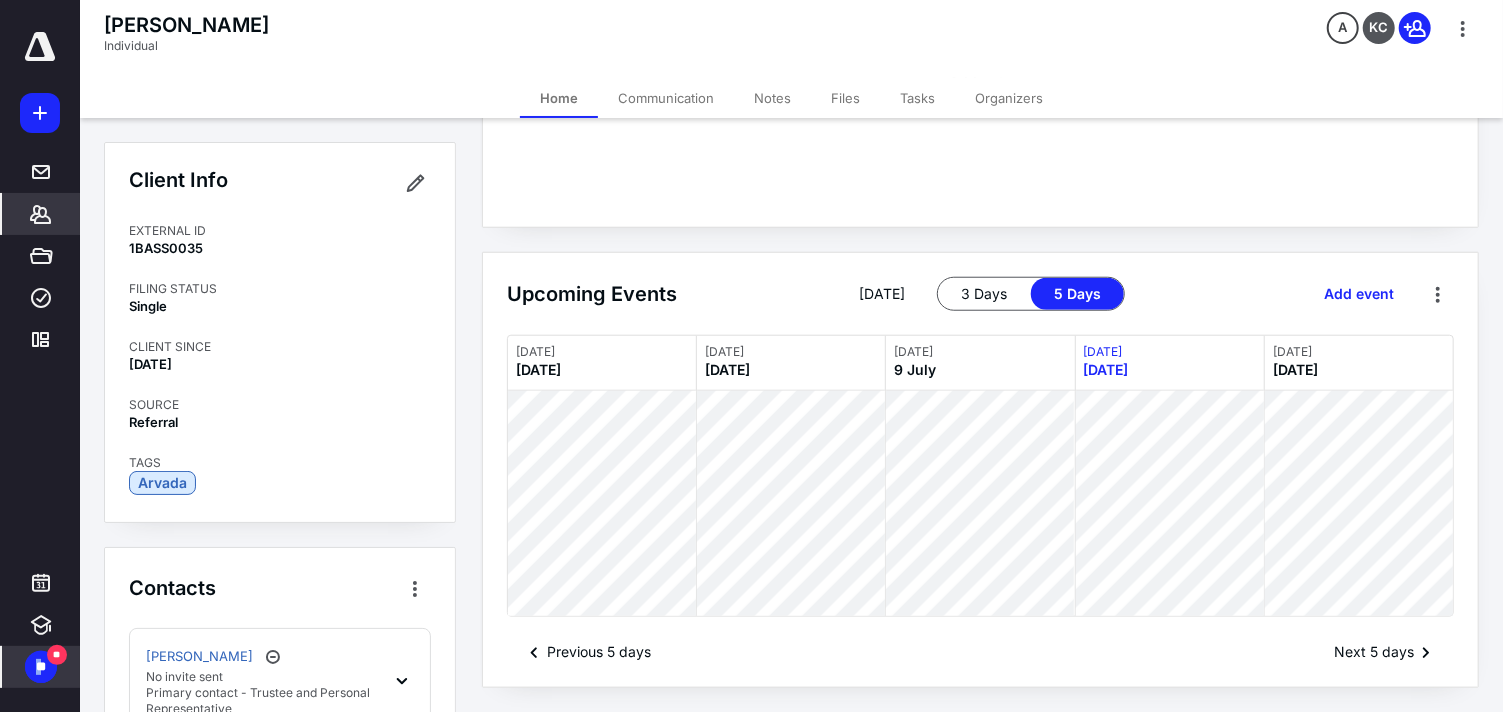 click on "**" at bounding box center (41, 667) 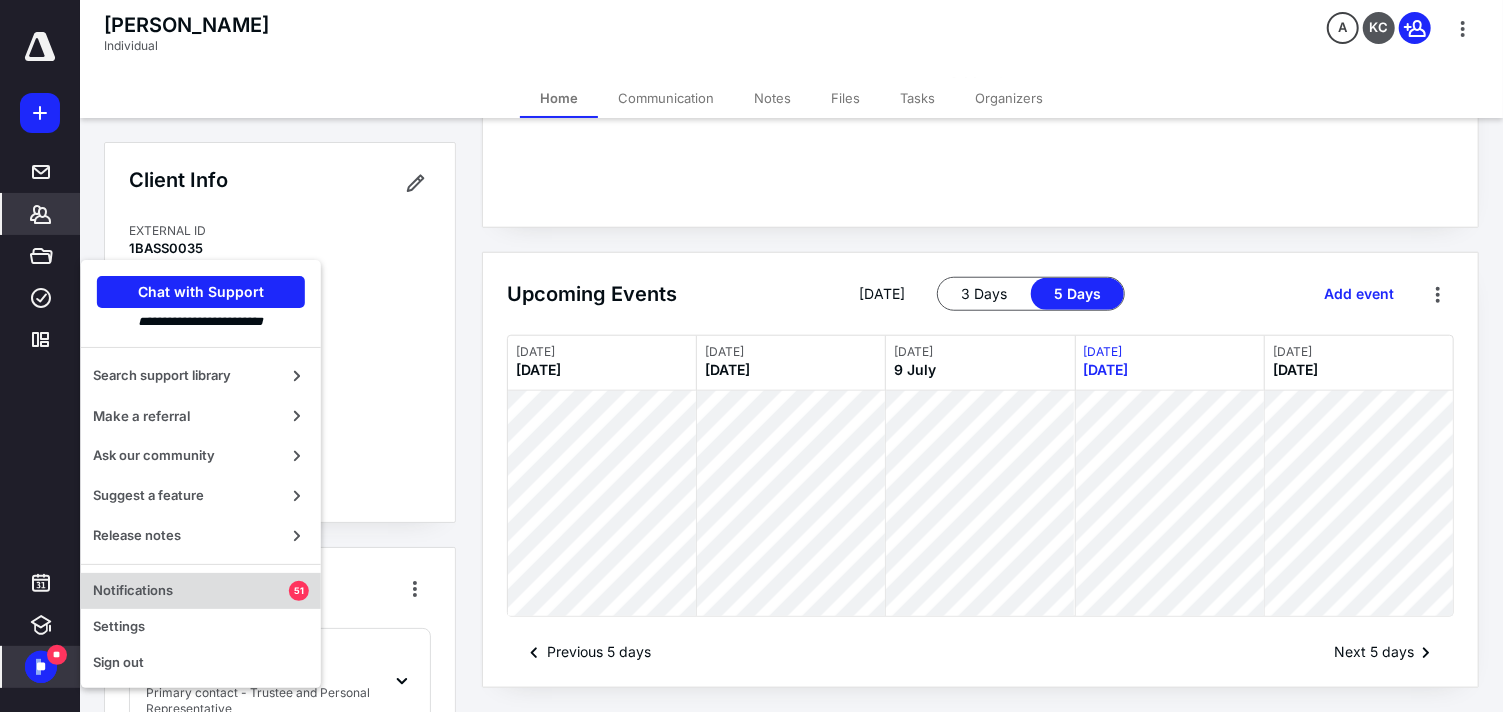 click on "Notifications" at bounding box center (191, 591) 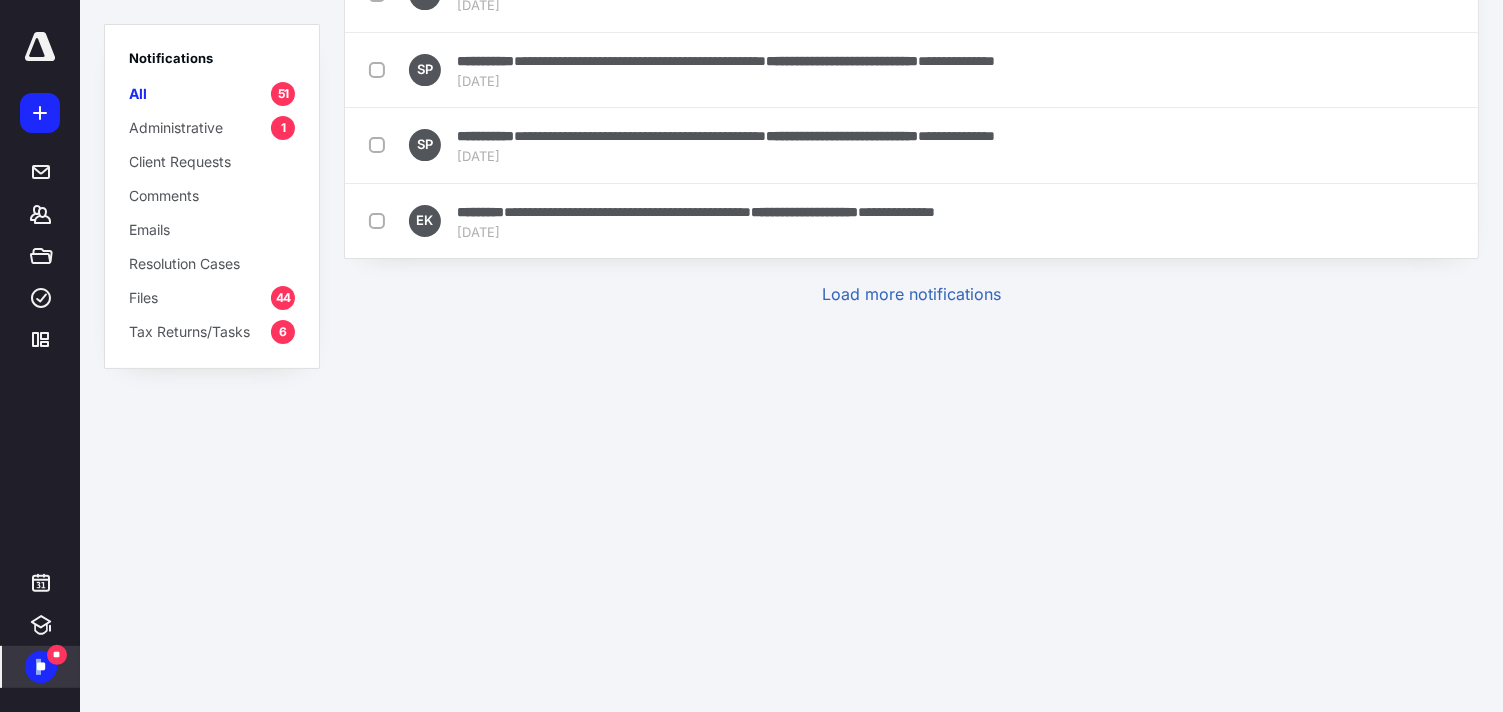 scroll, scrollTop: 4057, scrollLeft: 0, axis: vertical 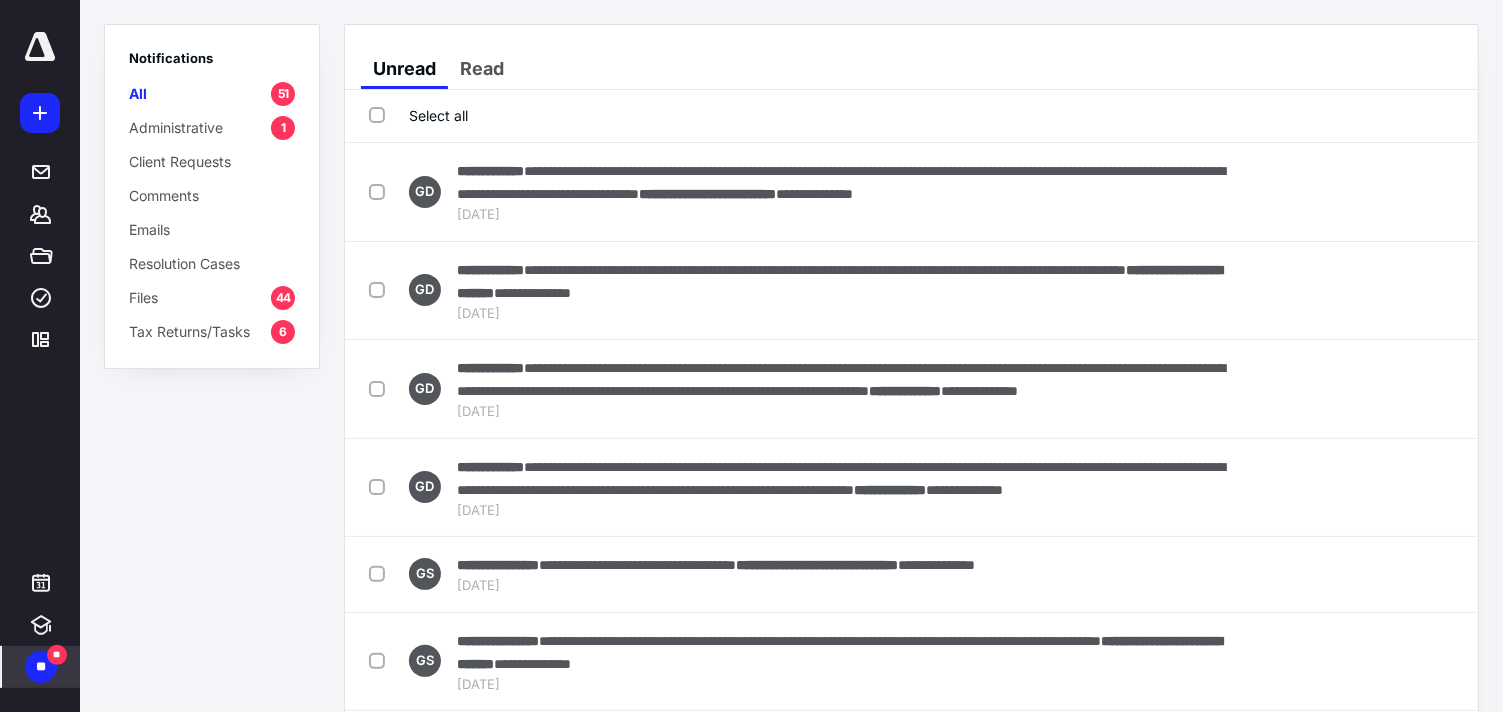 click on "Select all" at bounding box center [911, 116] 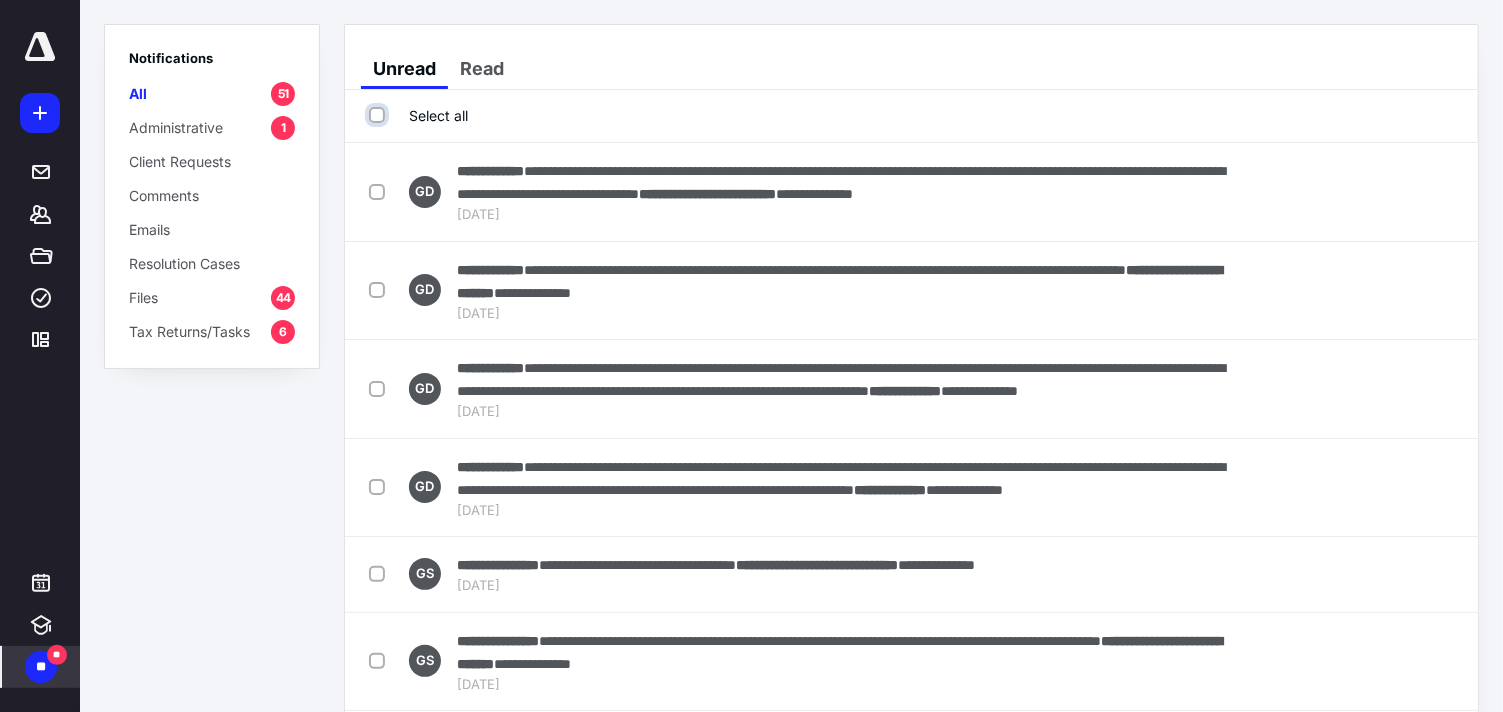 click on "Select all" at bounding box center (379, 115) 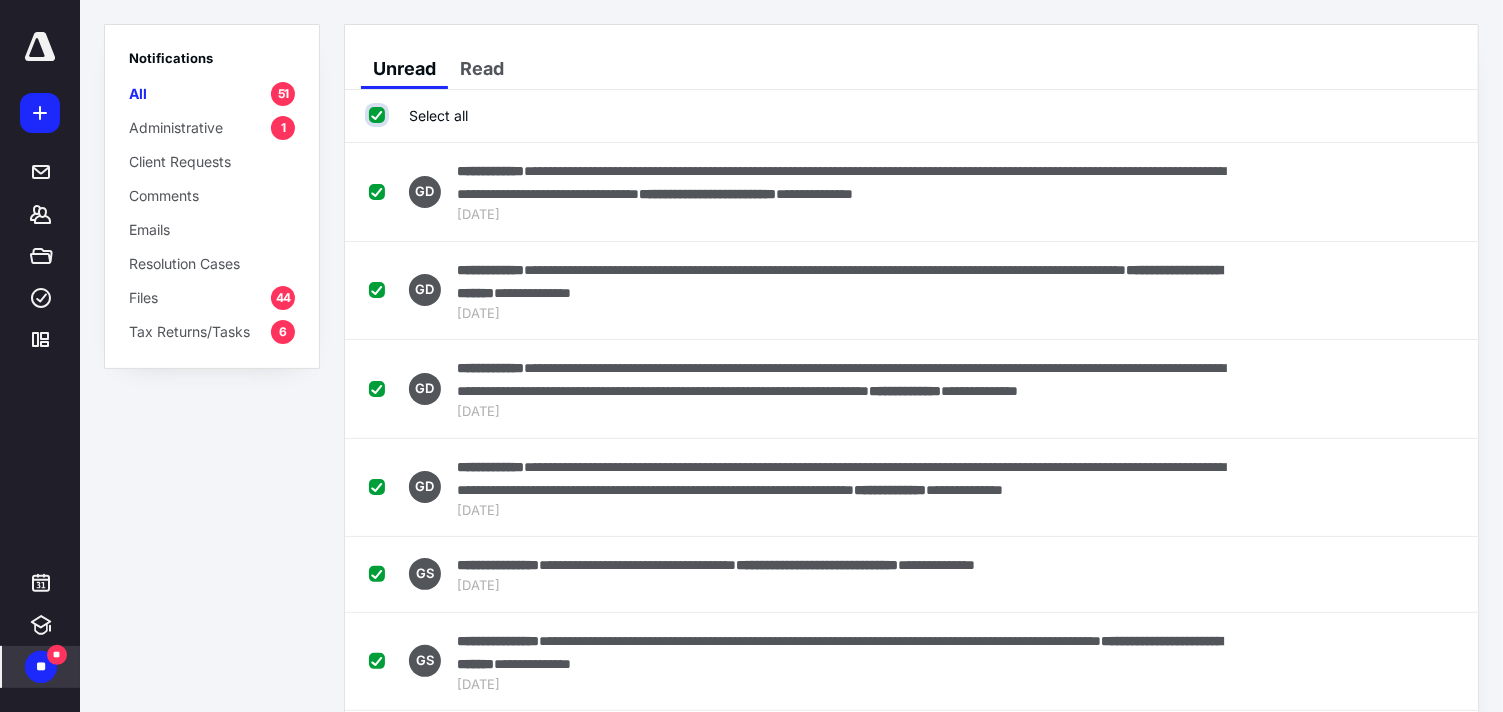 checkbox on "true" 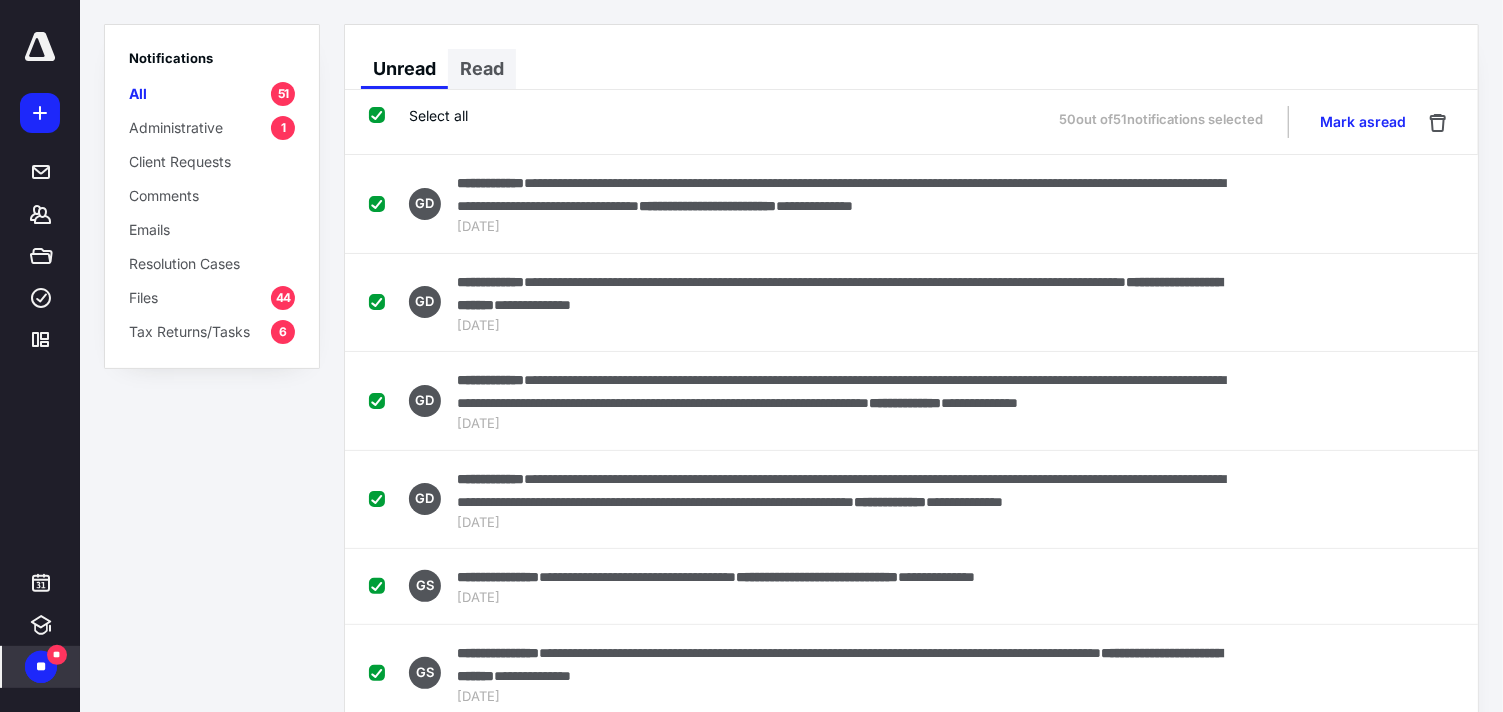 click on "Read" at bounding box center (482, 69) 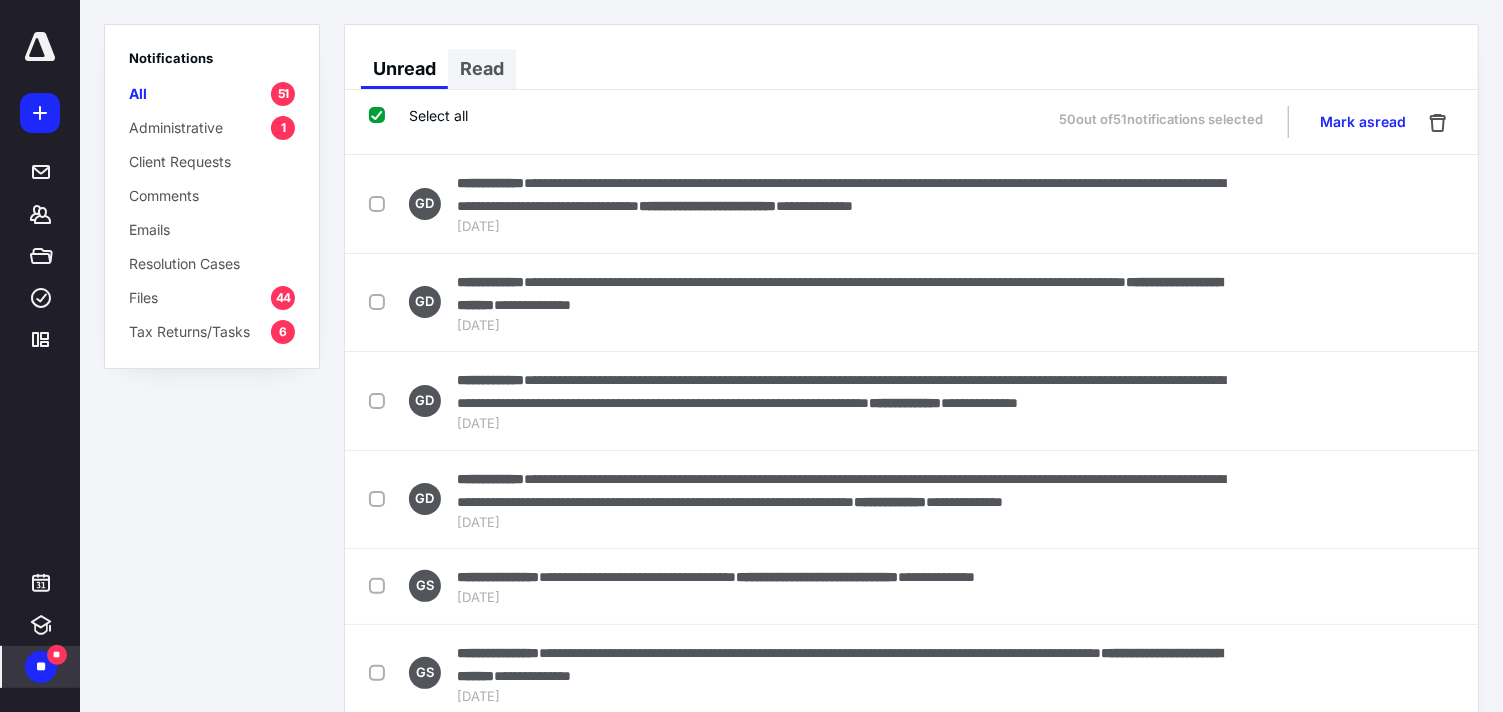 checkbox on "false" 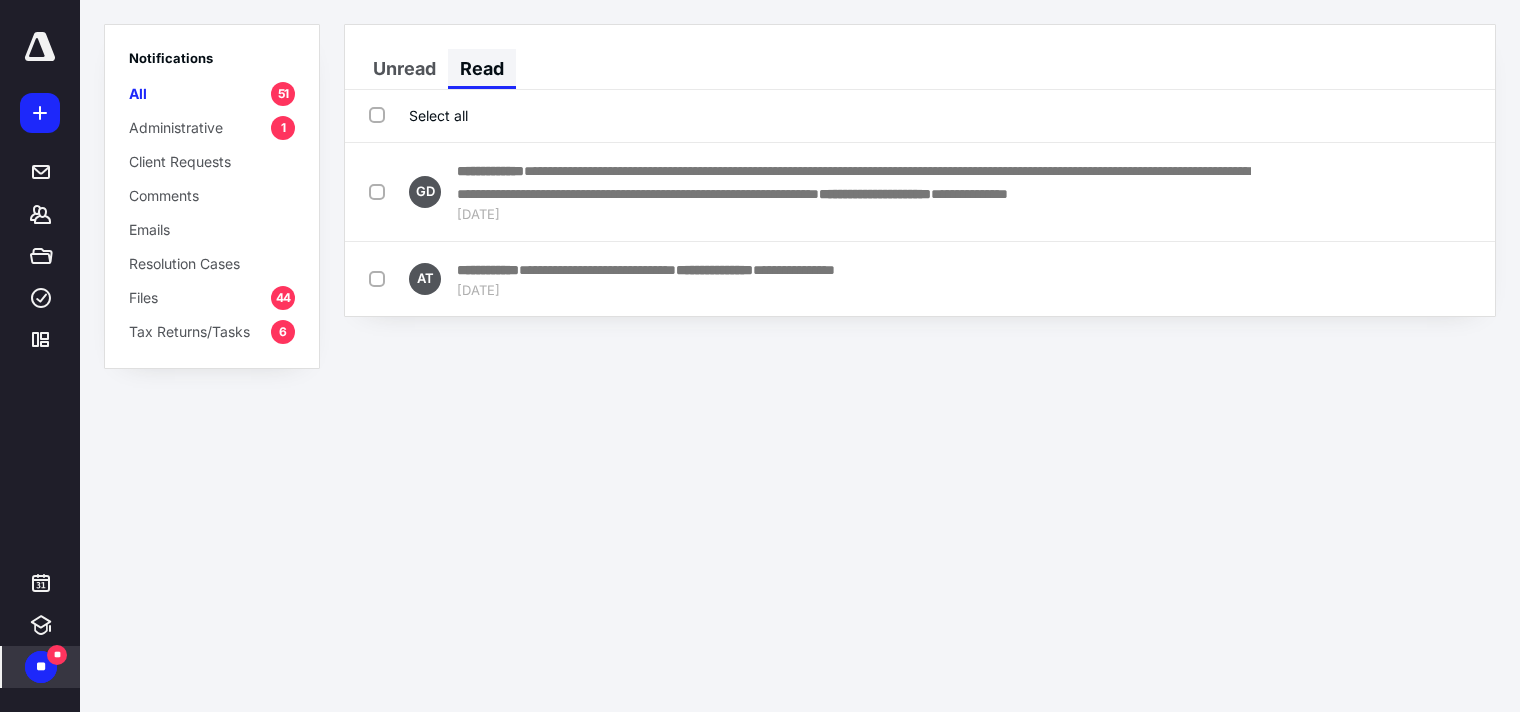 click on "Read" at bounding box center (482, 69) 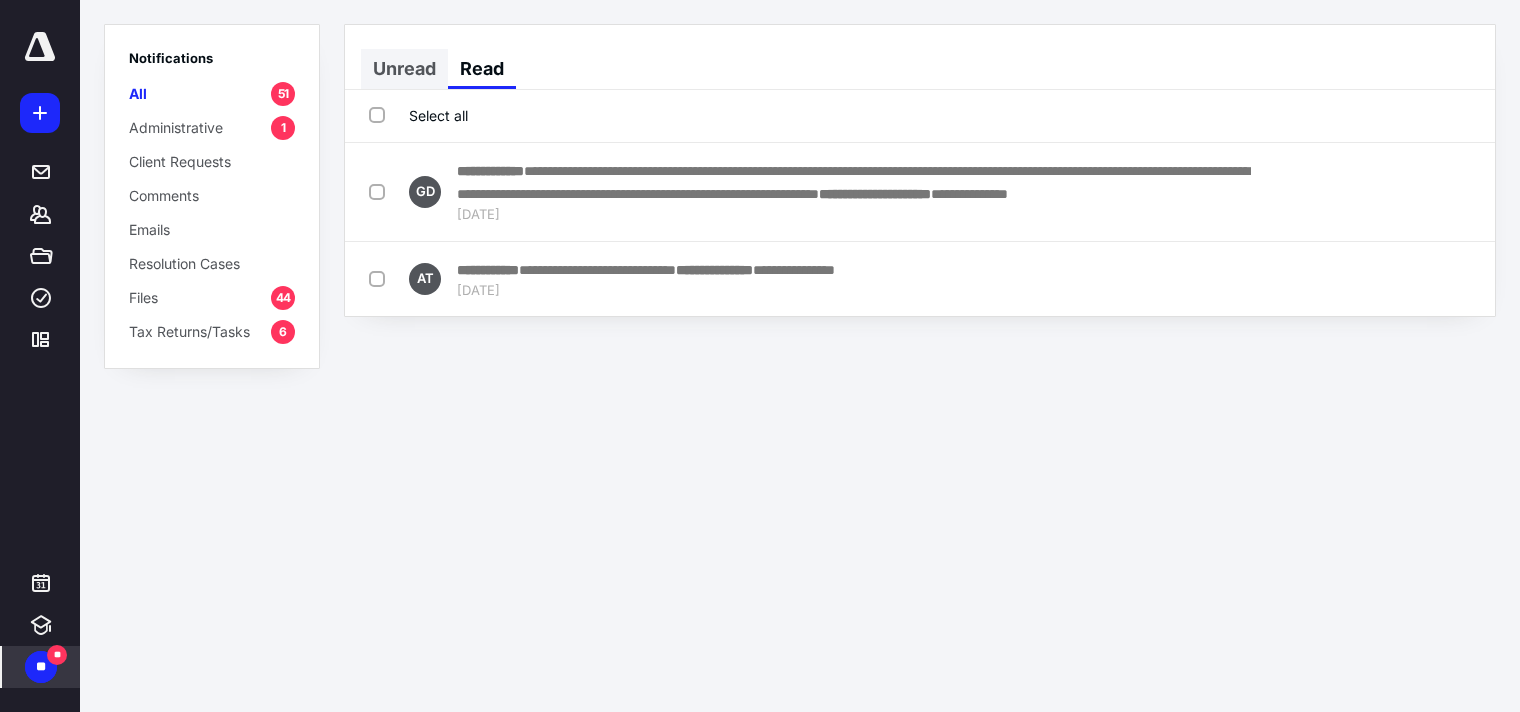 click on "Unread" at bounding box center (404, 69) 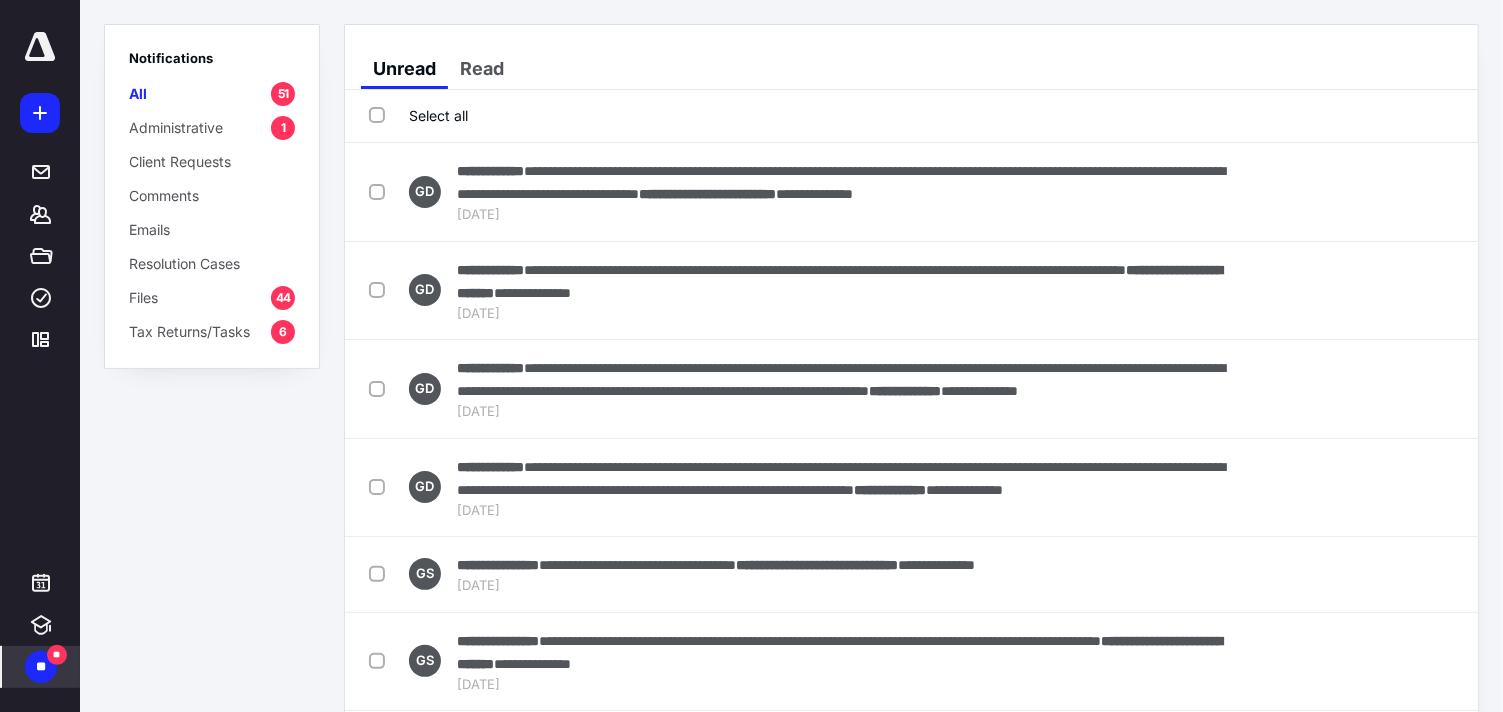 click on "Select all" at bounding box center (418, 115) 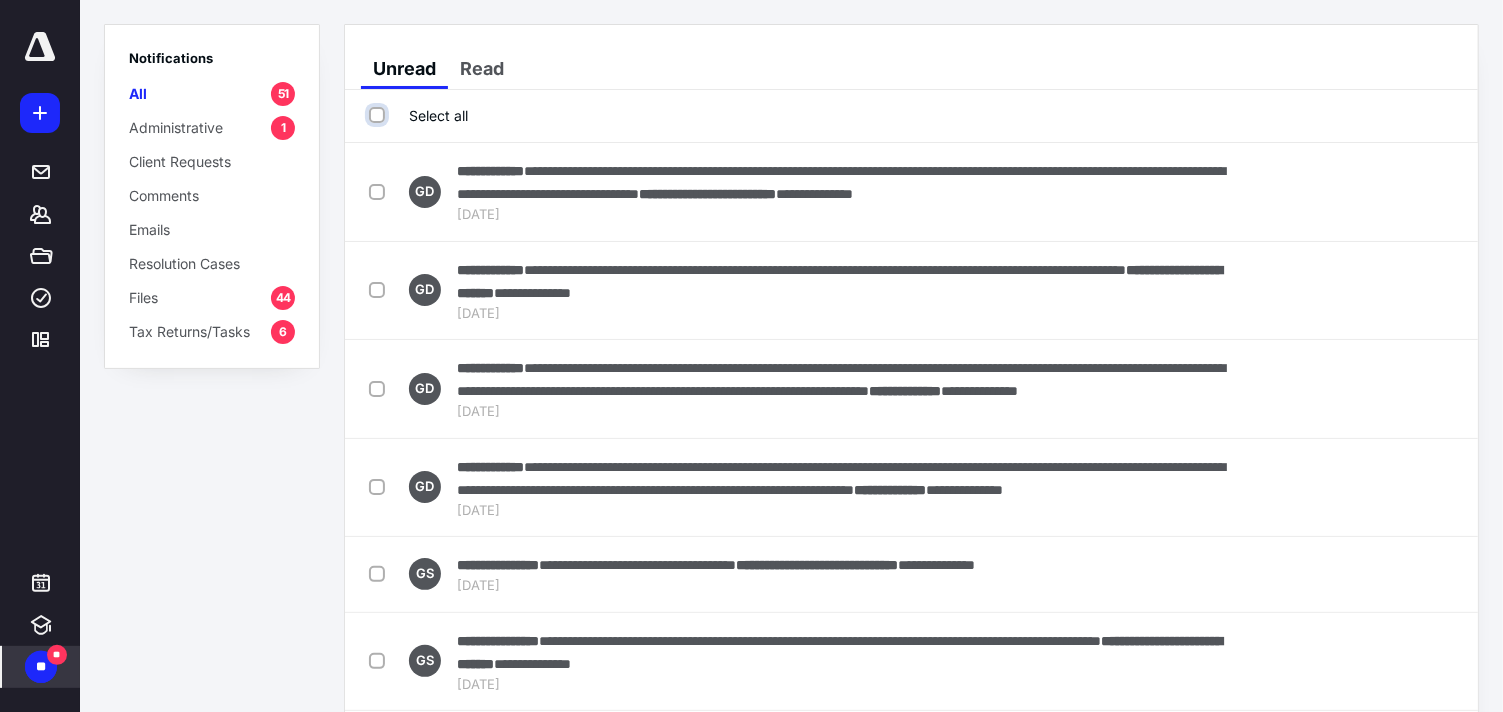 click on "Select all" at bounding box center (379, 115) 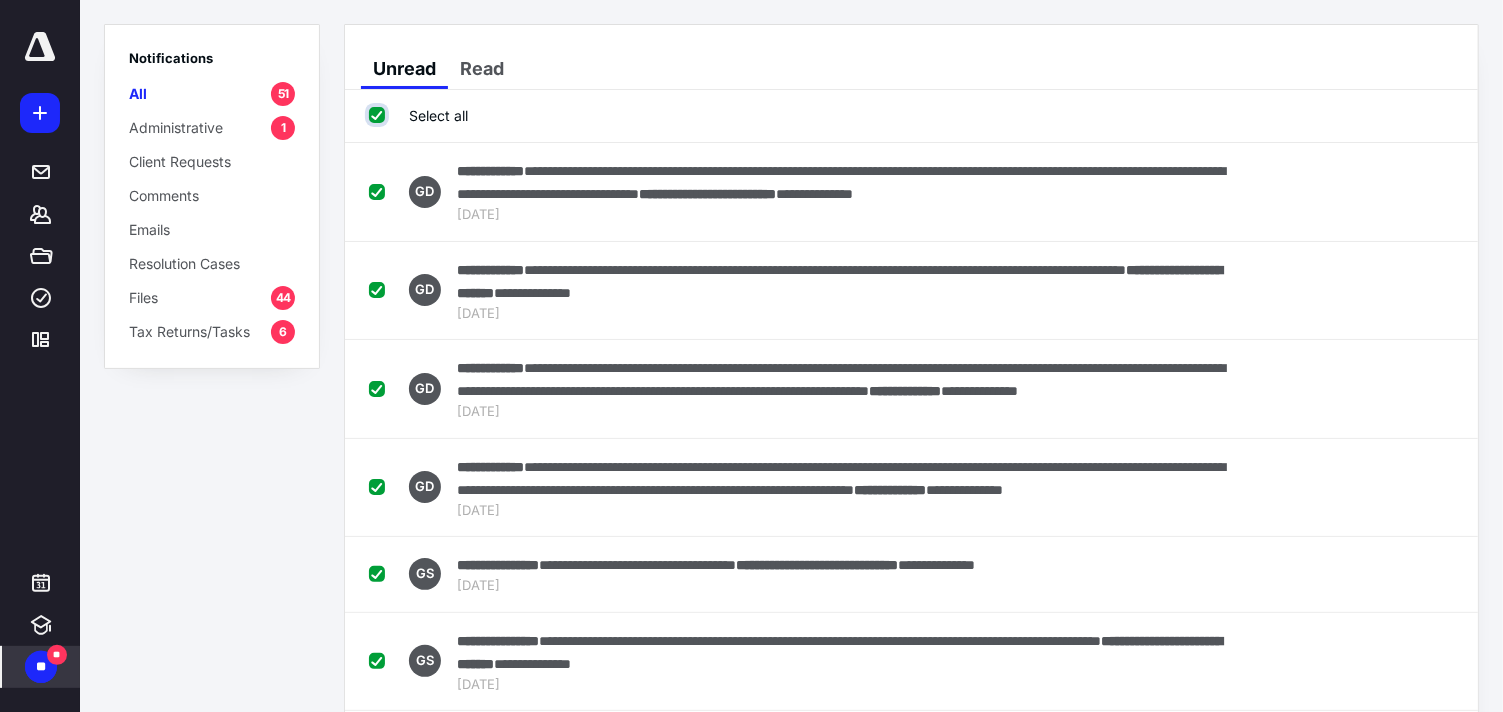 checkbox on "true" 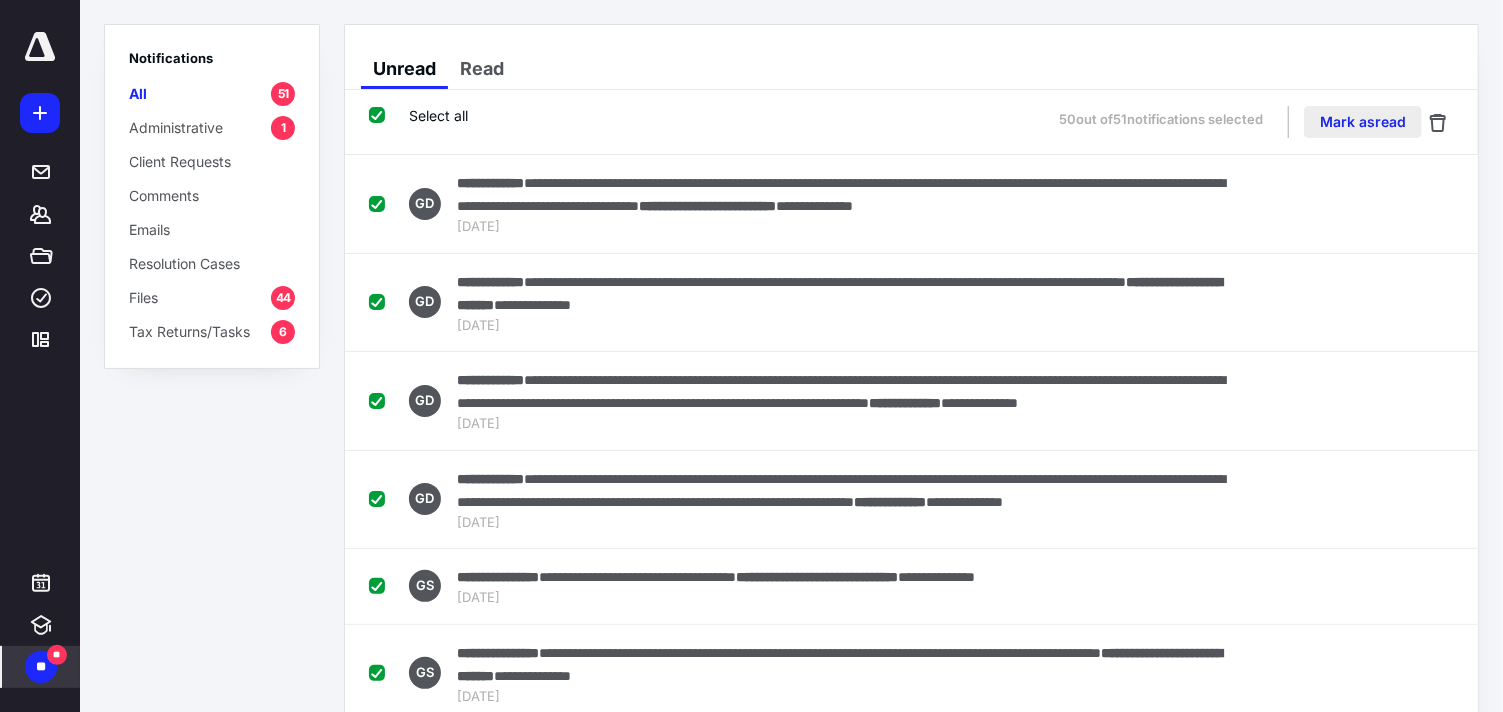 click on "Mark as  read" at bounding box center (1363, 122) 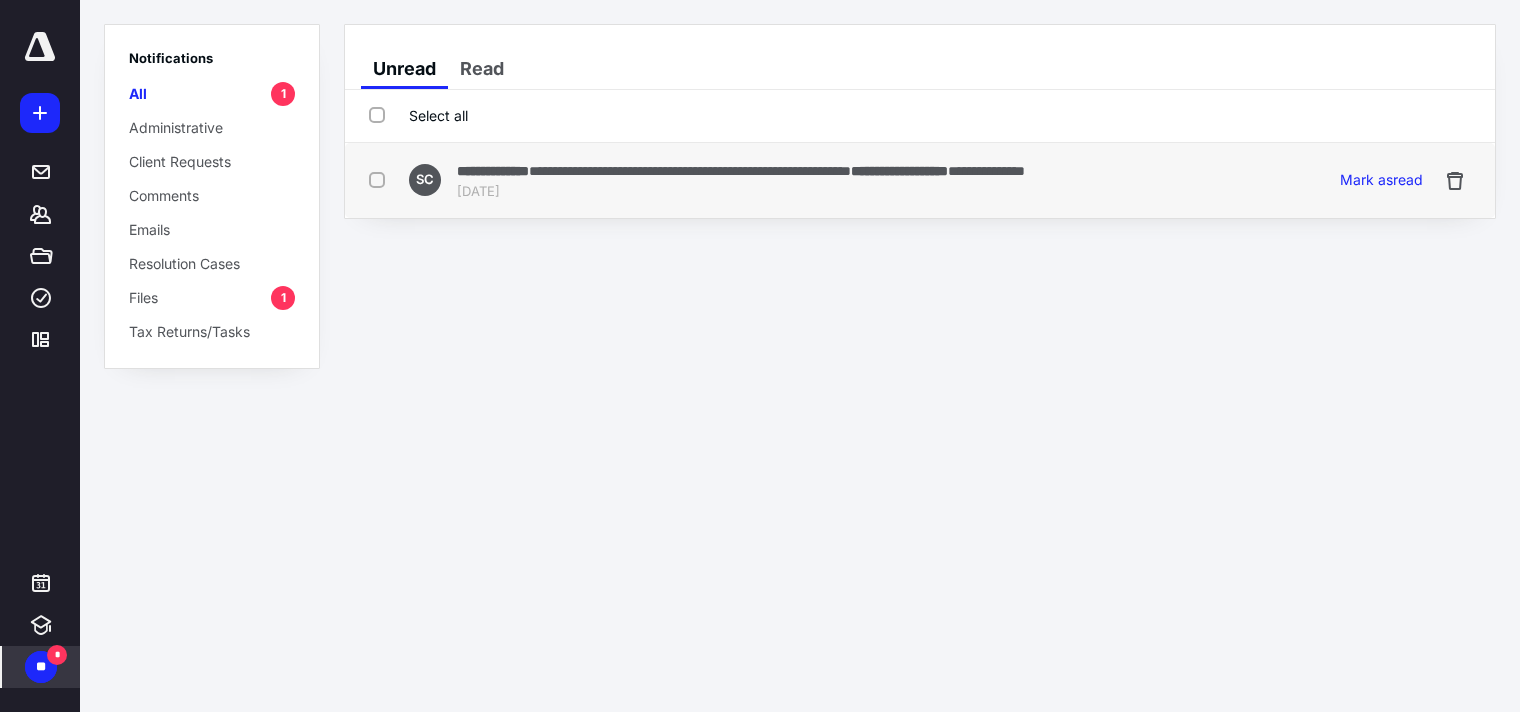 drag, startPoint x: 371, startPoint y: 180, endPoint x: 381, endPoint y: 171, distance: 13.453624 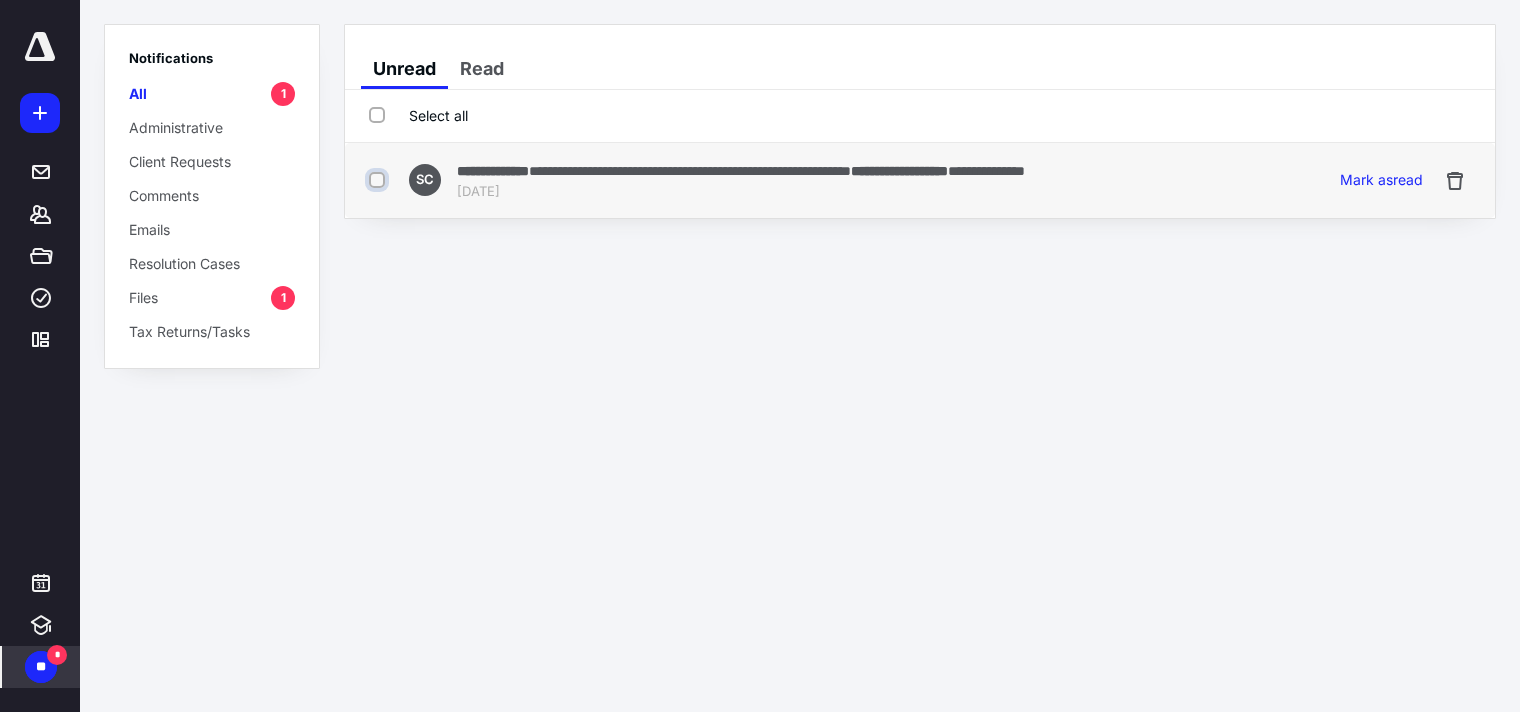 checkbox on "true" 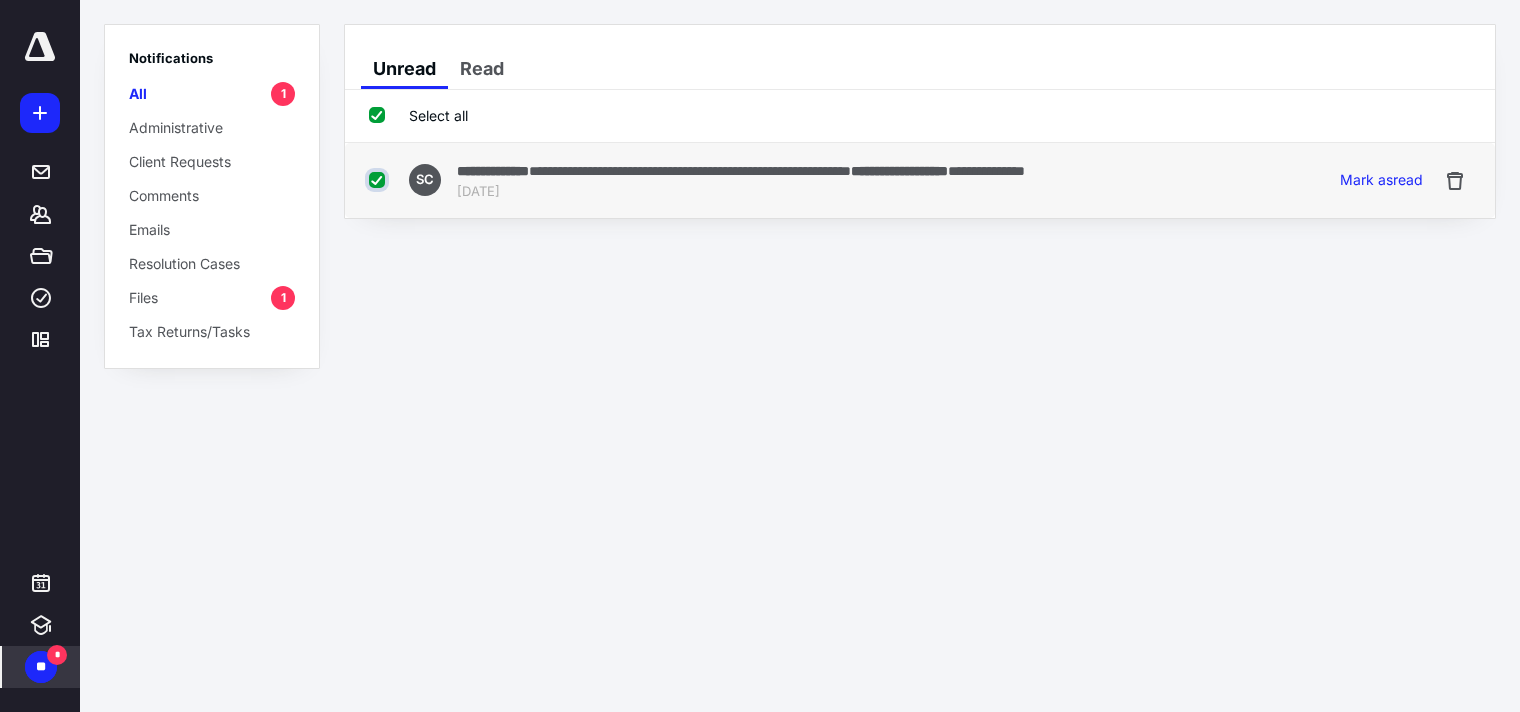 checkbox on "true" 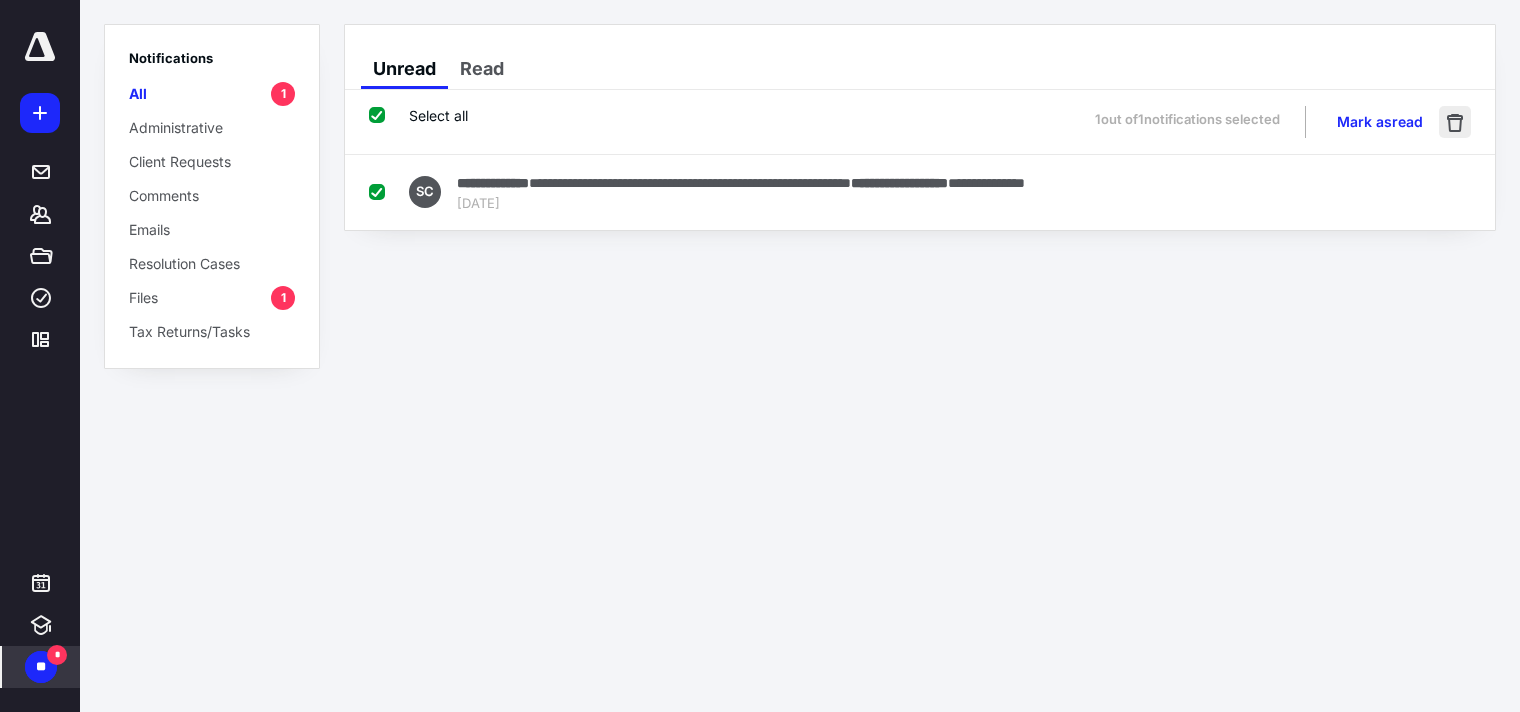 click at bounding box center (1455, 122) 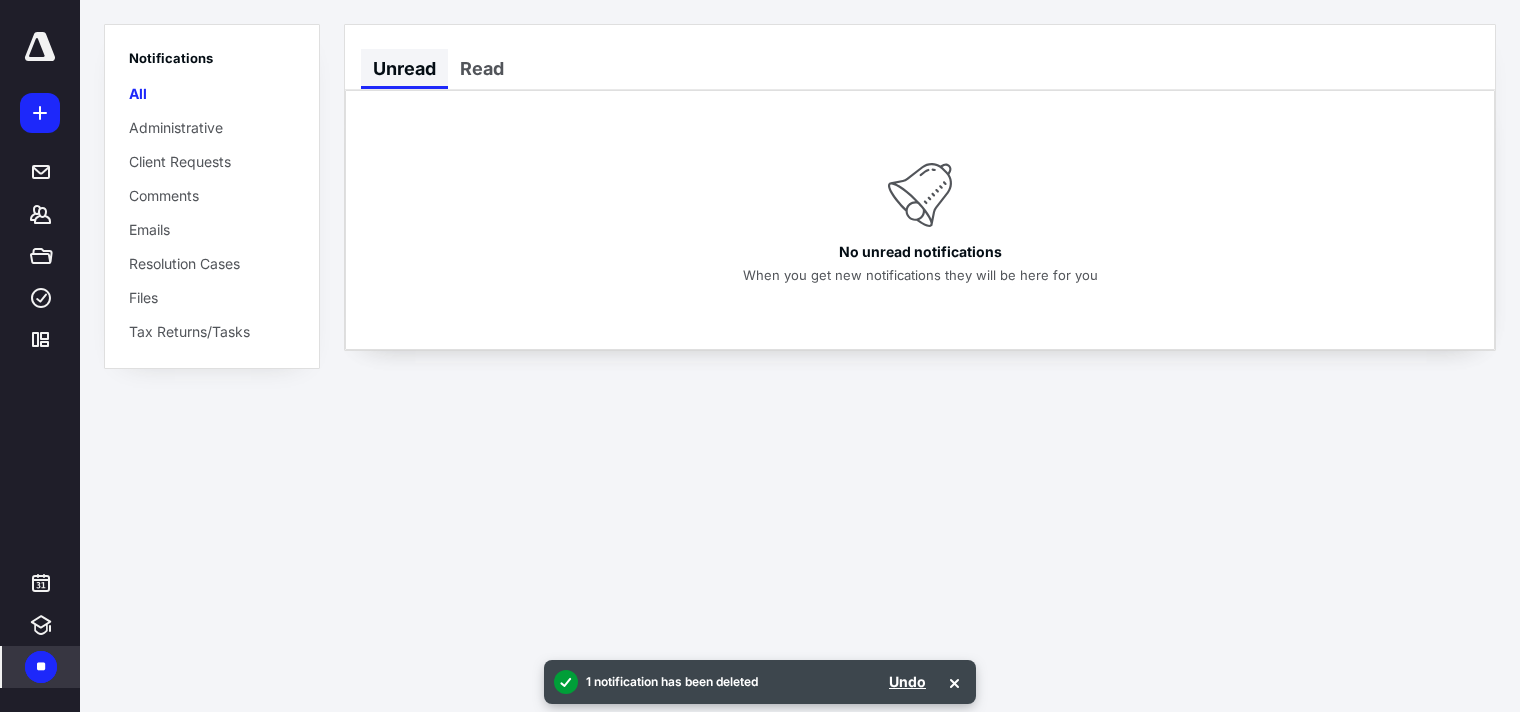 click on "Unread" at bounding box center (404, 69) 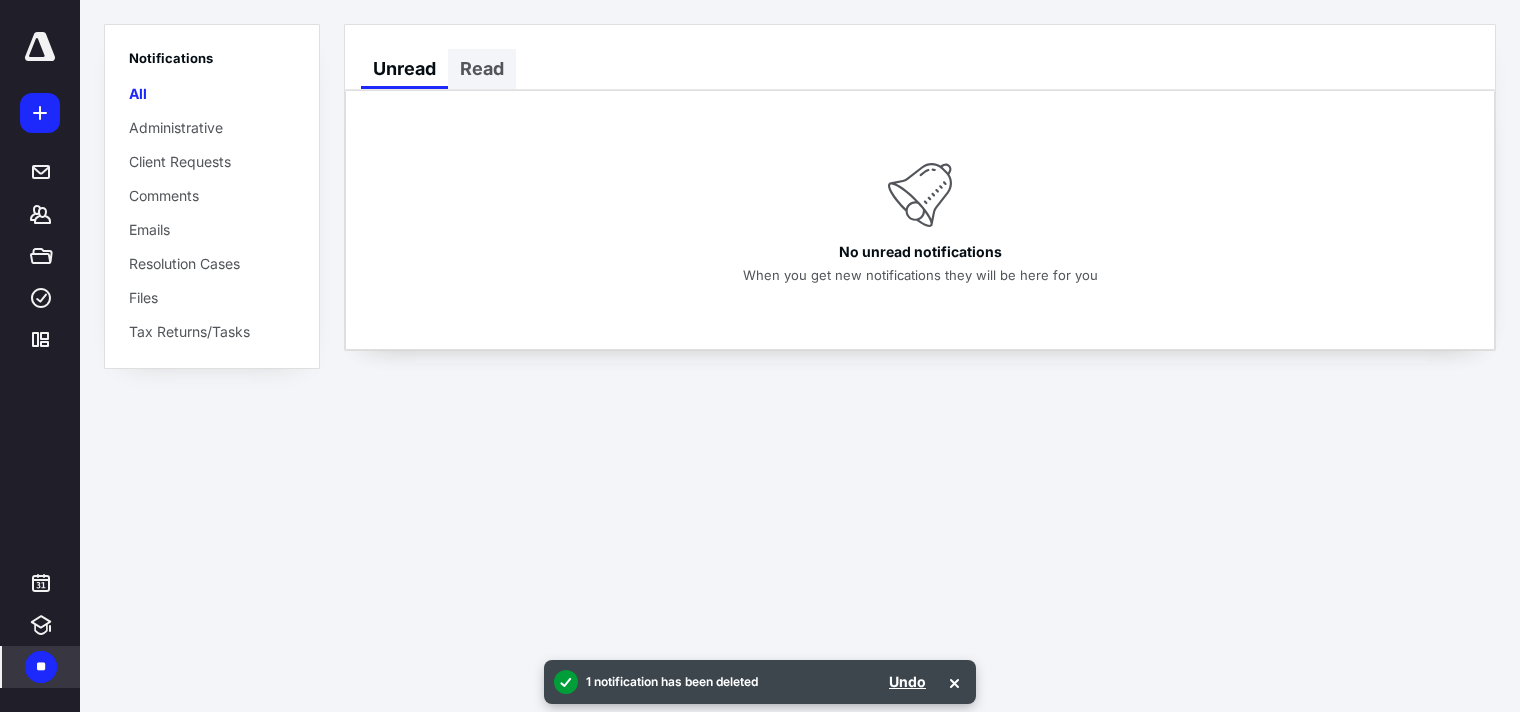 click on "Read" at bounding box center (482, 69) 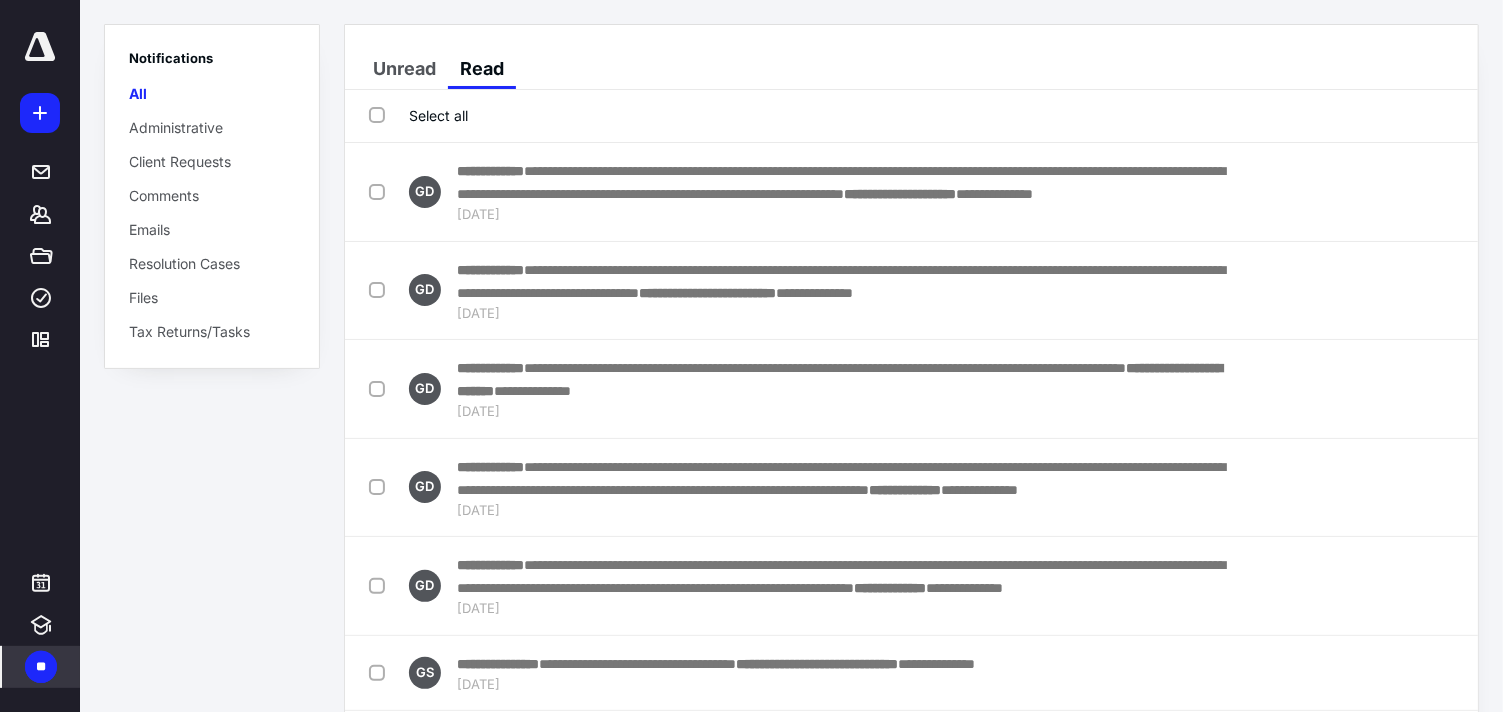 click on "Select all" at bounding box center [418, 115] 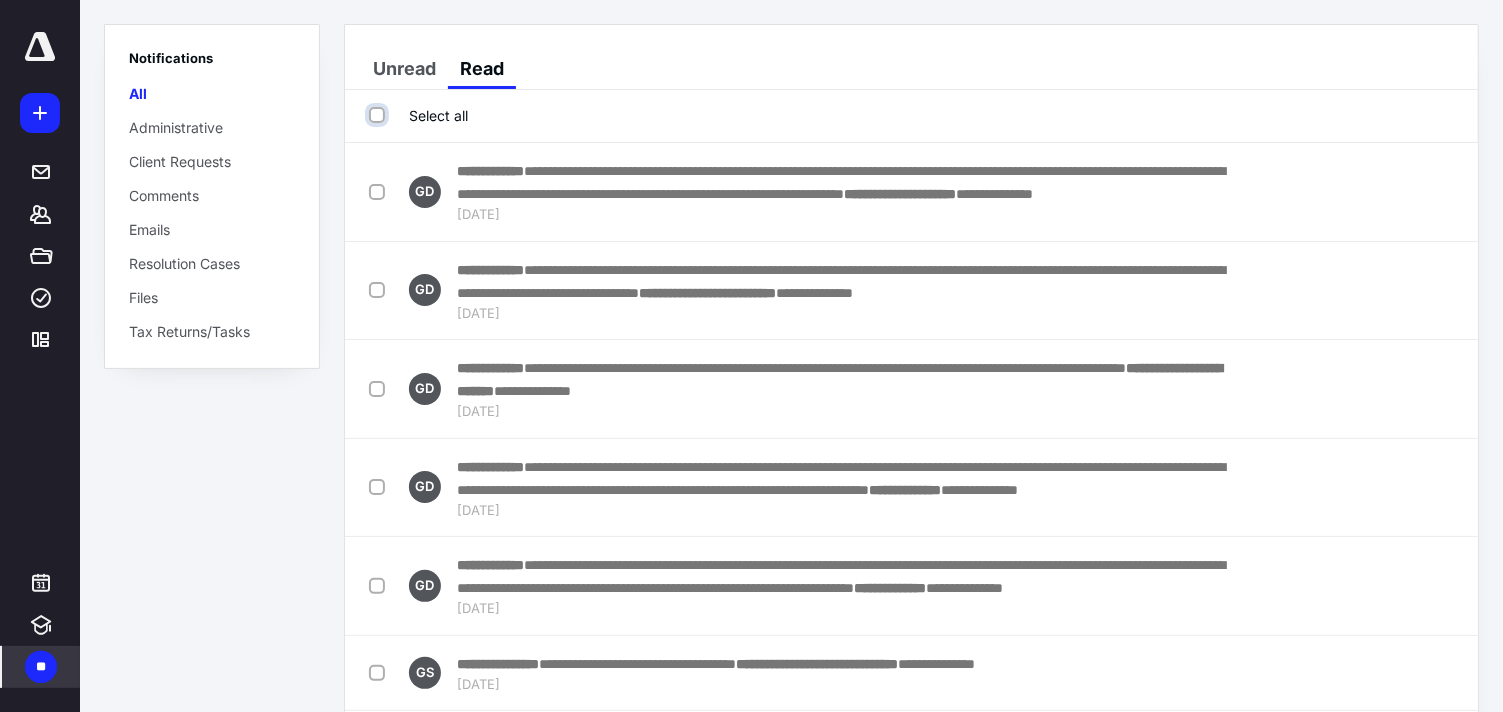 click on "Select all" at bounding box center [379, 115] 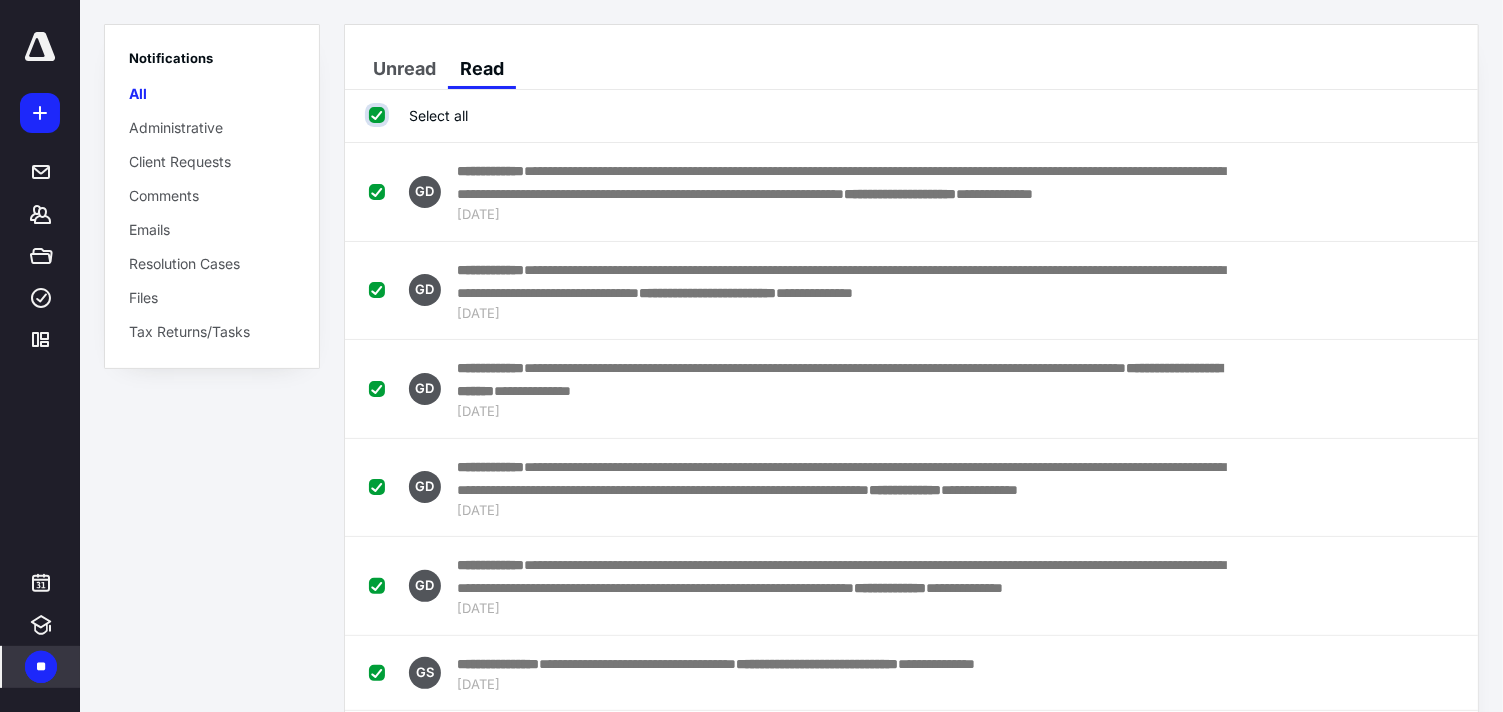 checkbox on "true" 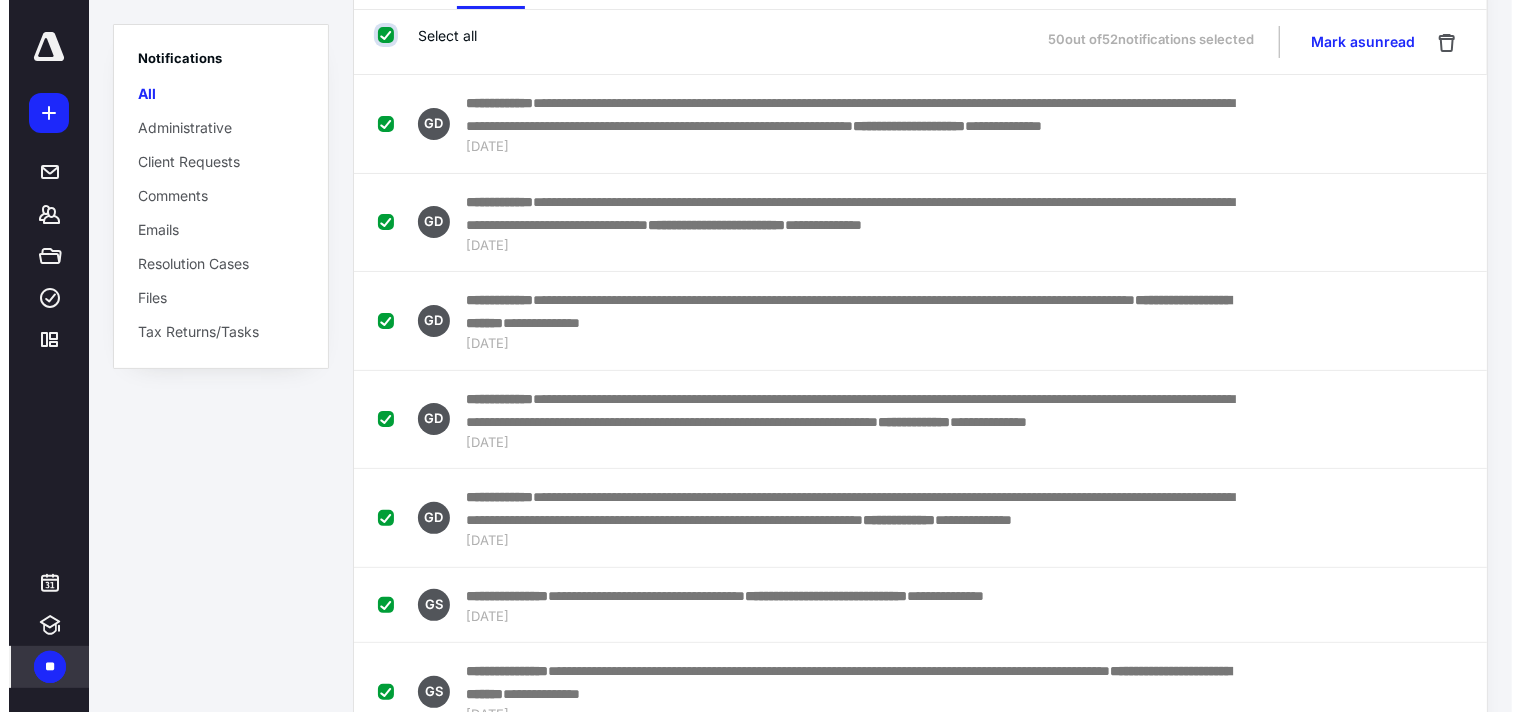 scroll, scrollTop: 0, scrollLeft: 0, axis: both 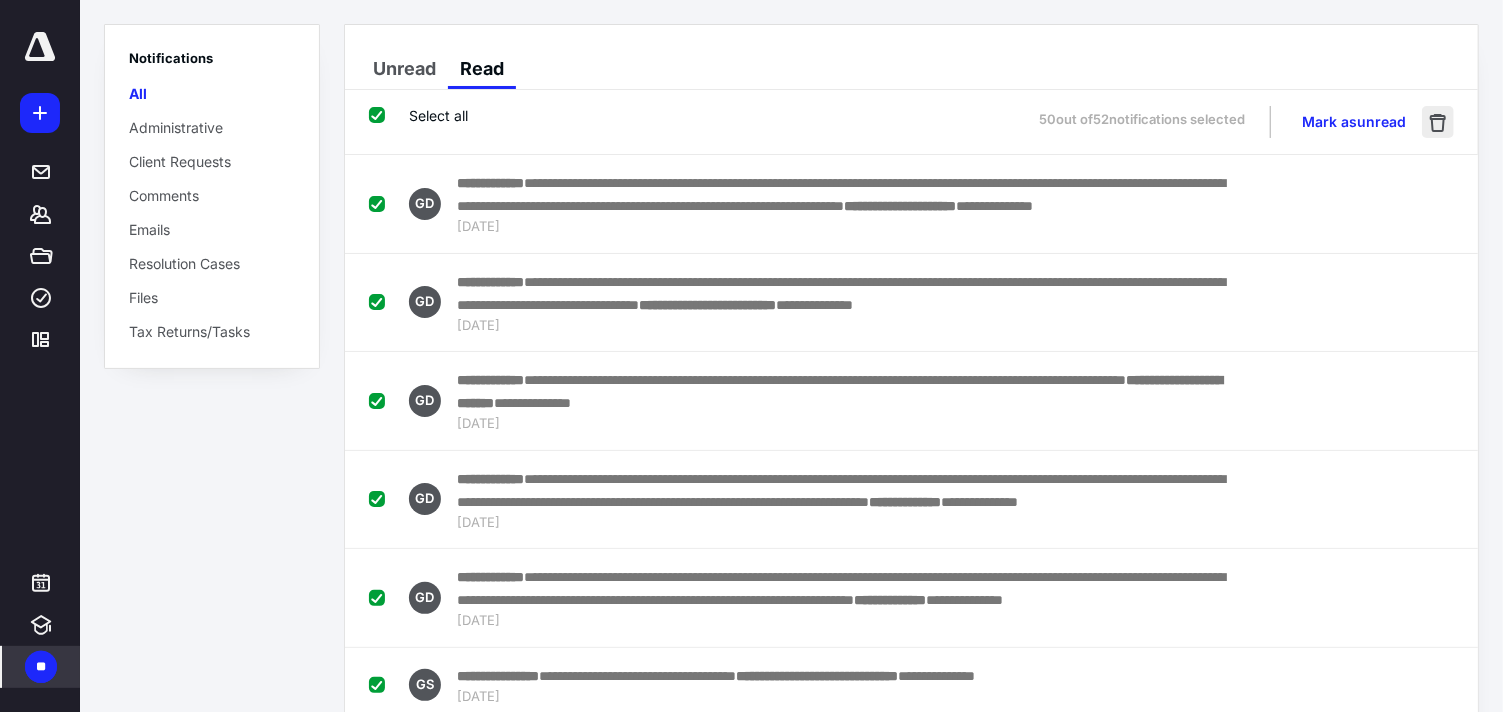 click at bounding box center (1438, 122) 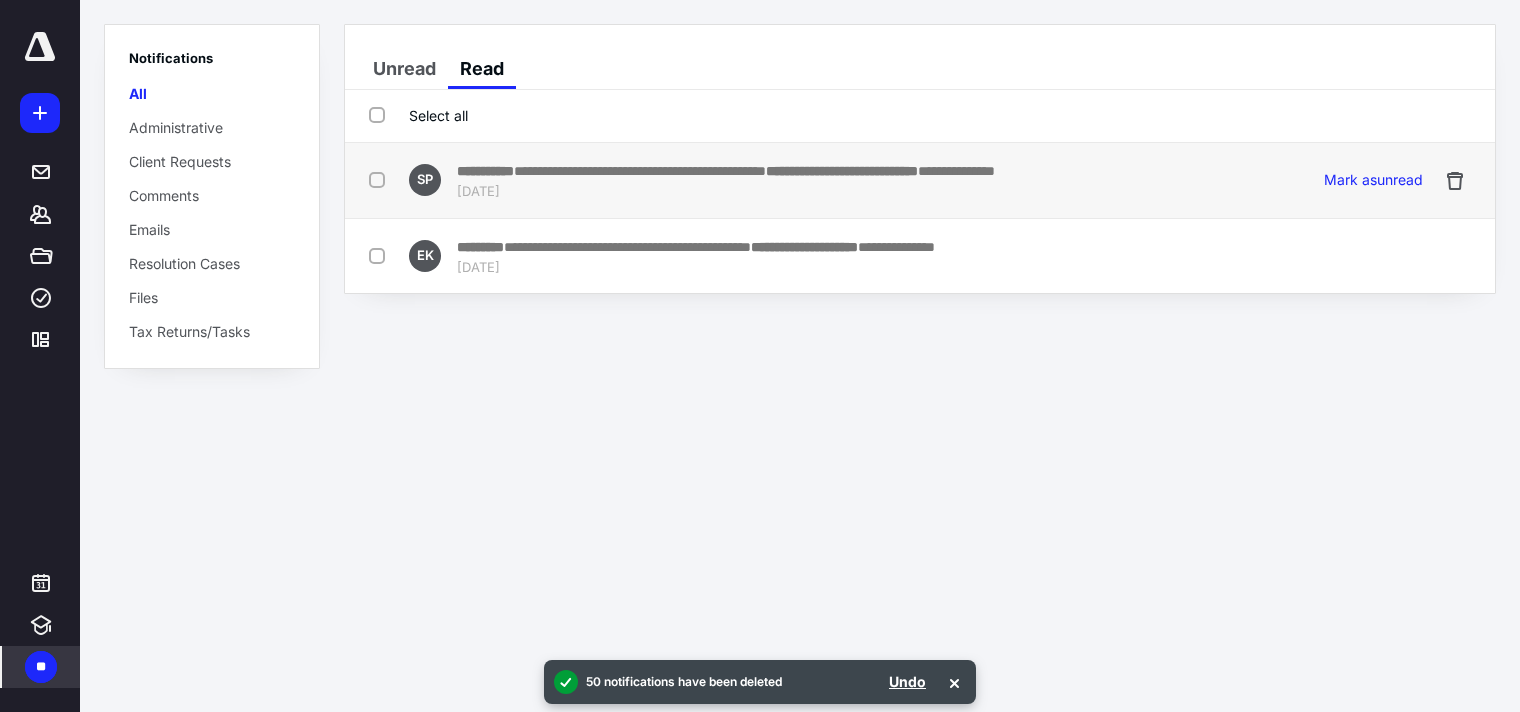 click at bounding box center (381, 179) 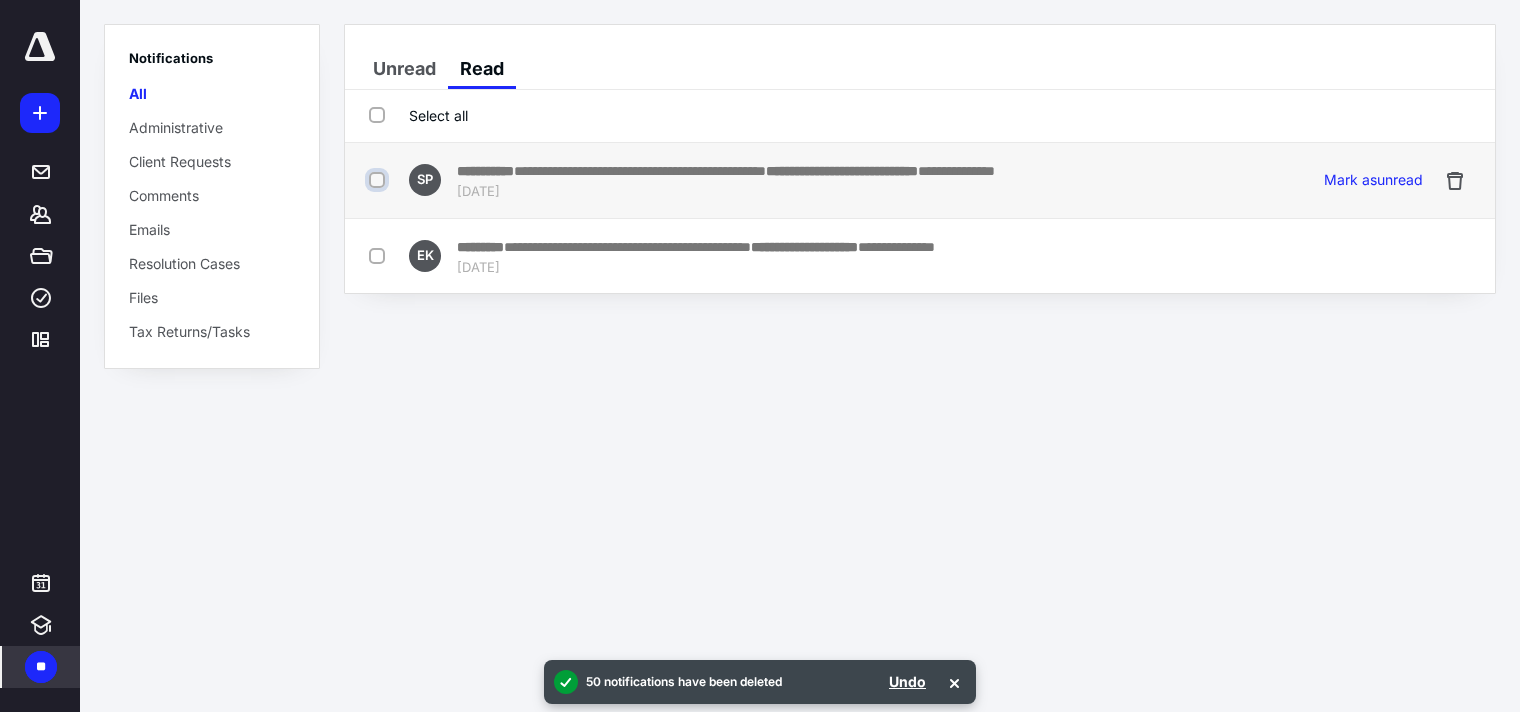 click at bounding box center (379, 180) 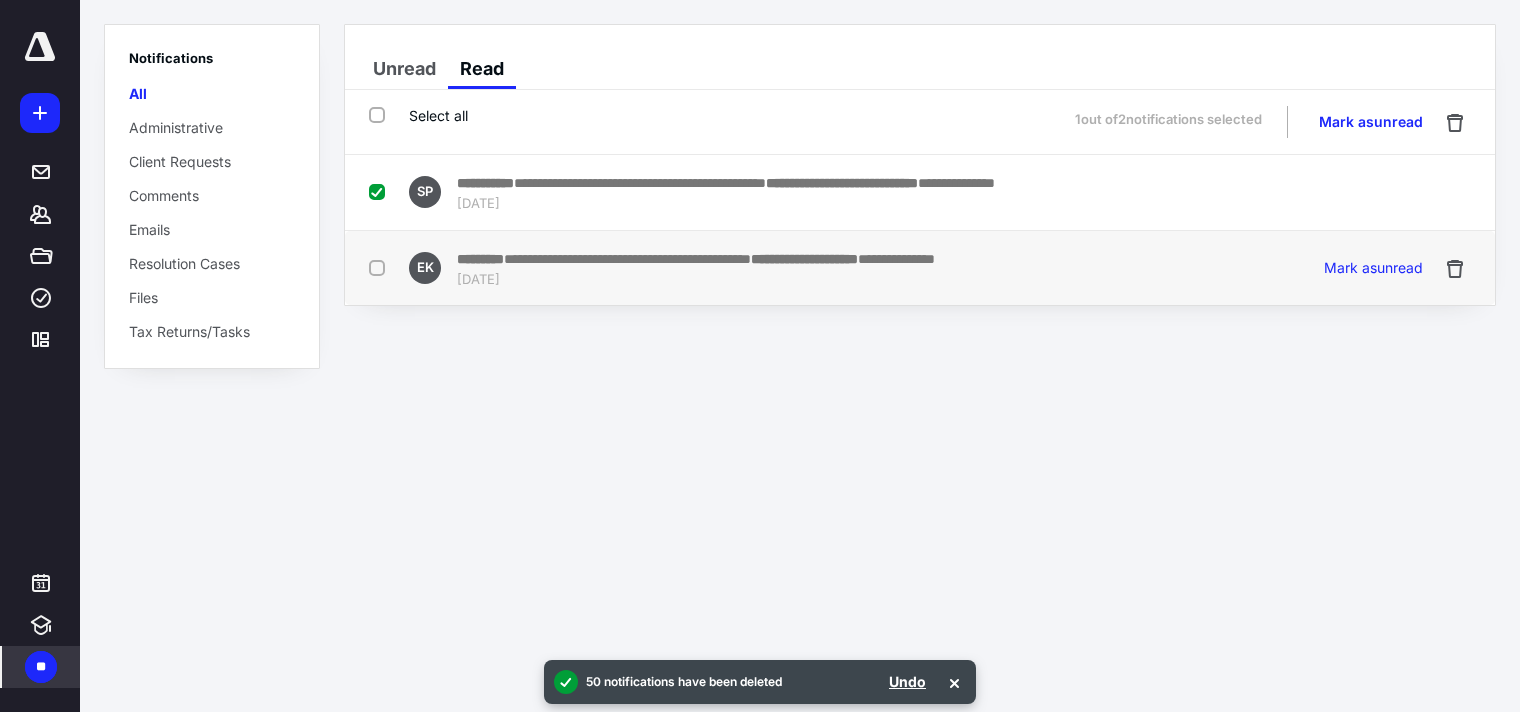 click at bounding box center [381, 267] 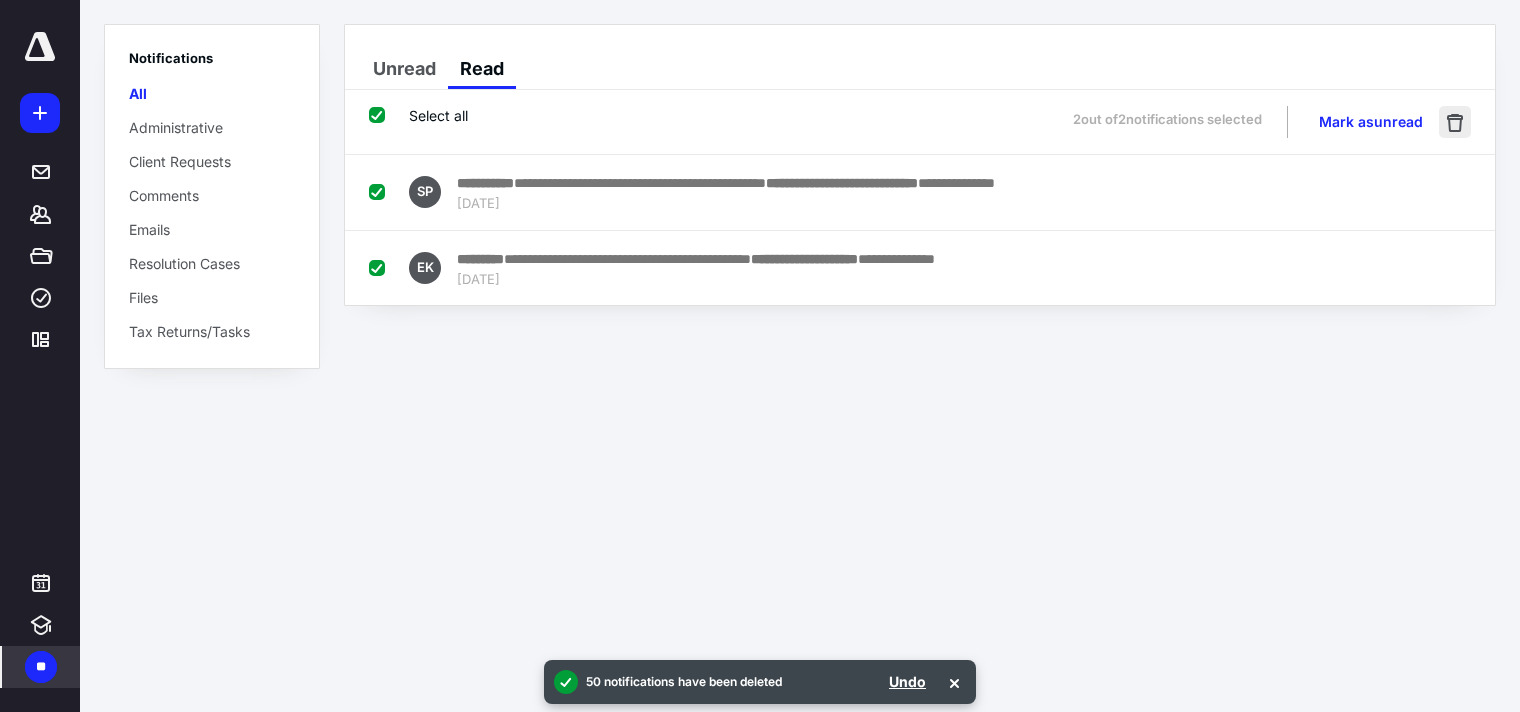 click at bounding box center [1455, 122] 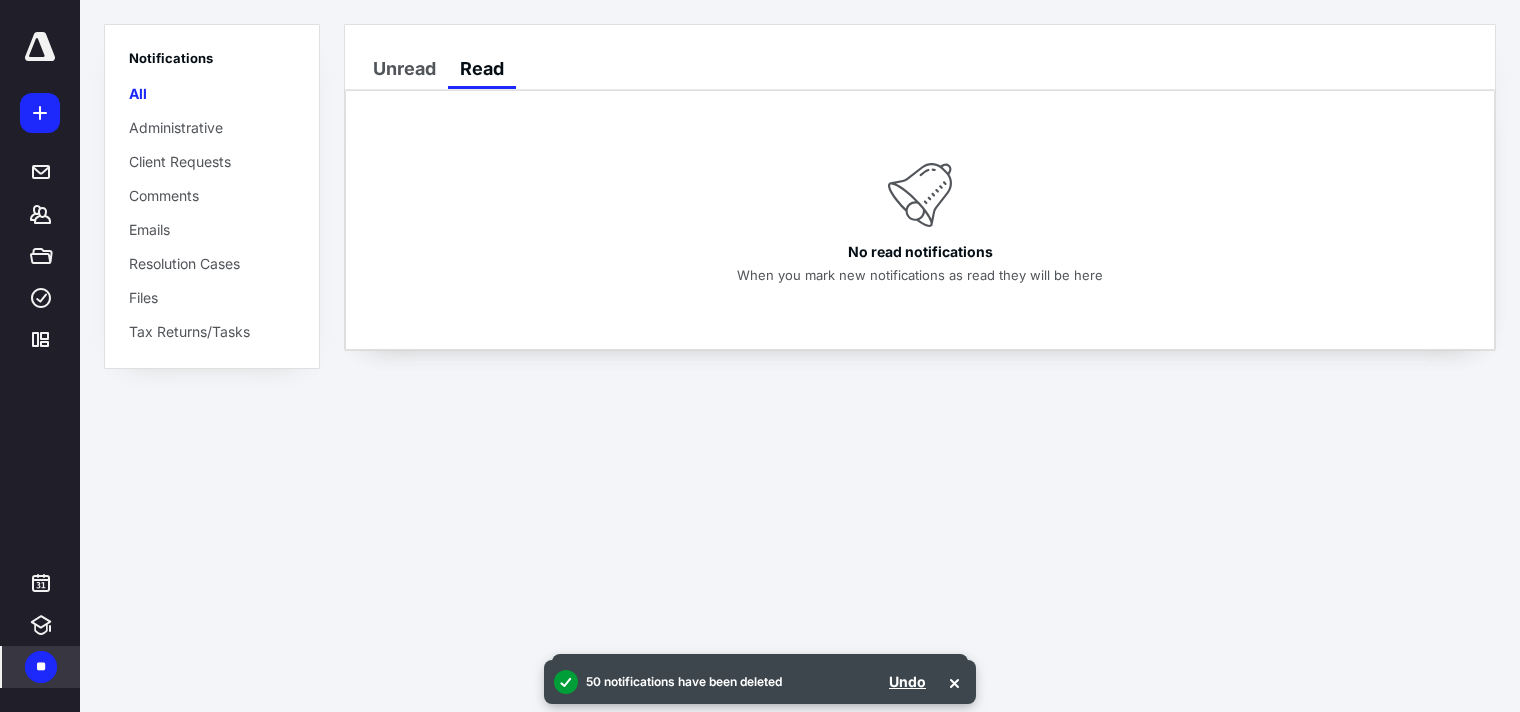 drag, startPoint x: 653, startPoint y: 402, endPoint x: 643, endPoint y: 387, distance: 18.027756 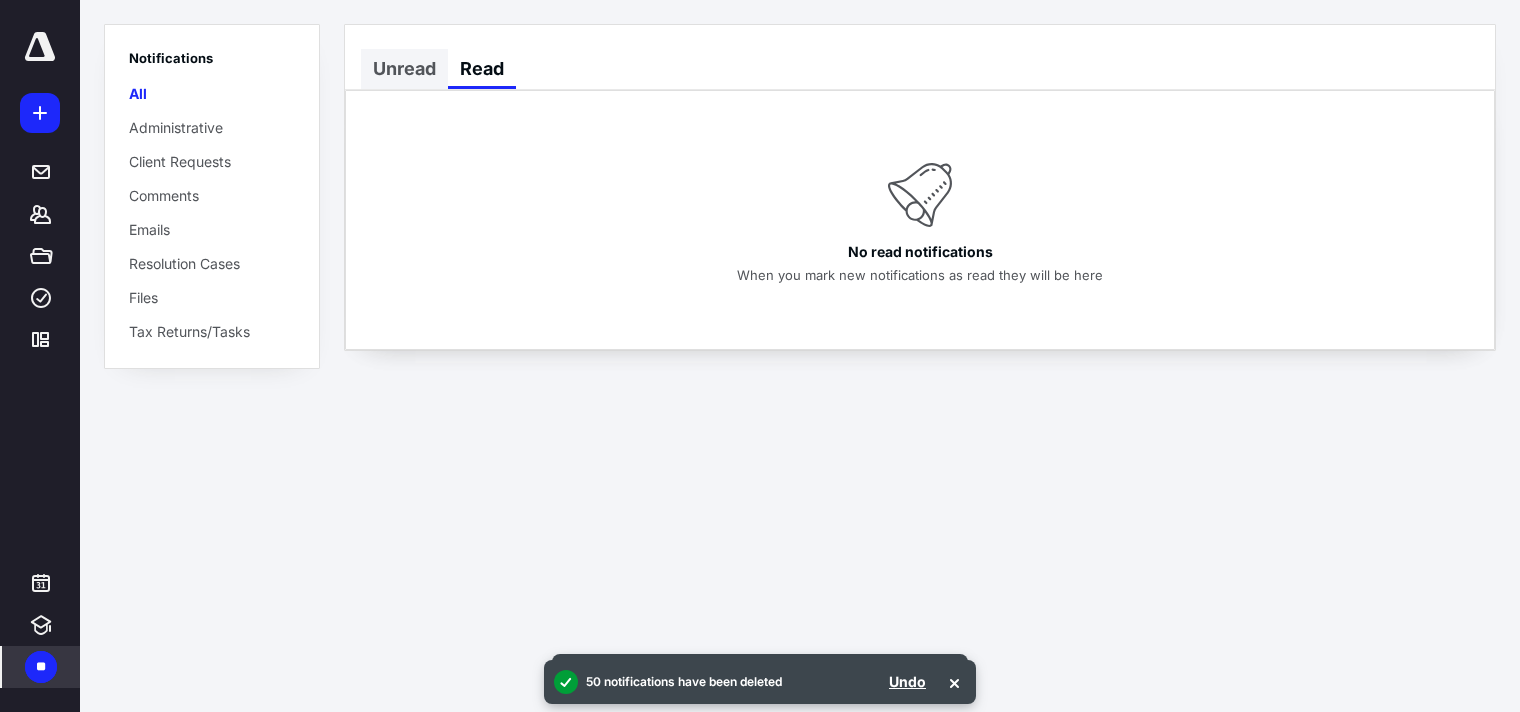 click on "Unread" at bounding box center [404, 69] 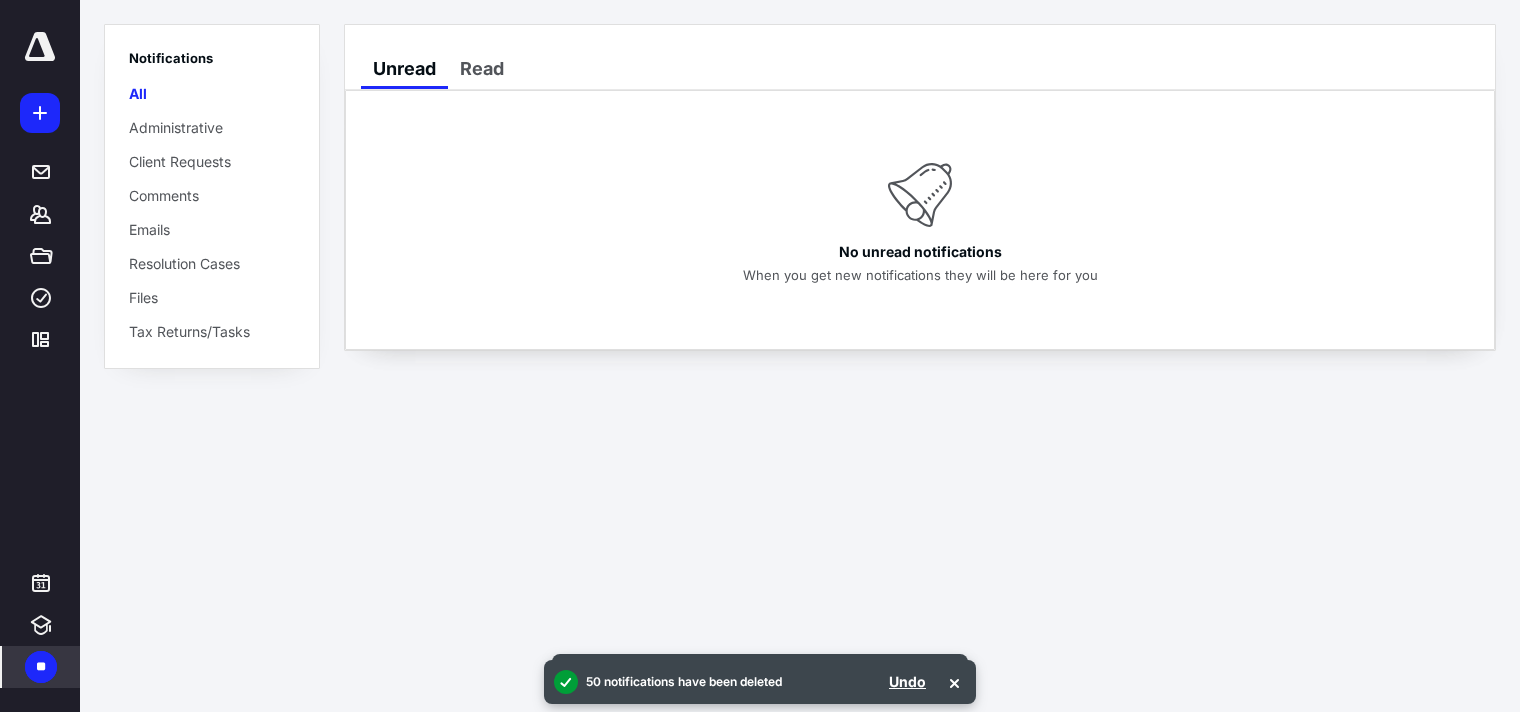 click on "Comments" at bounding box center [164, 195] 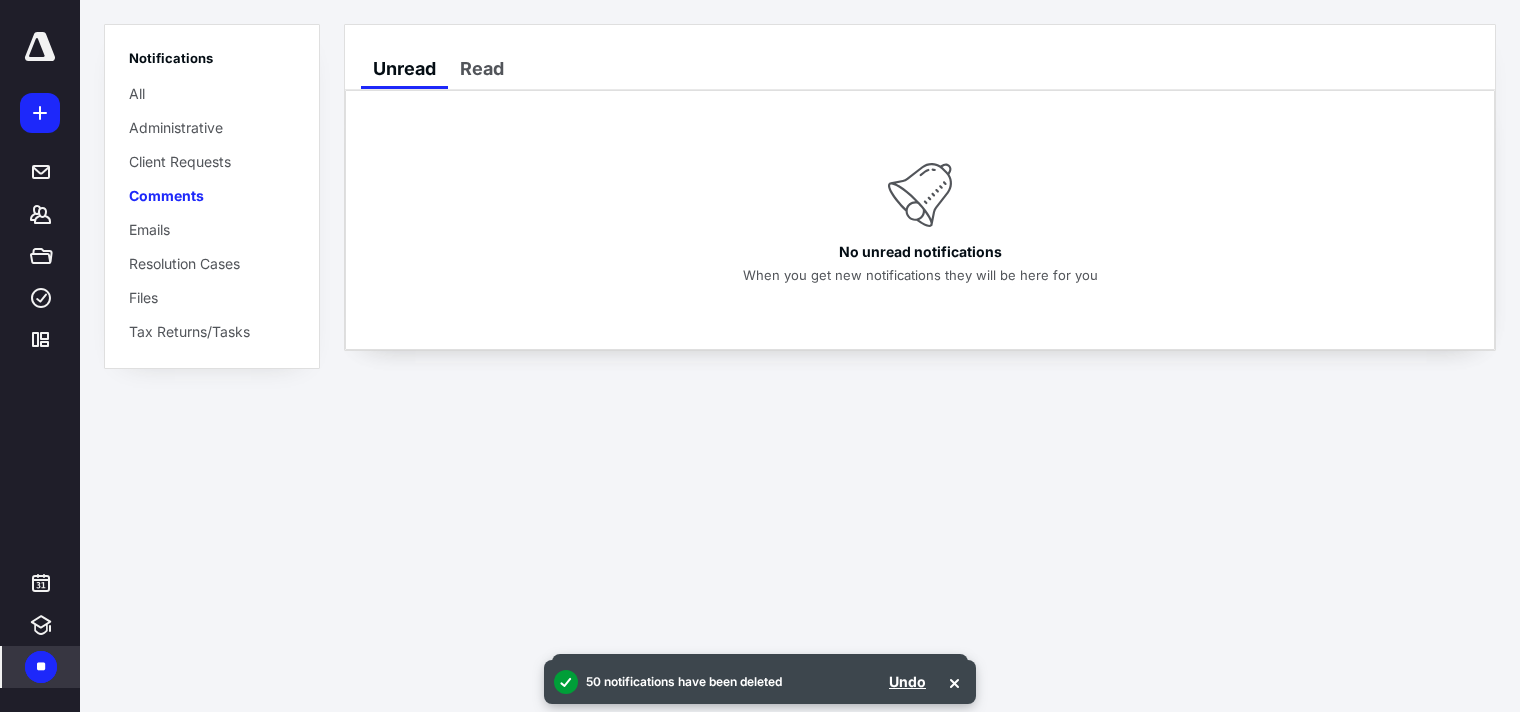 click on "Emails" at bounding box center [149, 229] 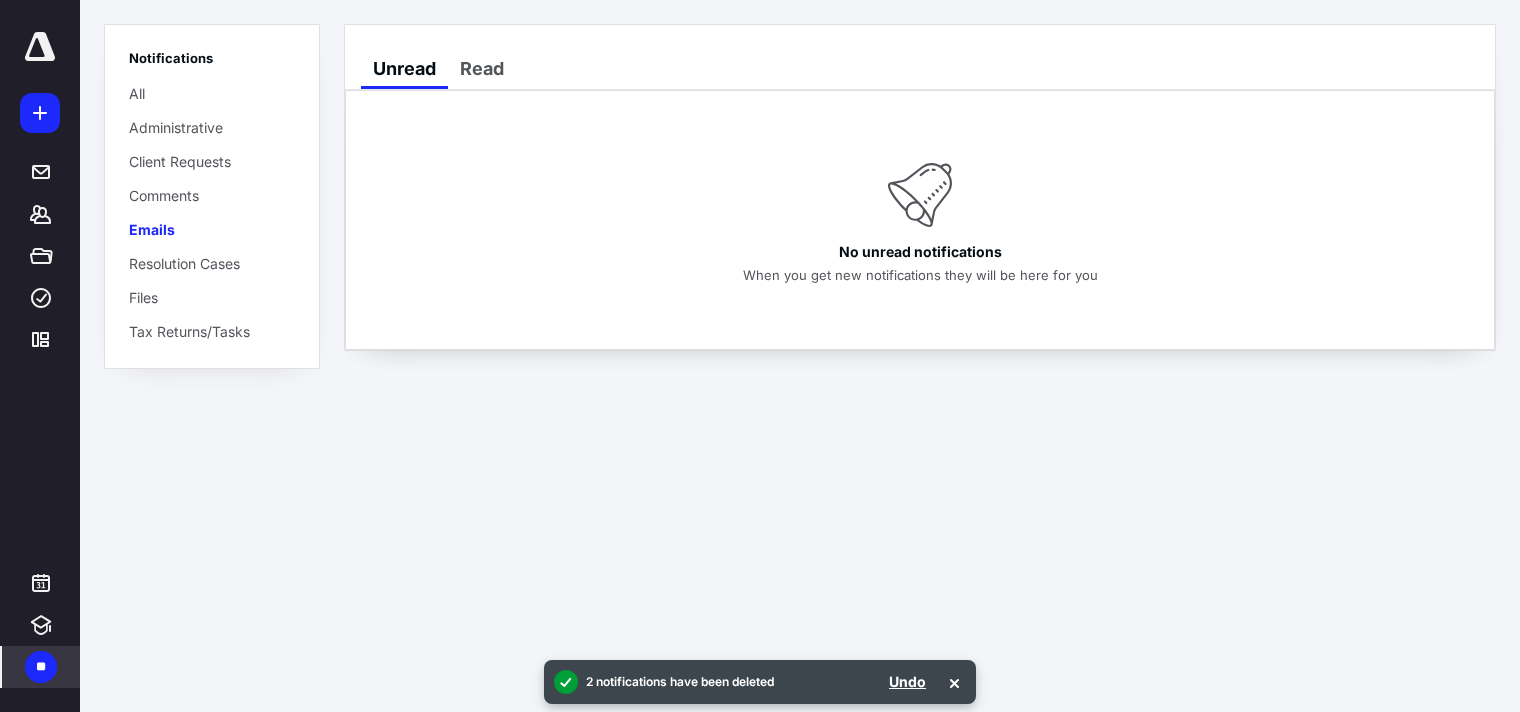 click at bounding box center [40, 47] 